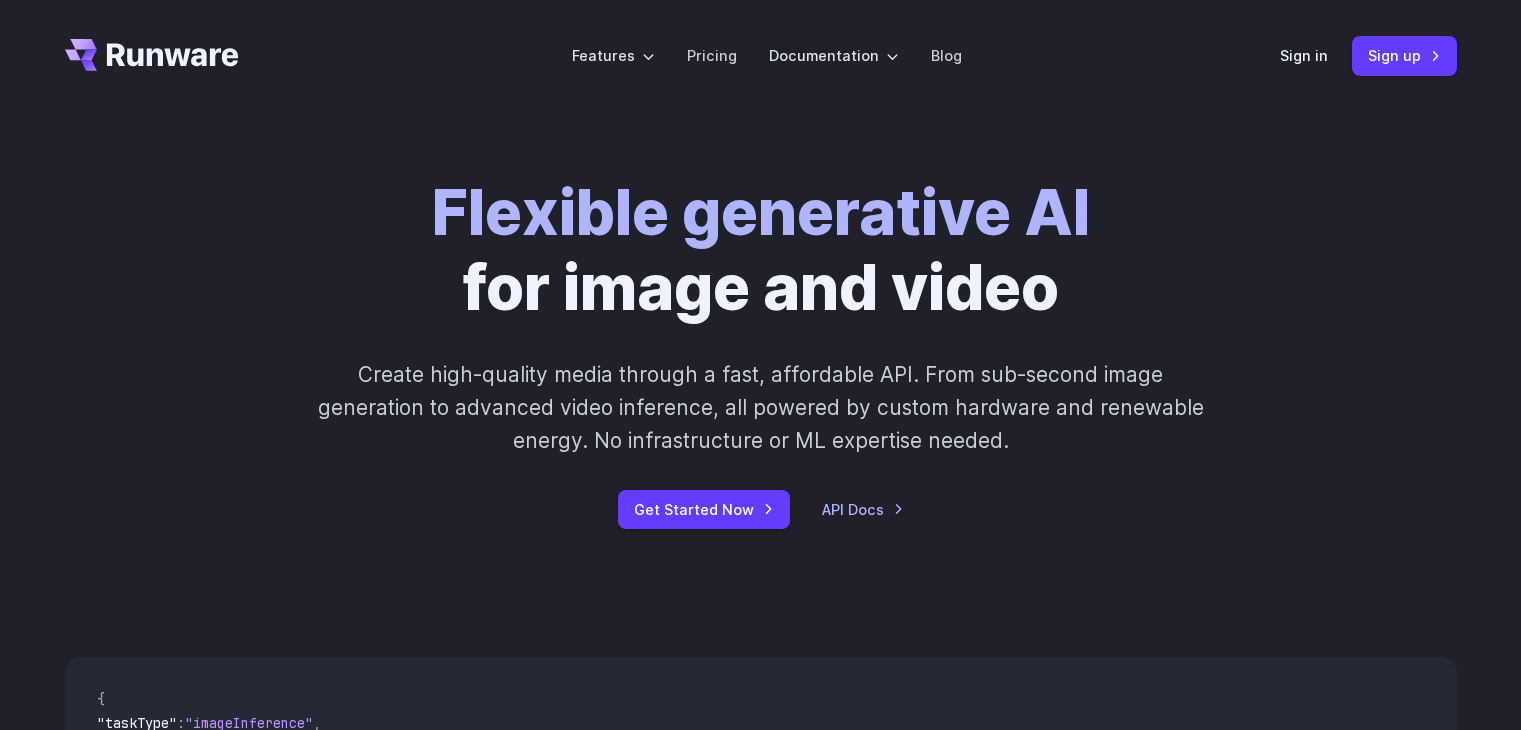 scroll, scrollTop: 0, scrollLeft: 0, axis: both 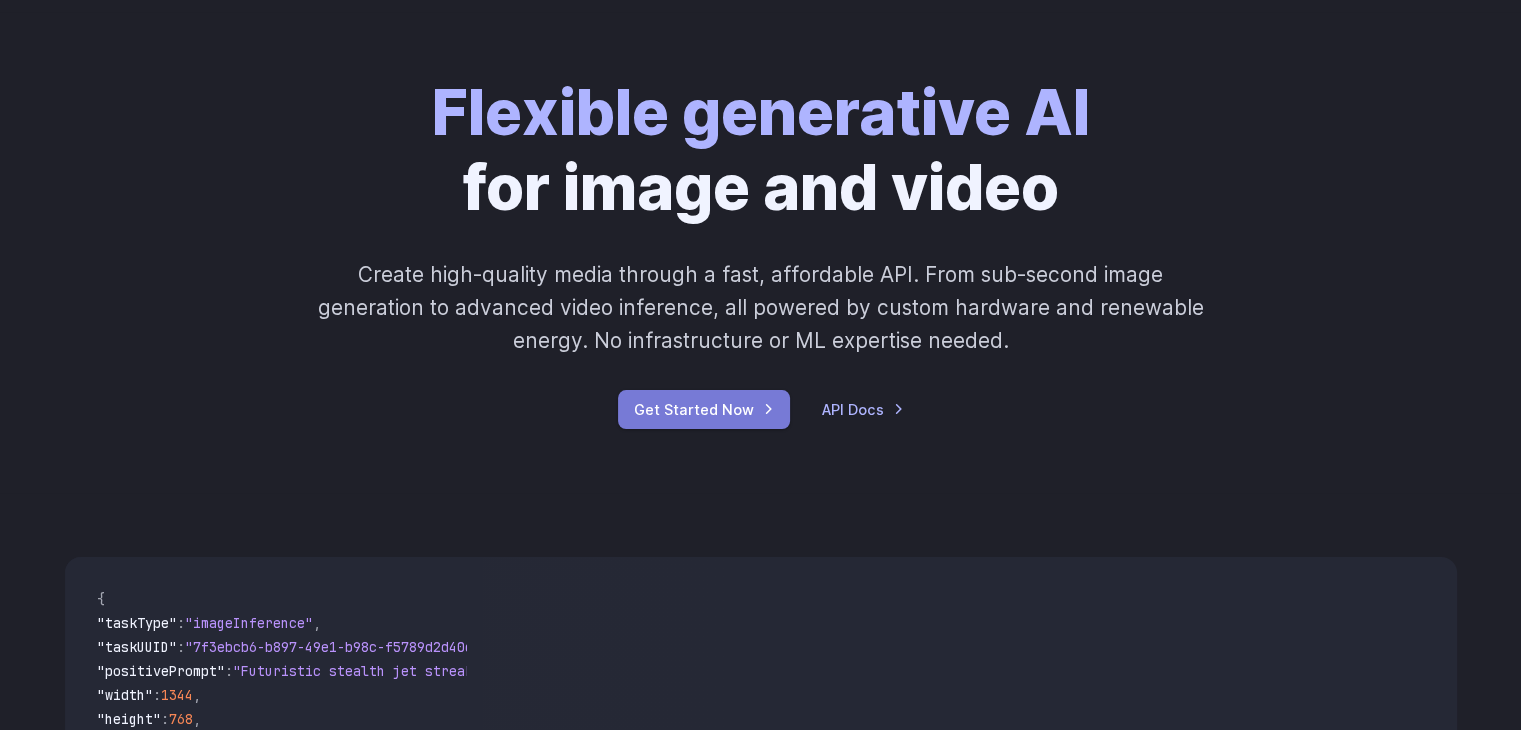 click on "Get Started Now" at bounding box center (704, 409) 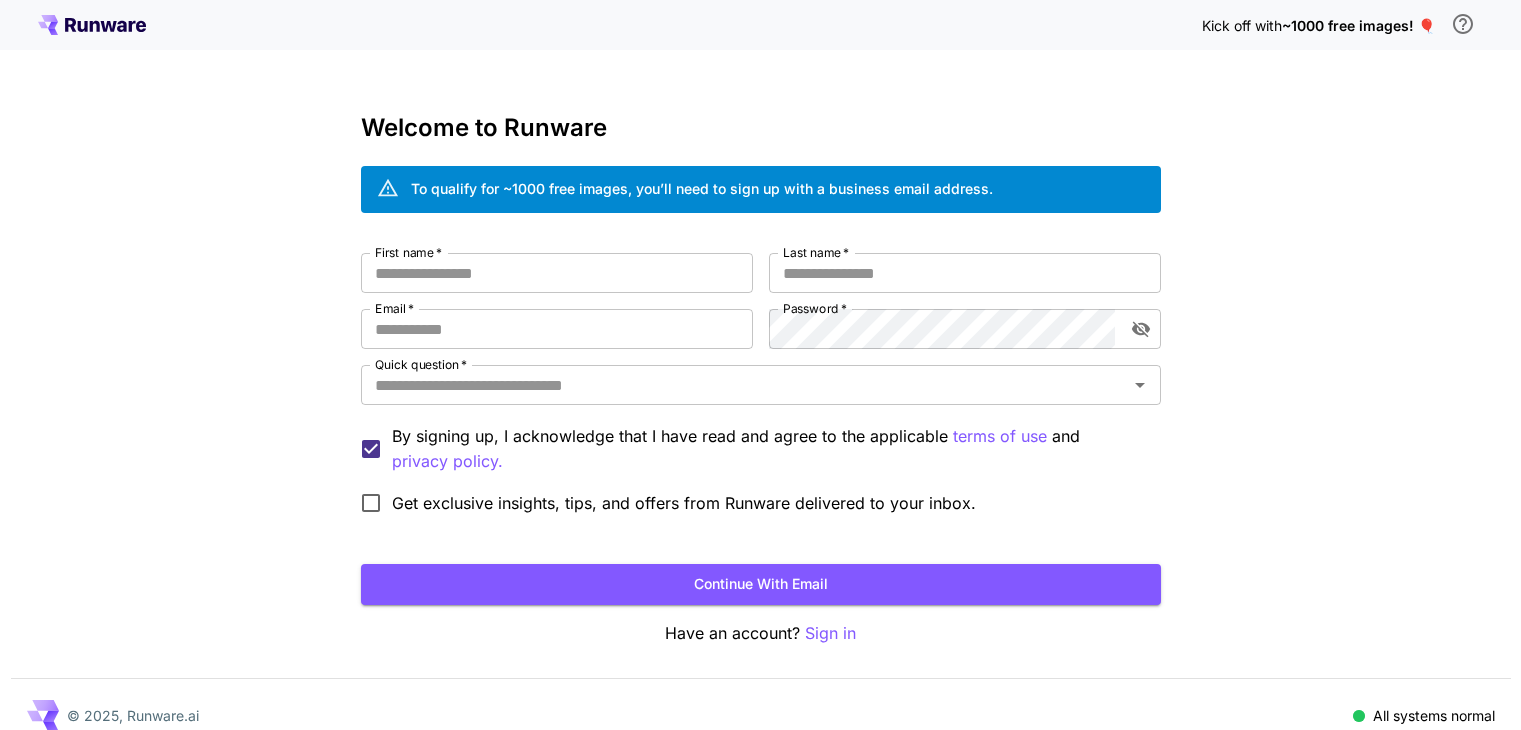scroll, scrollTop: 0, scrollLeft: 0, axis: both 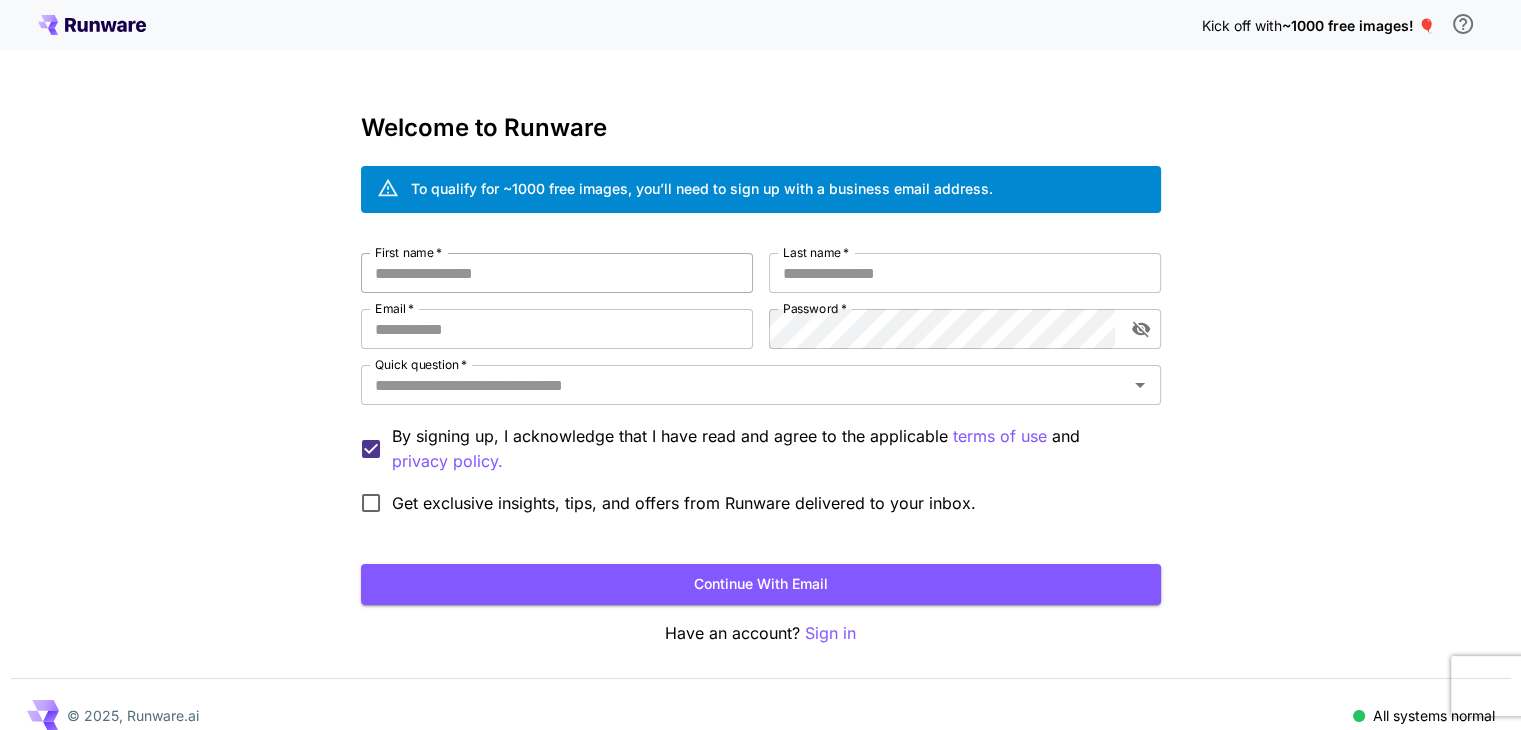 click on "First name   *" at bounding box center [557, 273] 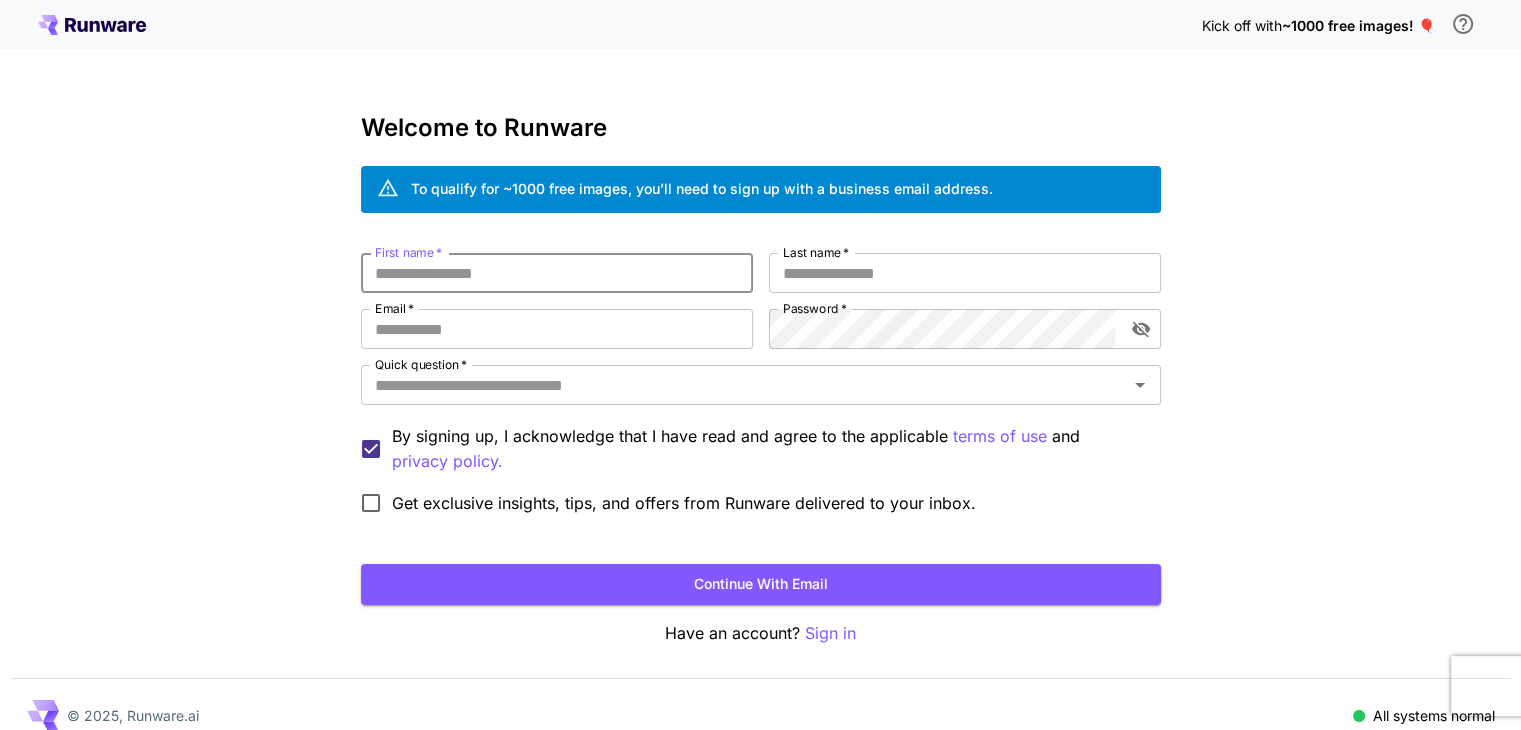 click on "First name   *" at bounding box center [557, 273] 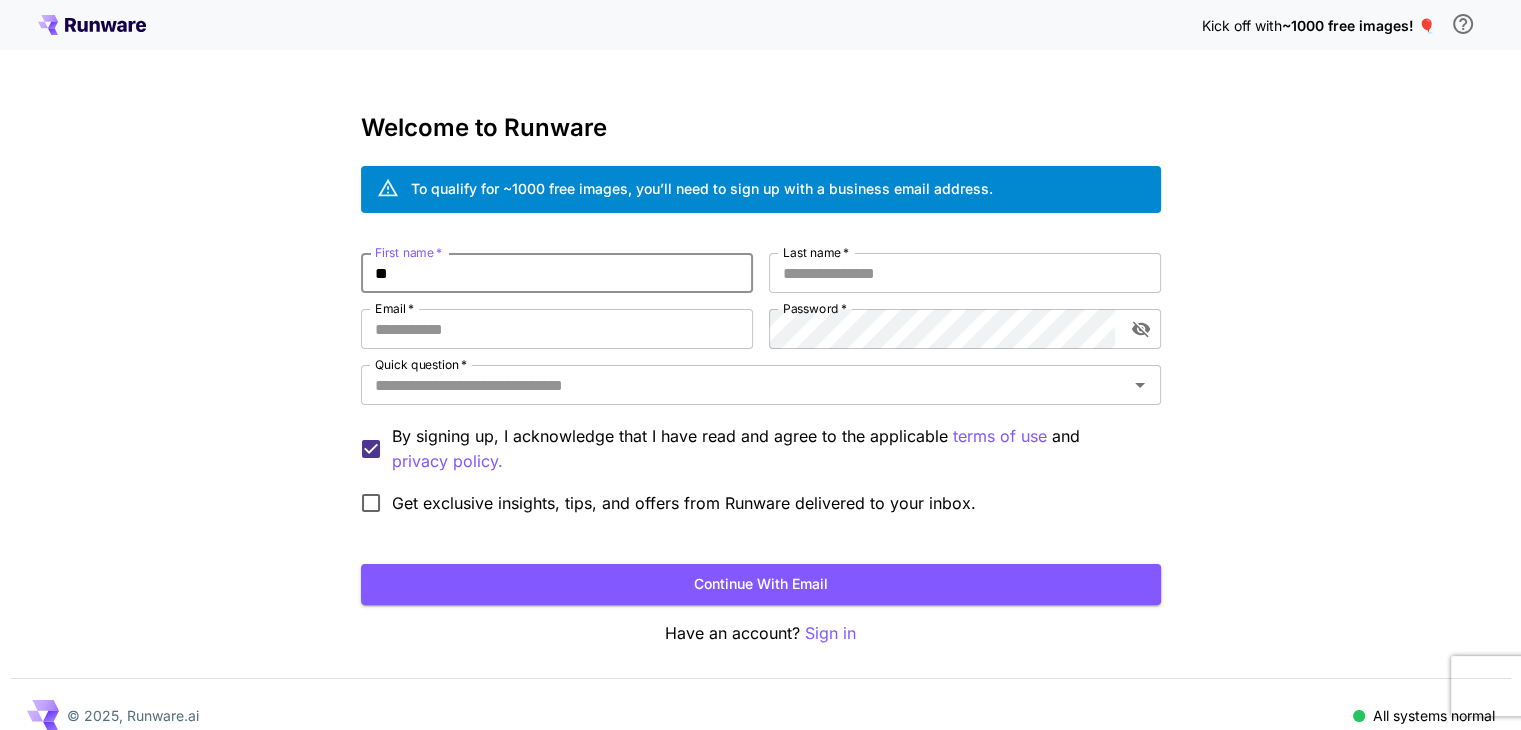 type on "*" 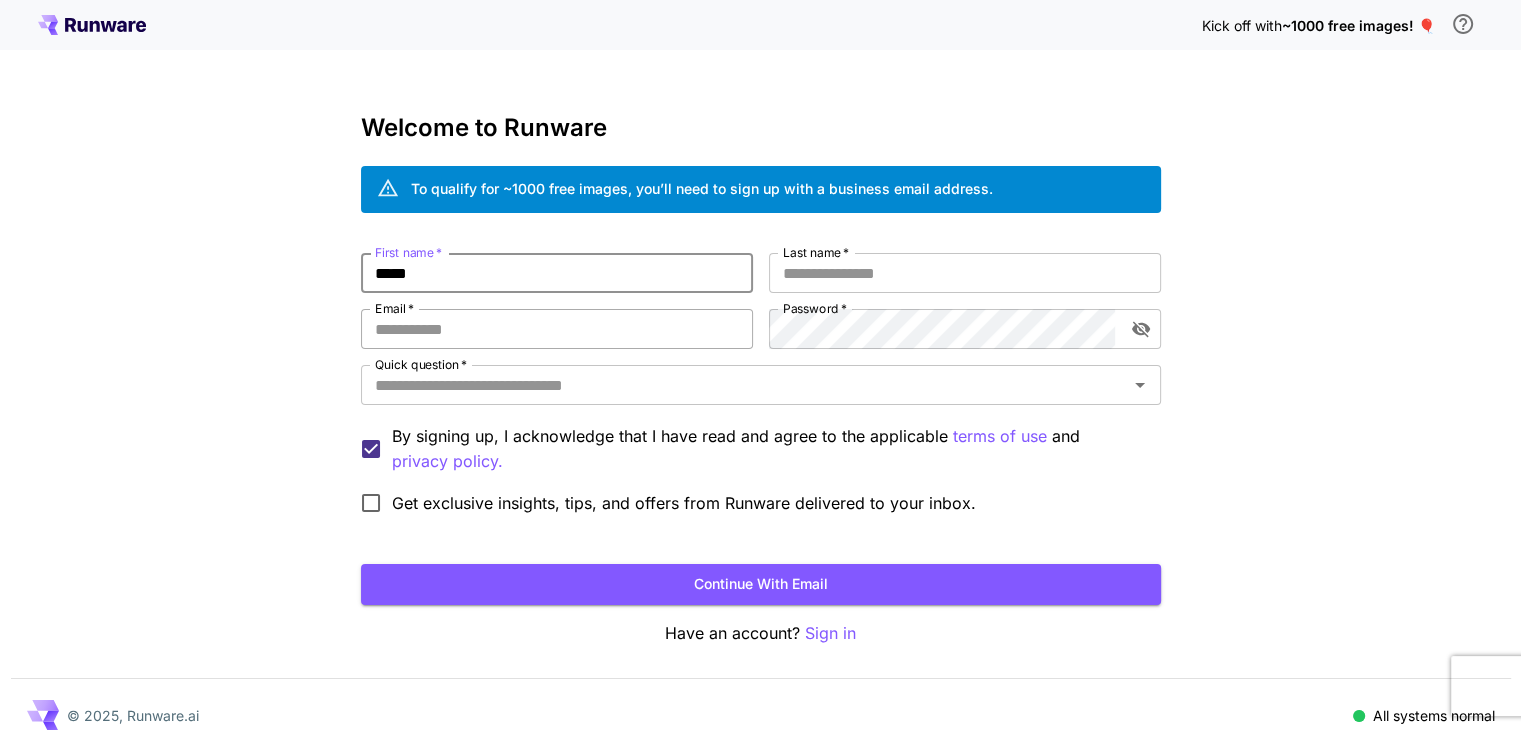 type on "*****" 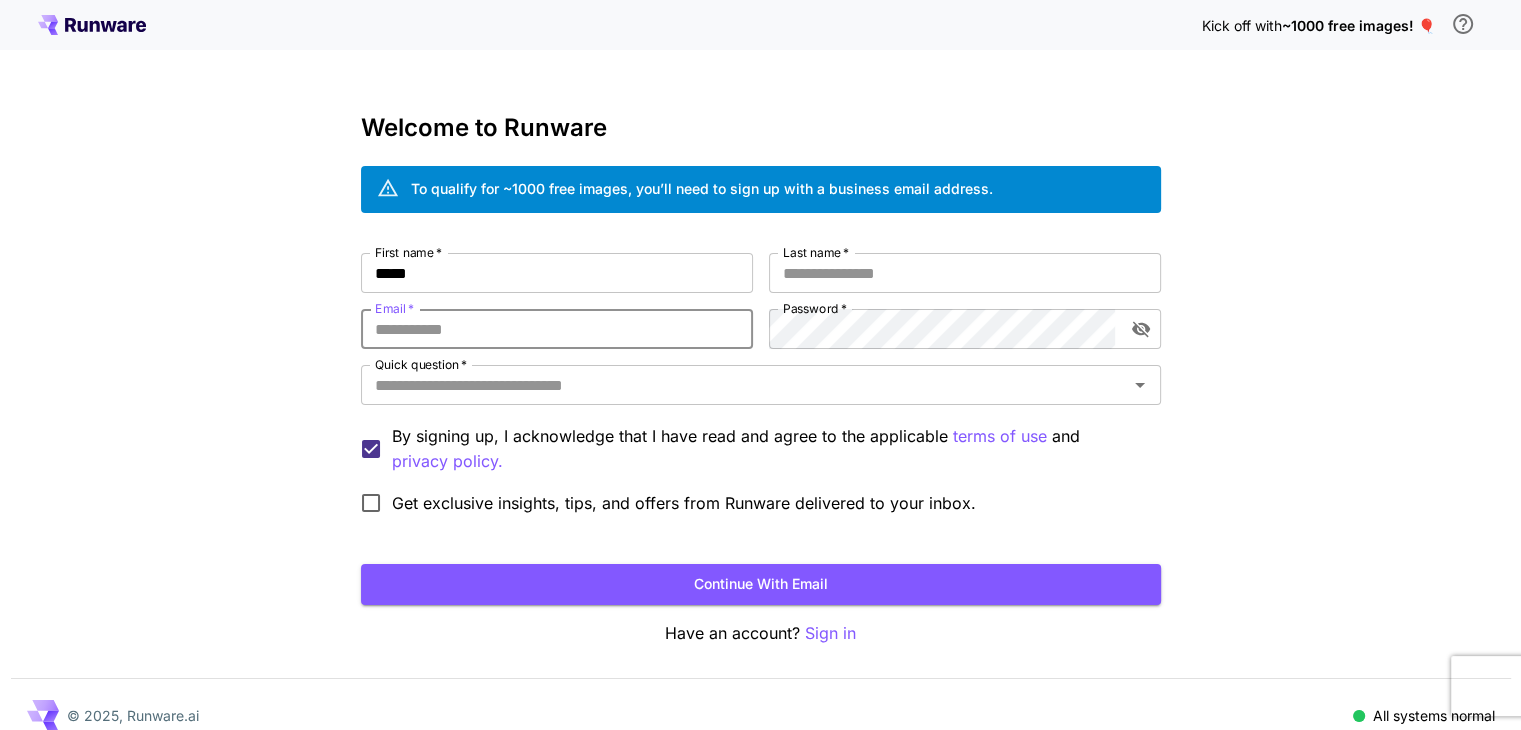 click on "Email   *" at bounding box center [557, 329] 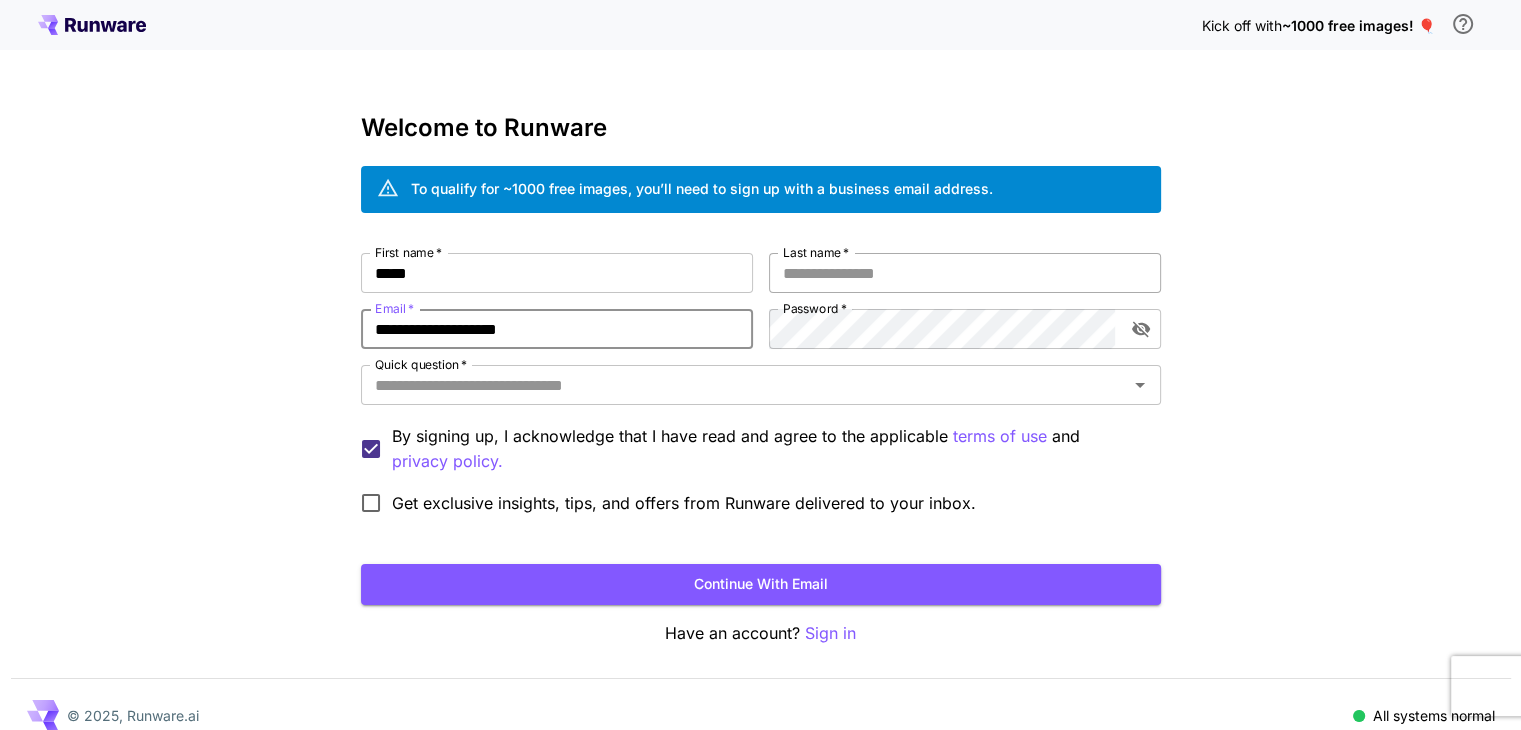 click on "Last name   *" at bounding box center (965, 273) 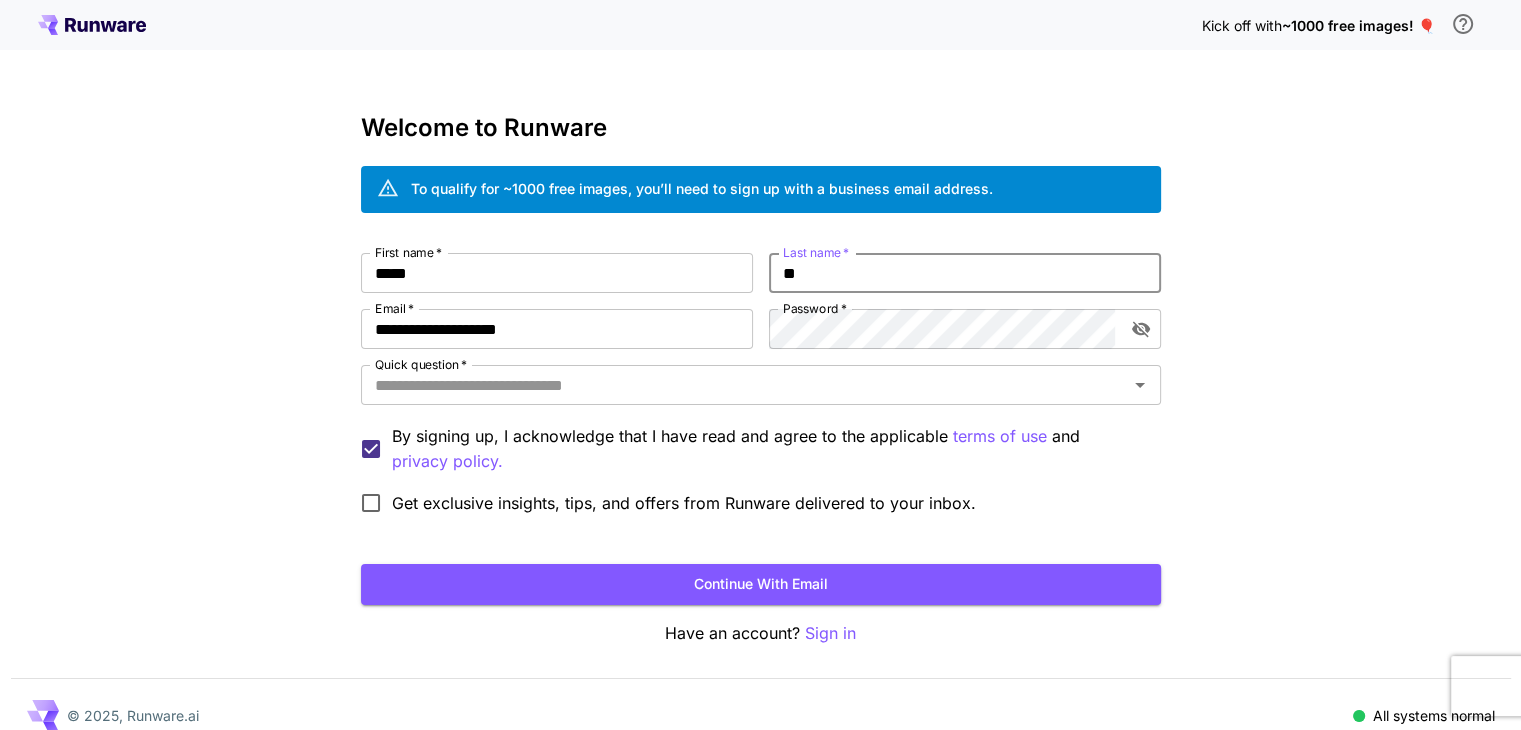 type on "*" 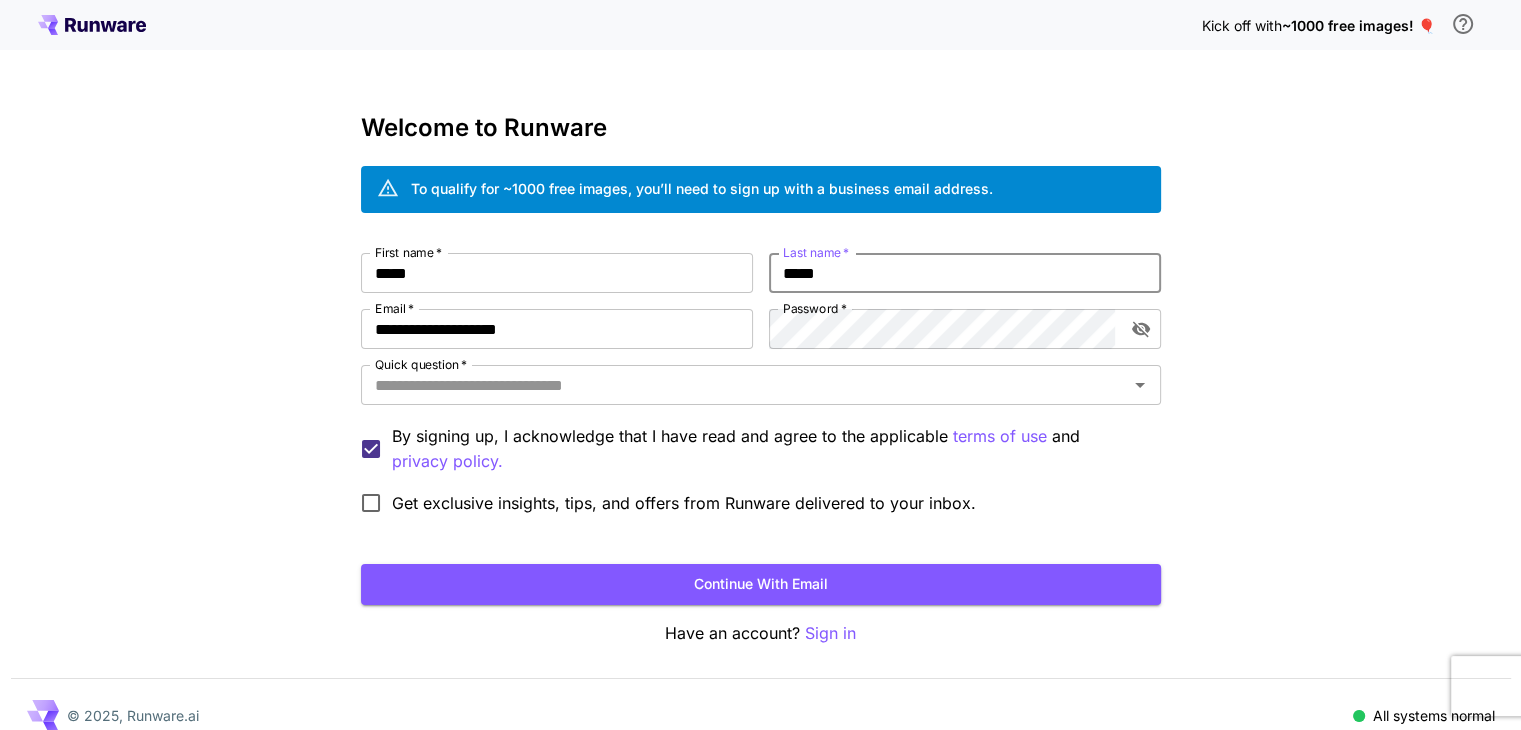type on "*****" 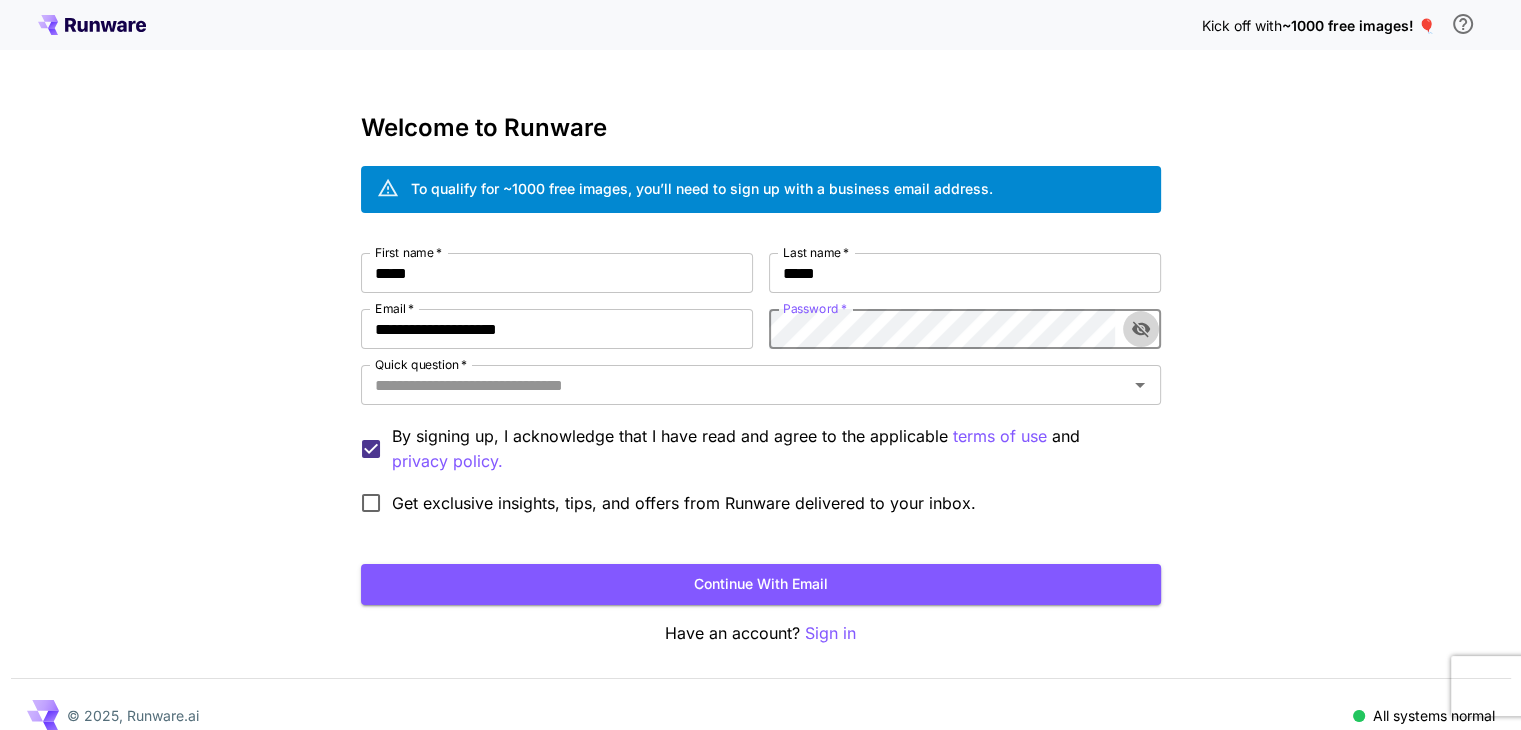 click 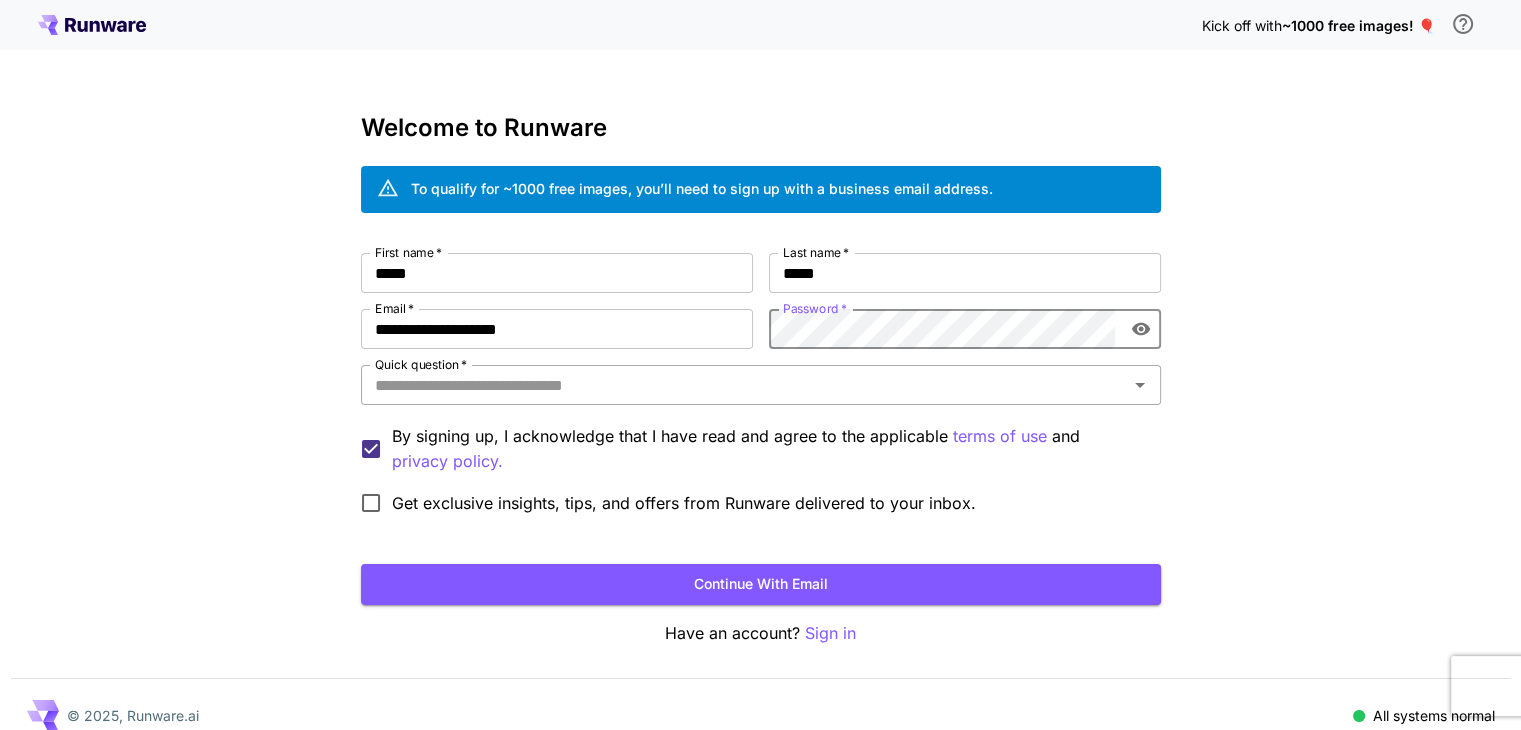click 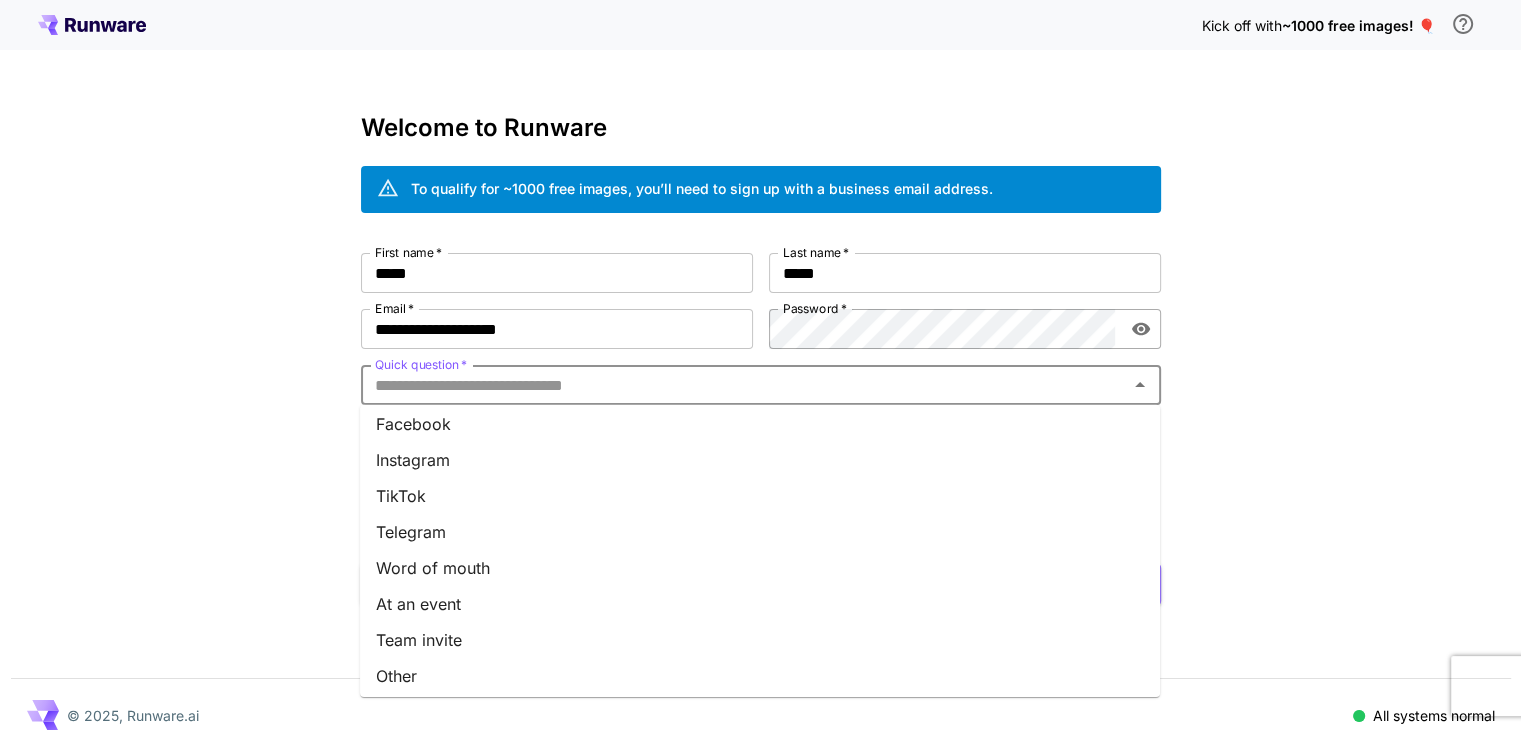 scroll, scrollTop: 264, scrollLeft: 0, axis: vertical 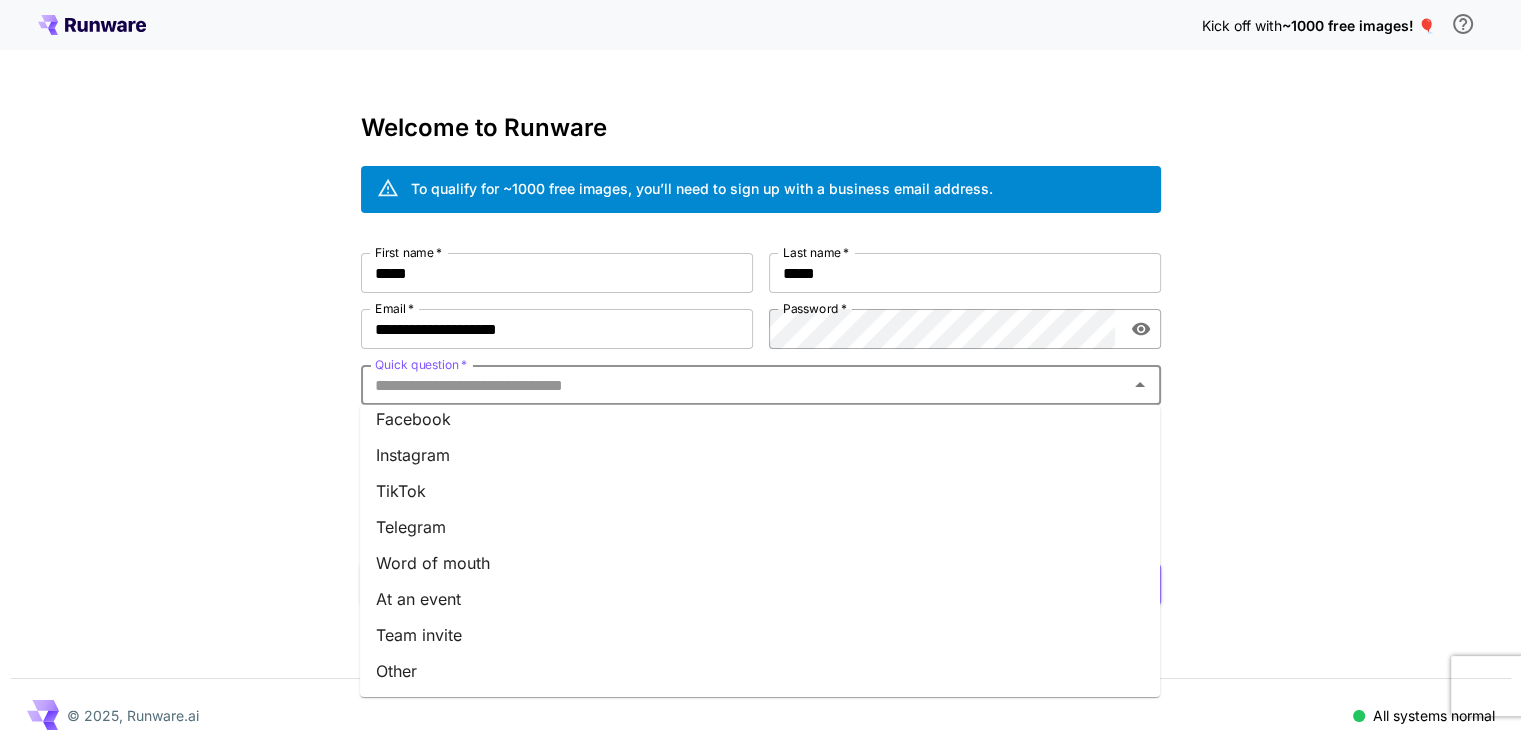 click on "Other" at bounding box center (760, 671) 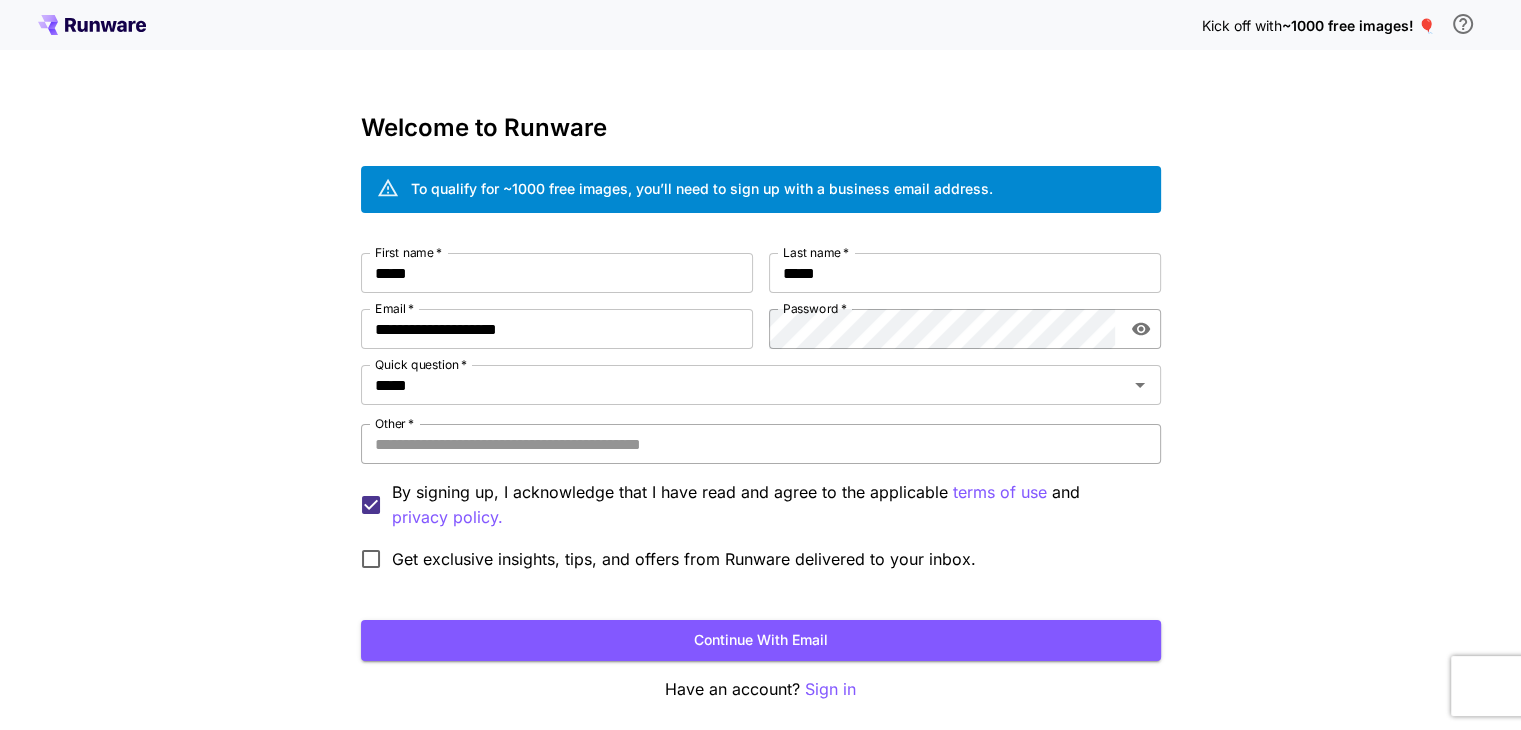 click on "Other   *" at bounding box center [761, 444] 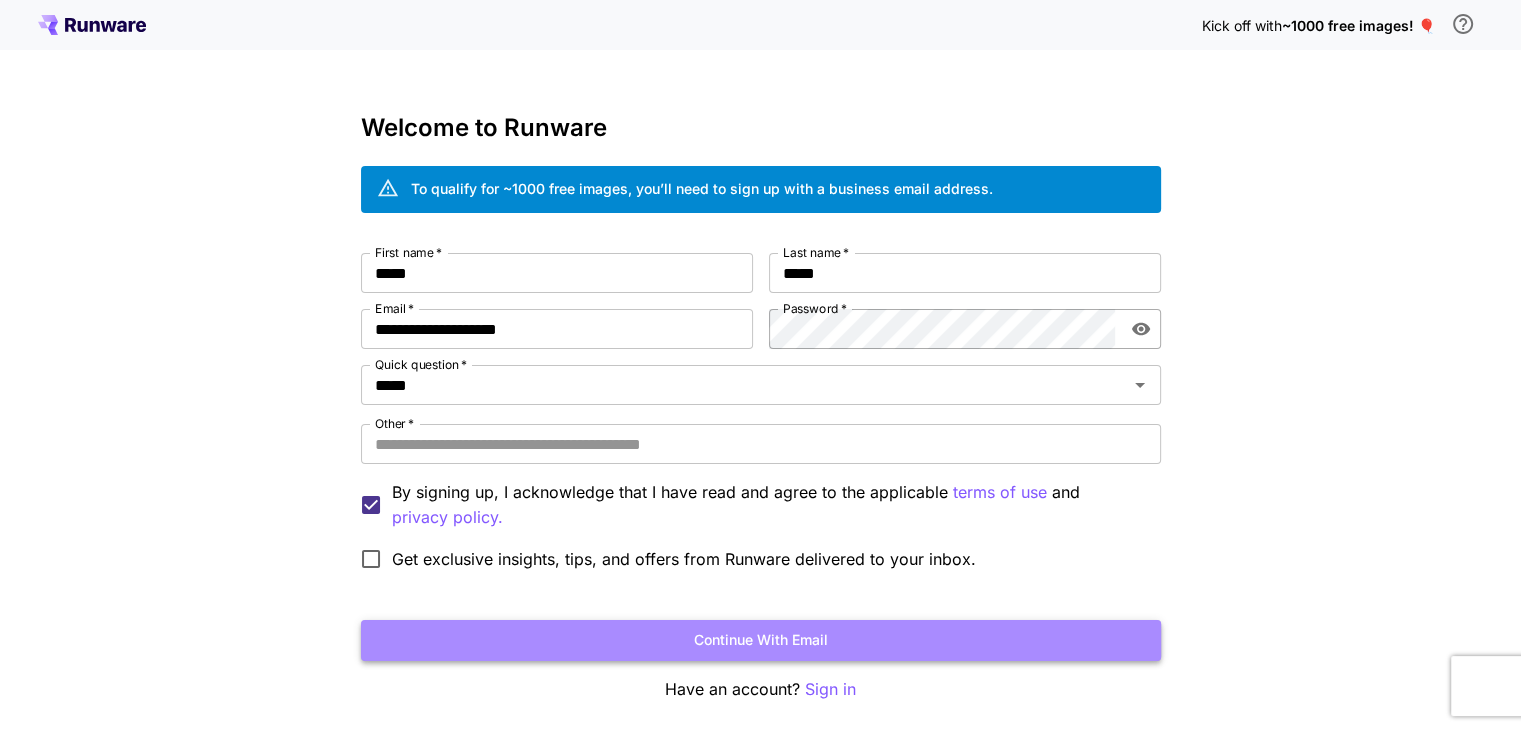 click on "Continue with email" at bounding box center (761, 640) 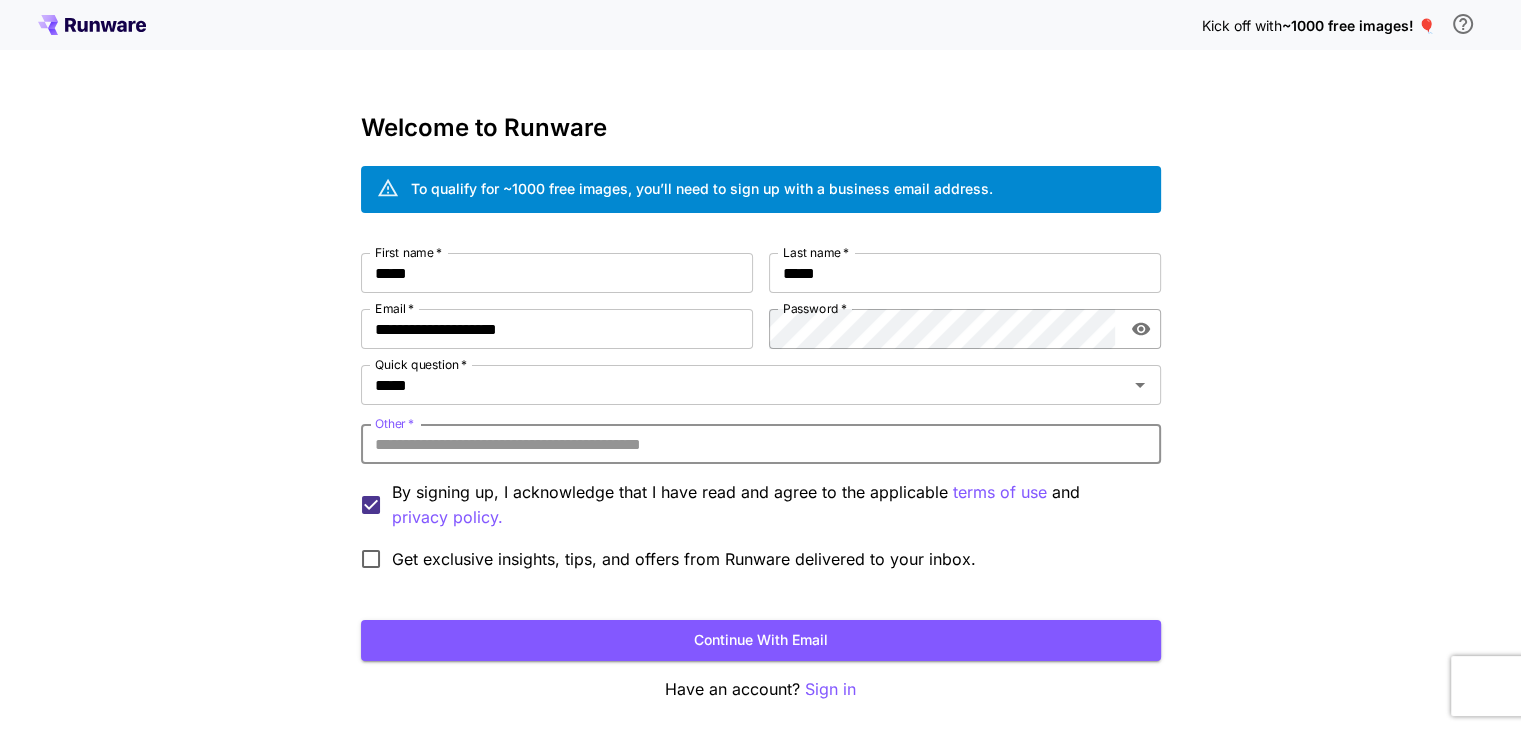 click on "Other   *" at bounding box center [761, 444] 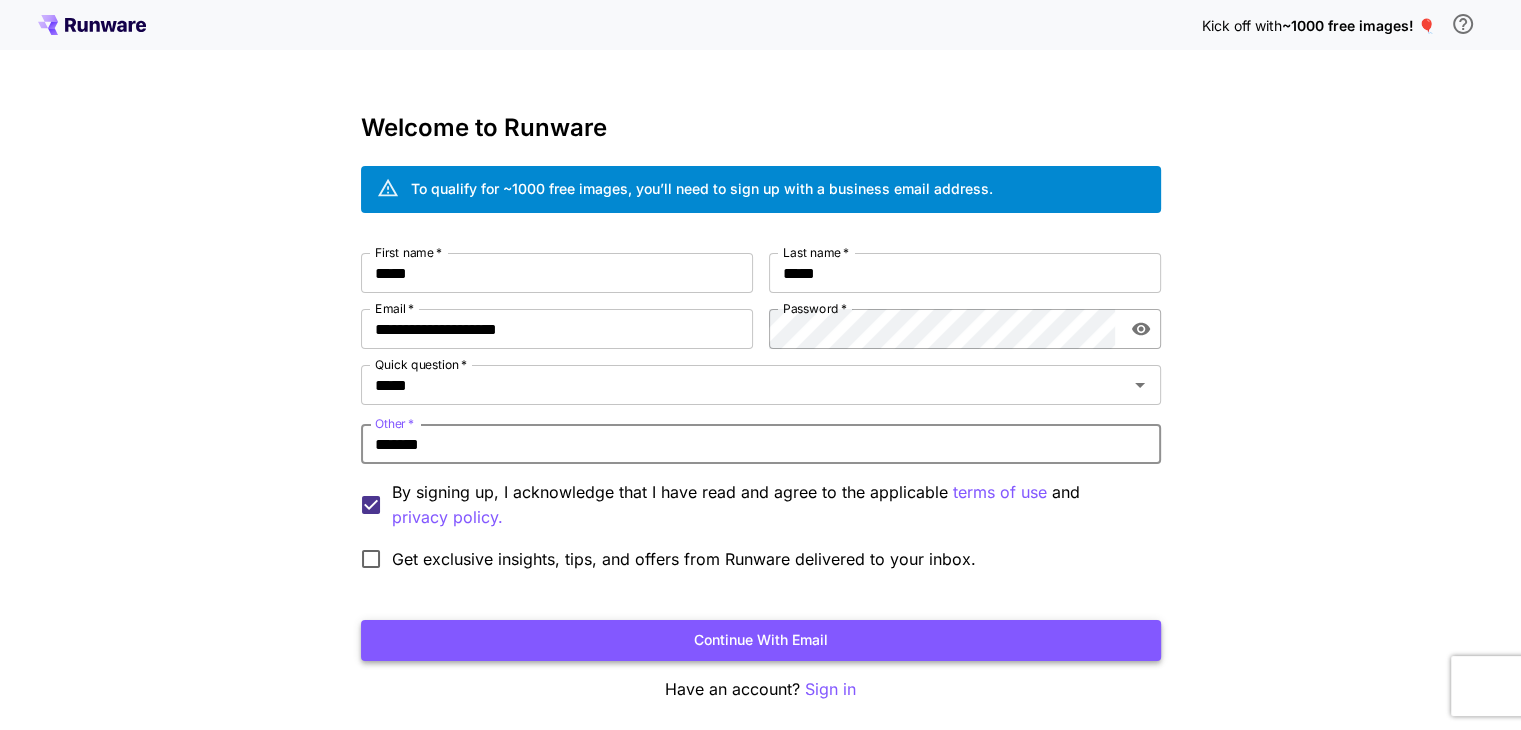 type on "*******" 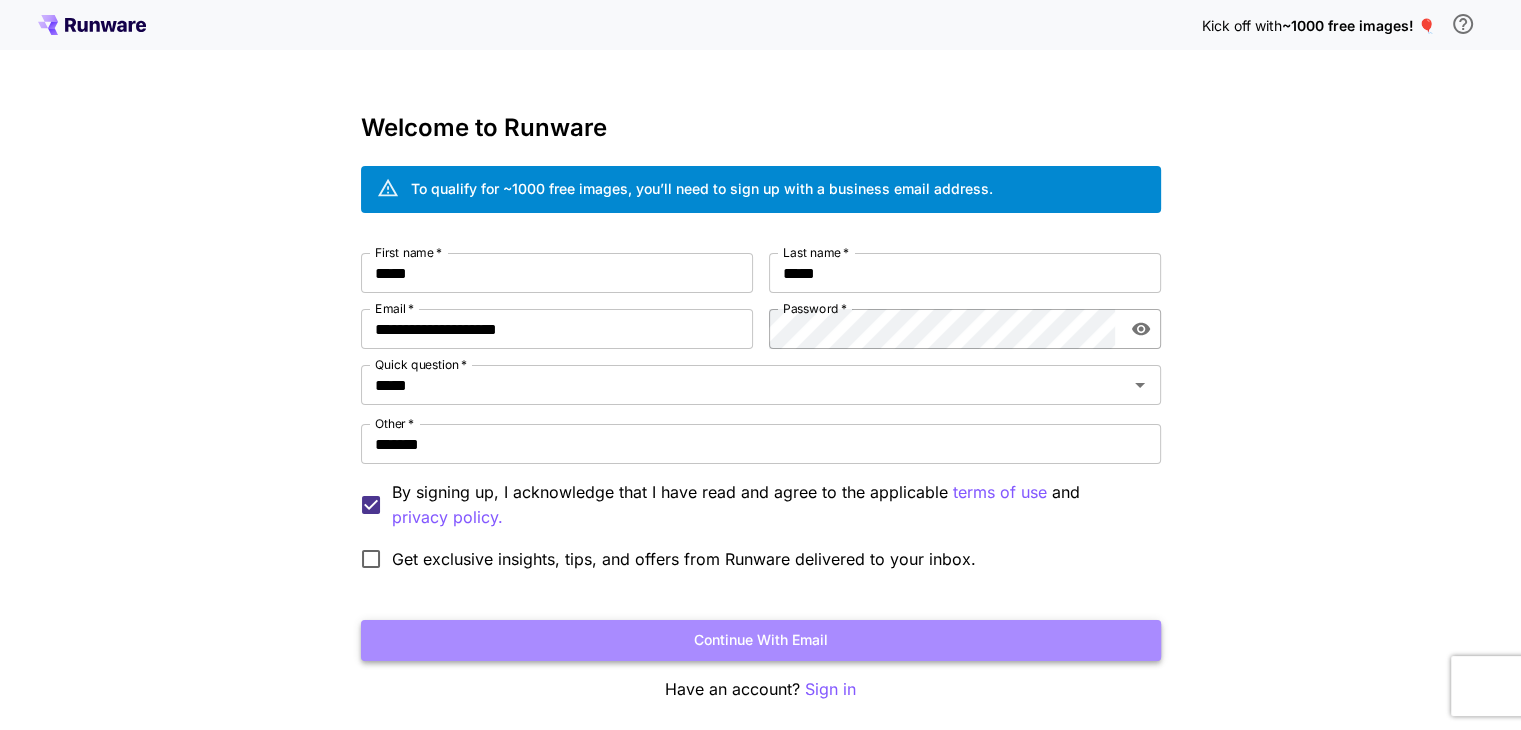 click on "Continue with email" at bounding box center [761, 640] 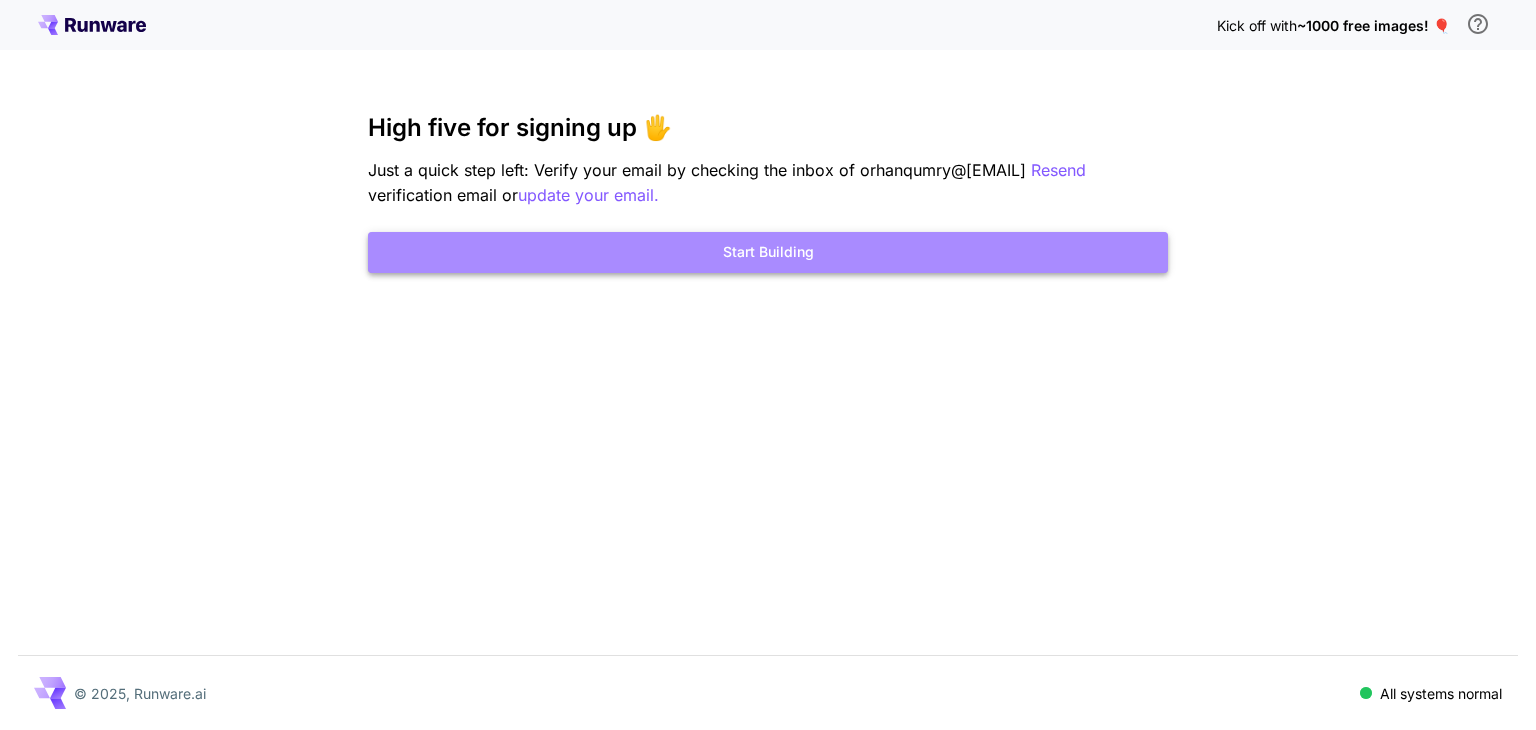 click on "Start Building" at bounding box center [768, 252] 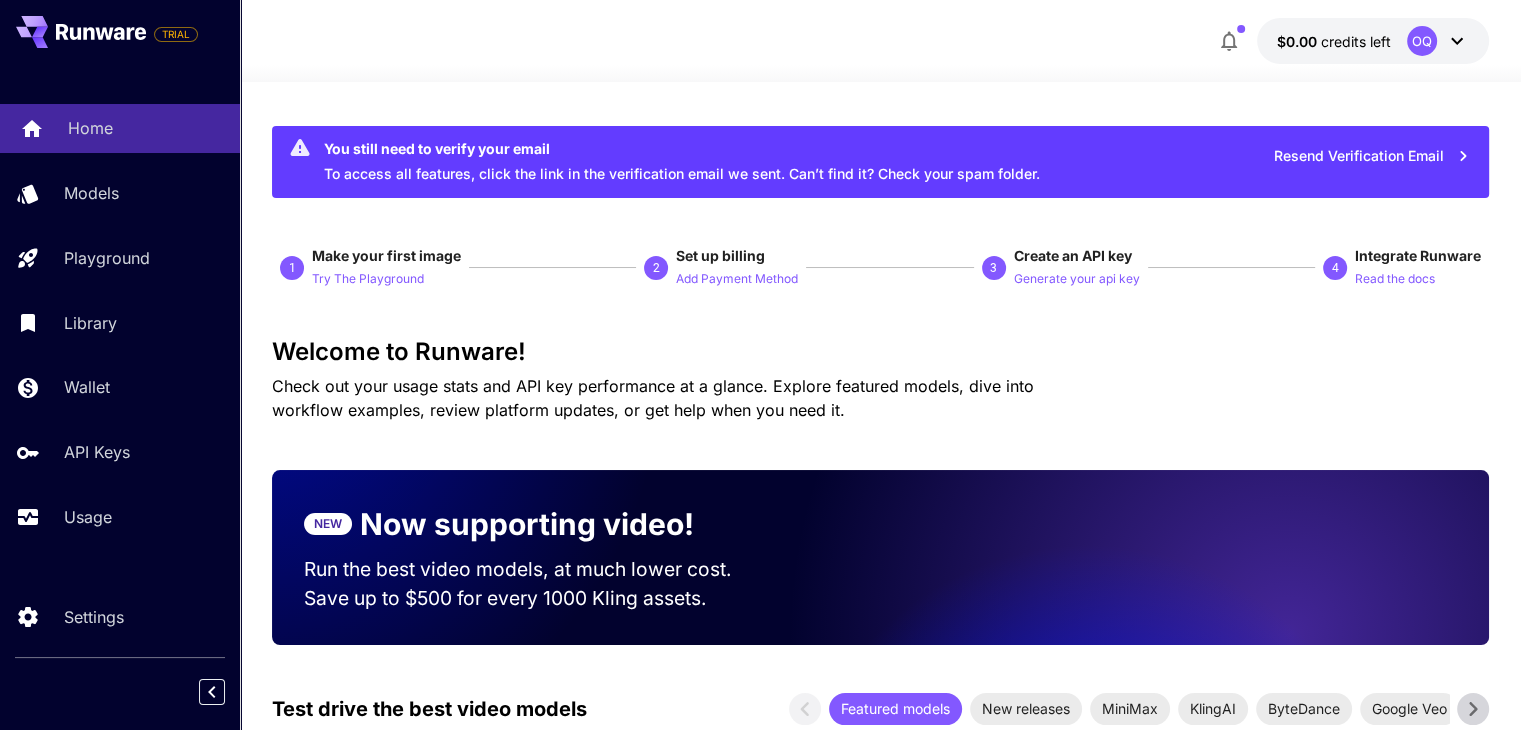 click on "Home" at bounding box center (120, 128) 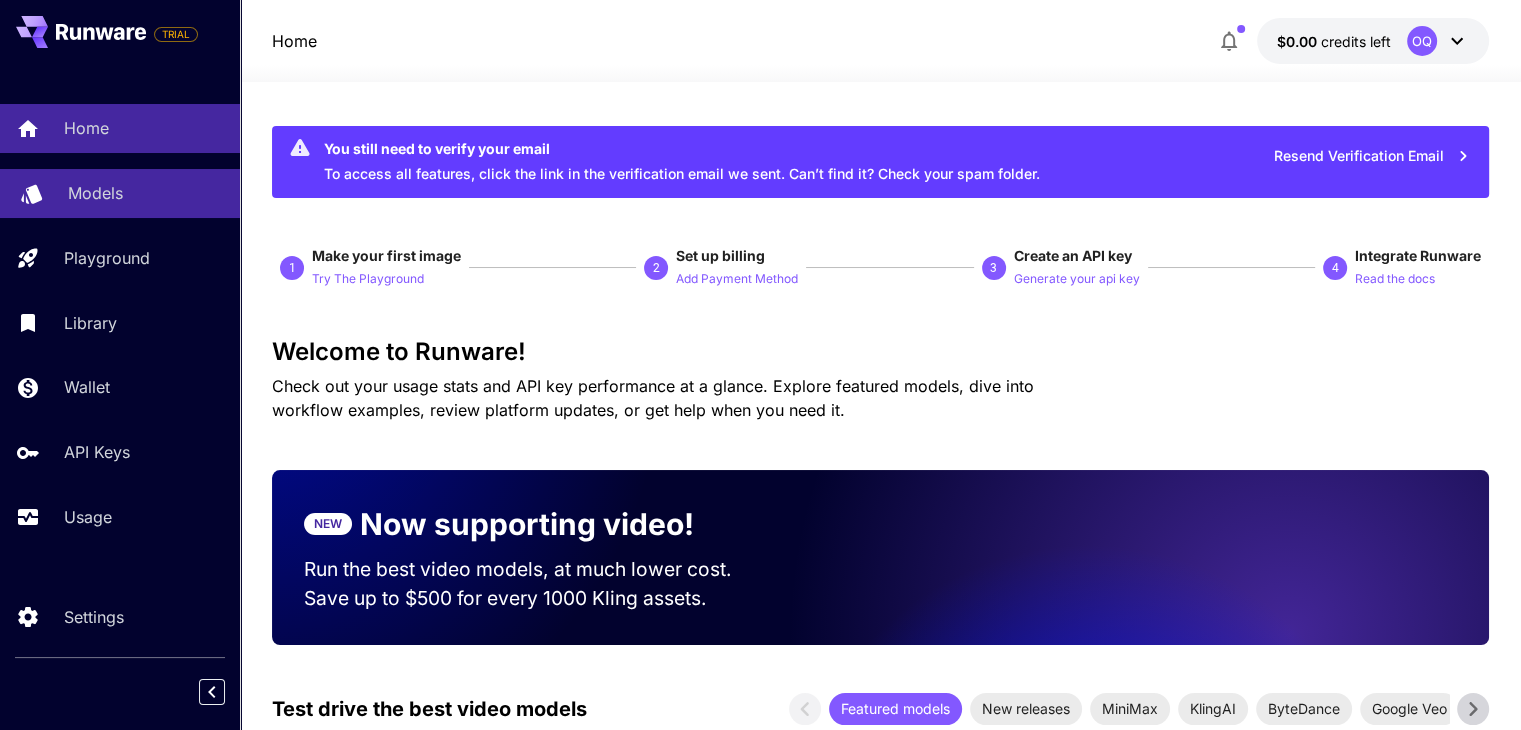click on "Models" at bounding box center (146, 193) 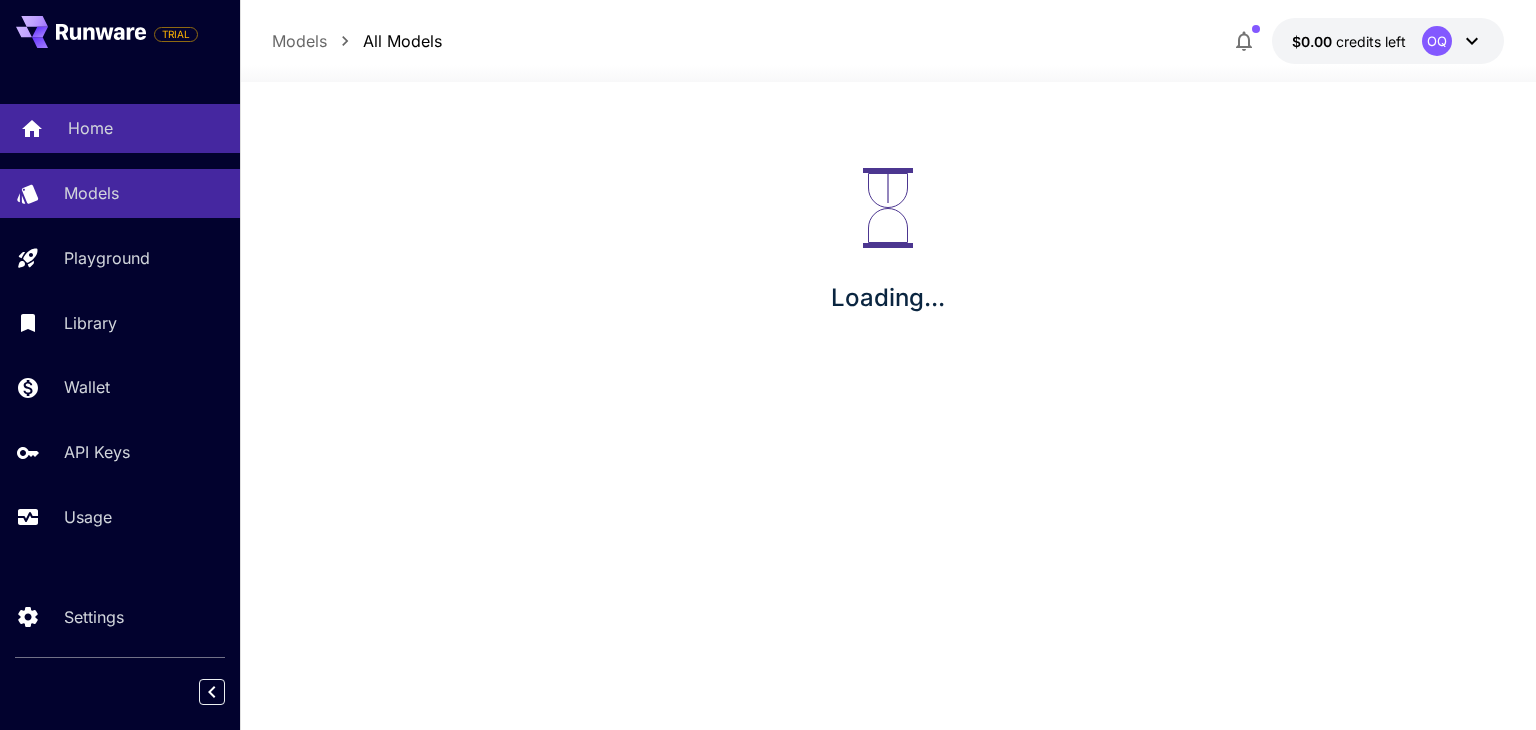 click on "Home" at bounding box center (120, 128) 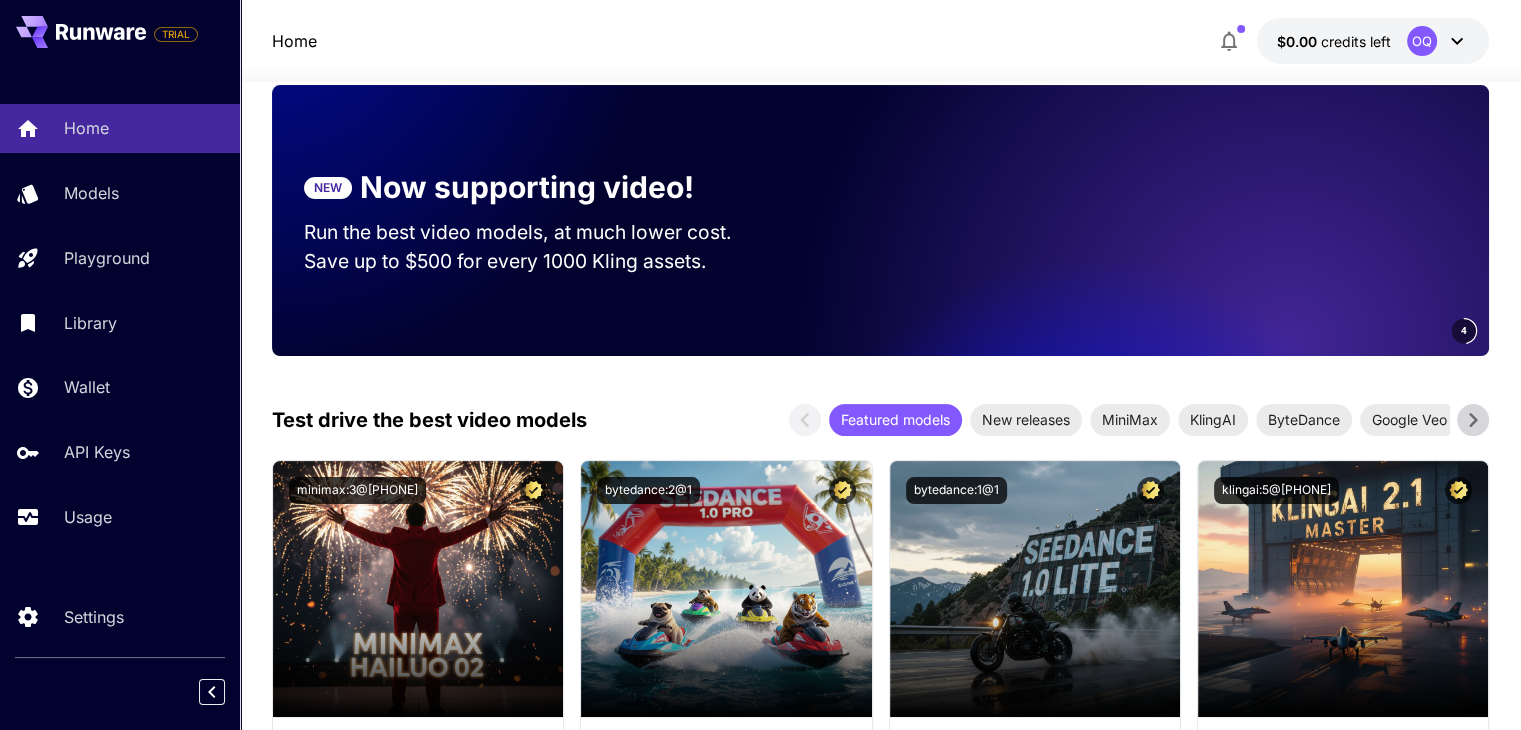 scroll, scrollTop: 400, scrollLeft: 0, axis: vertical 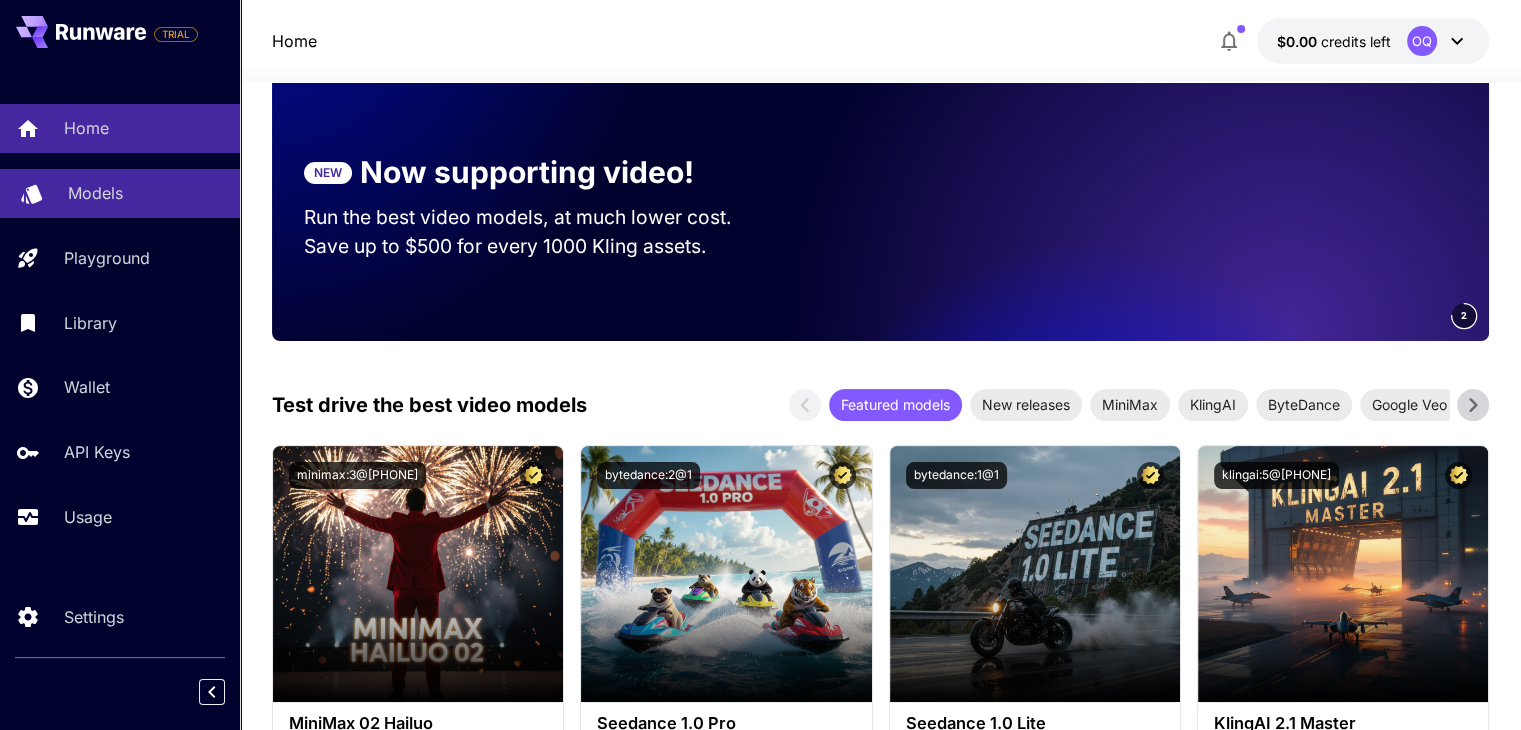 click on "Models" at bounding box center (95, 193) 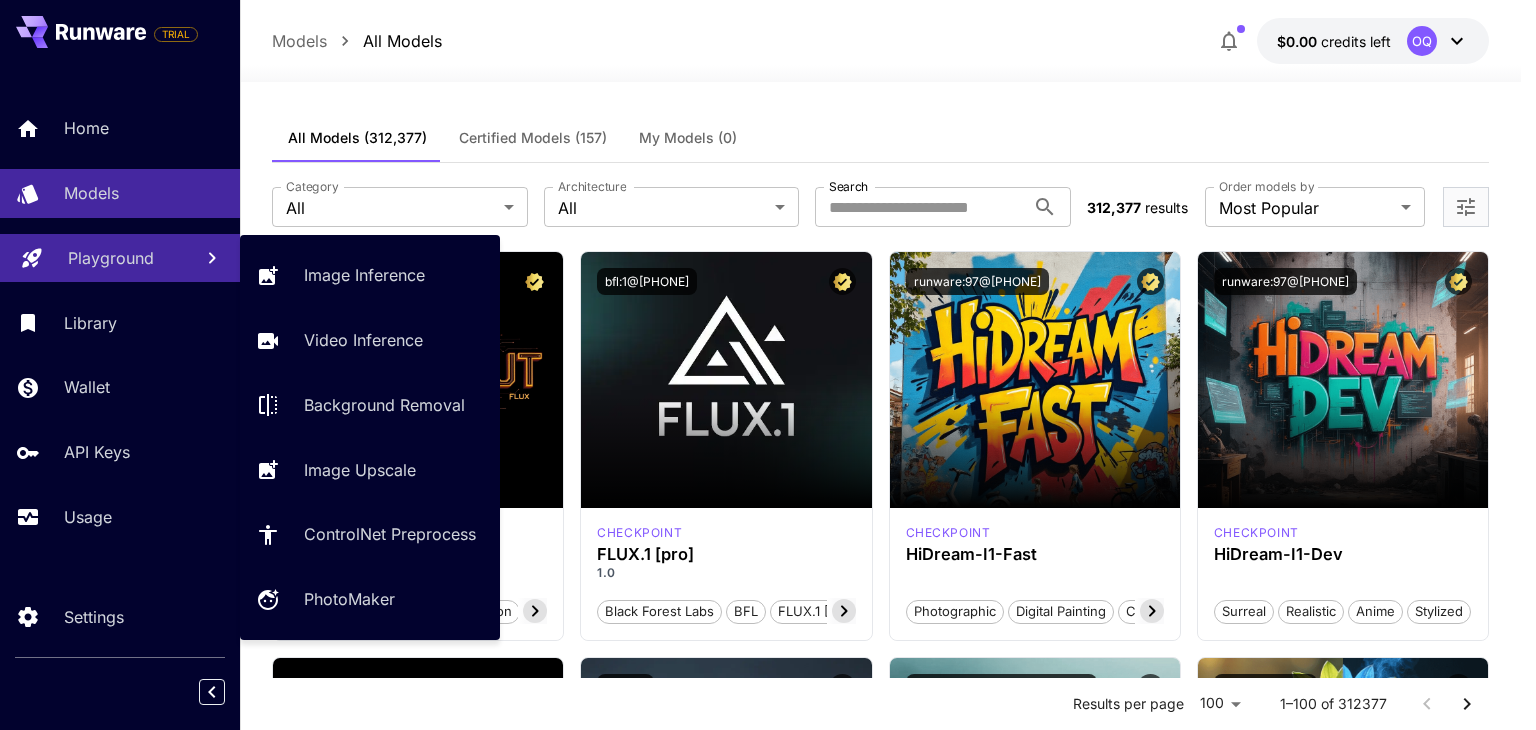 click on "Playground" at bounding box center [111, 258] 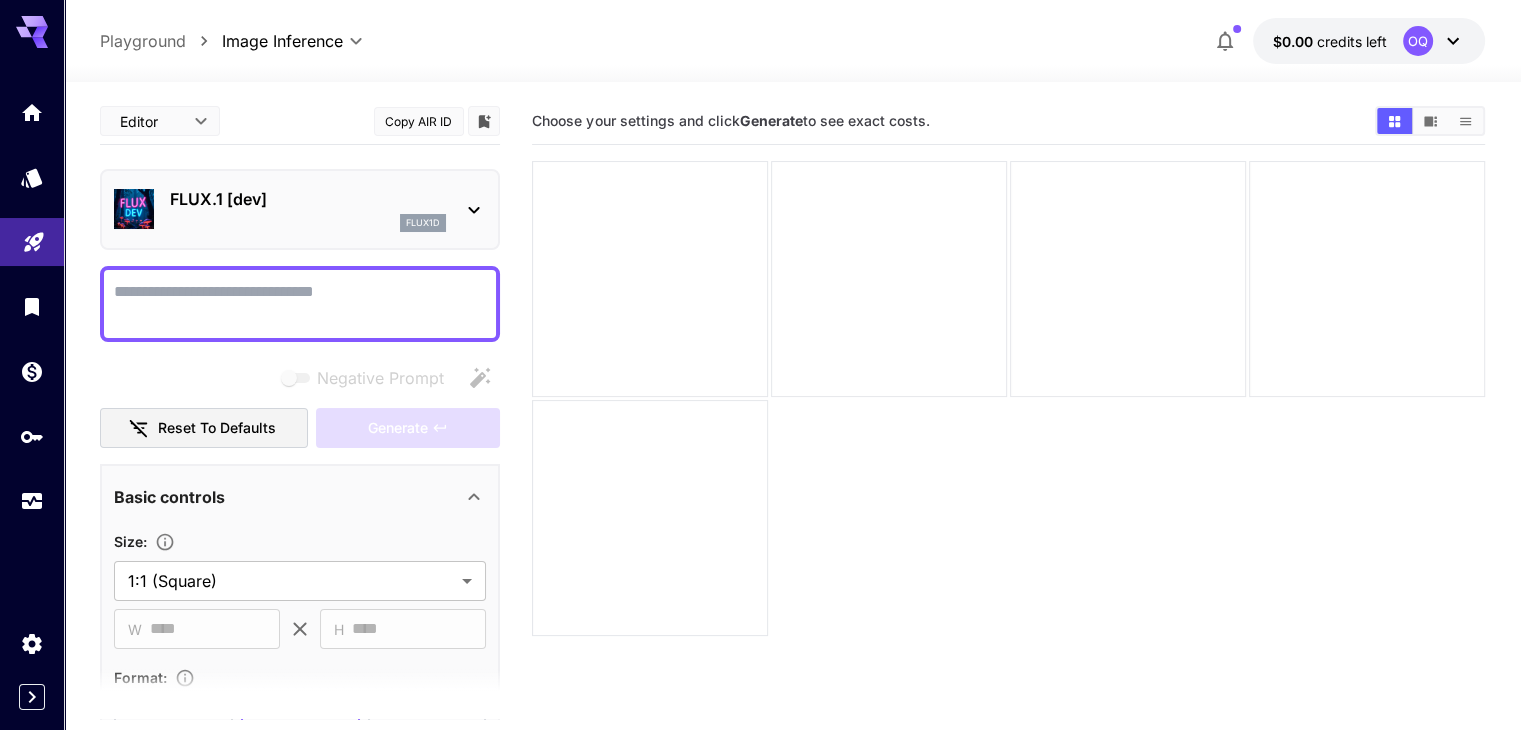 click at bounding box center [300, 304] 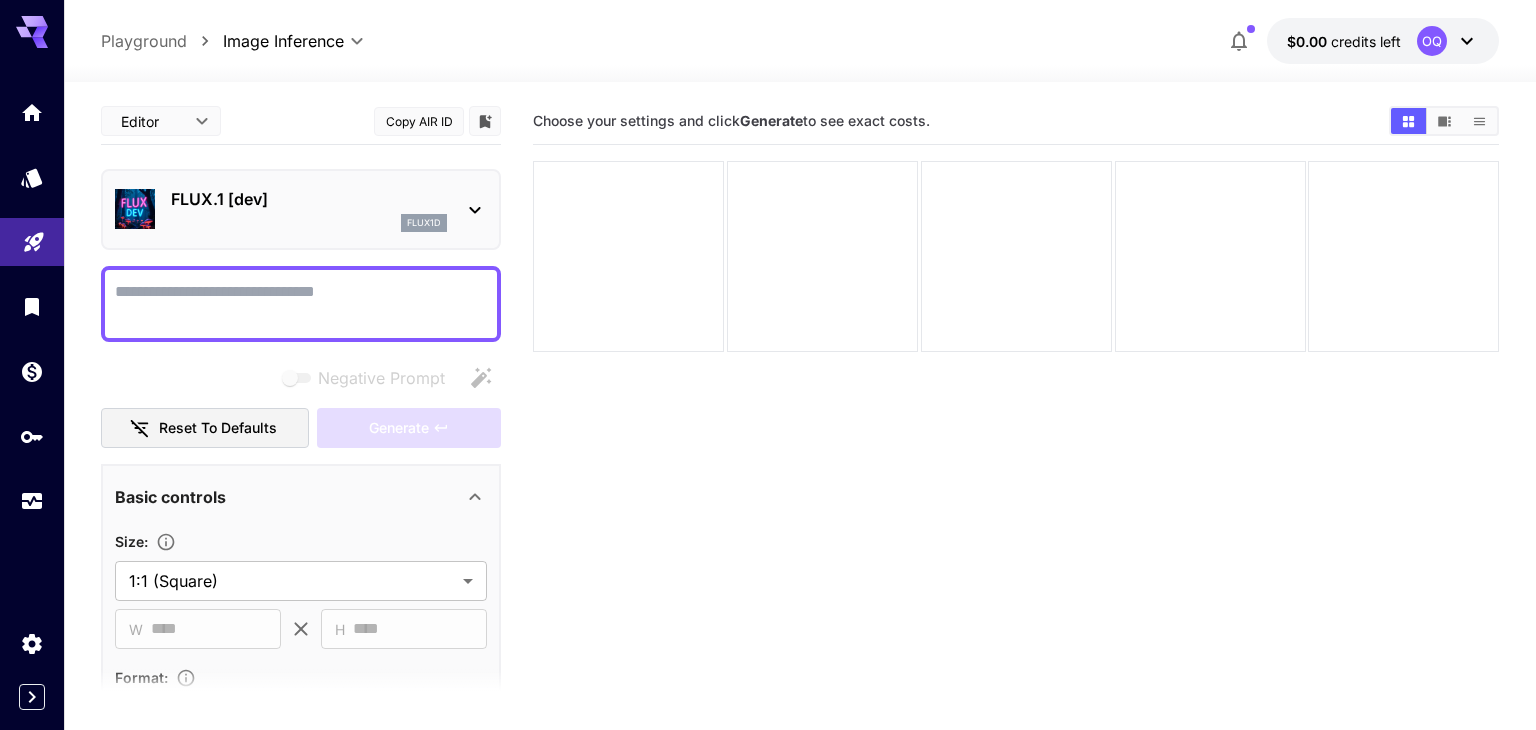 click on "**********" at bounding box center [768, 444] 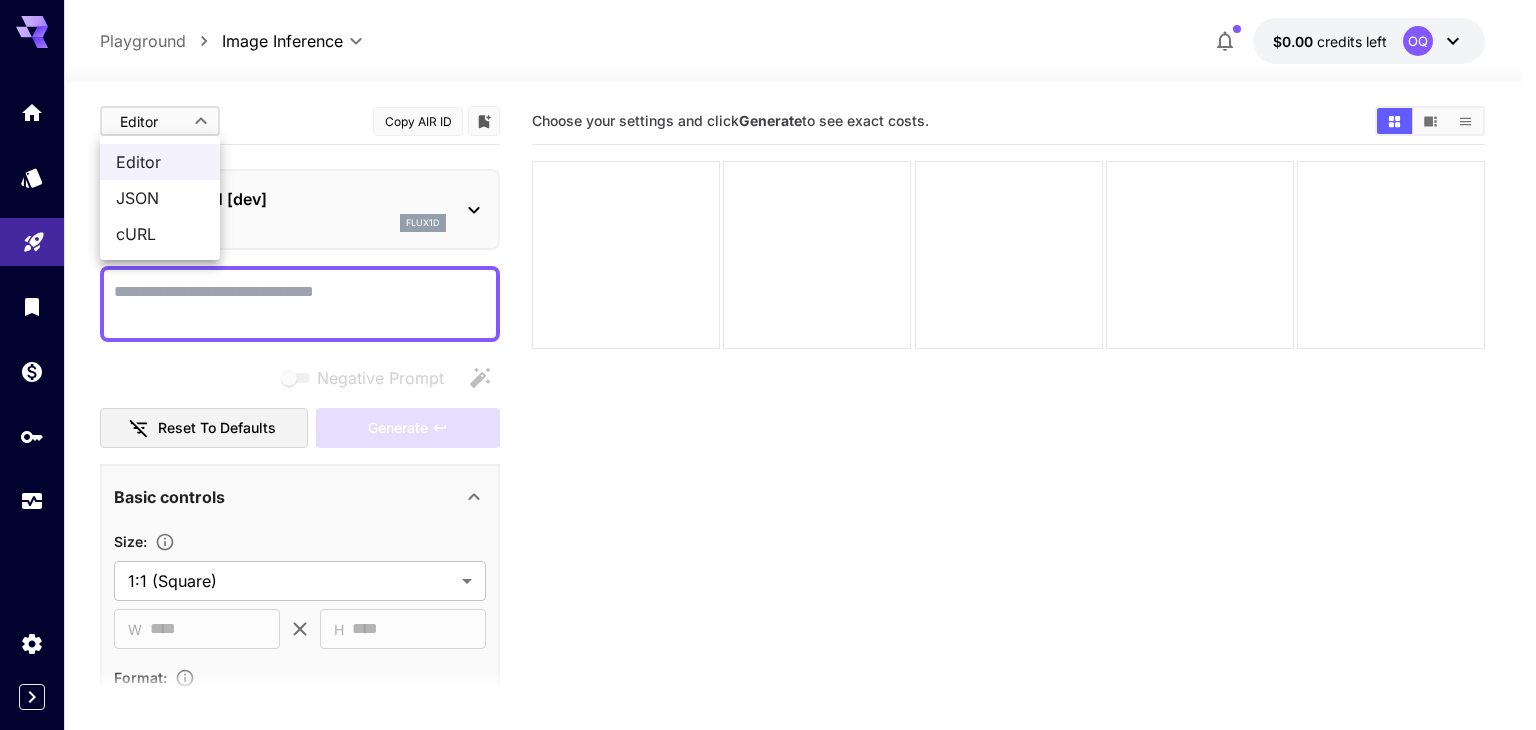 click at bounding box center (768, 365) 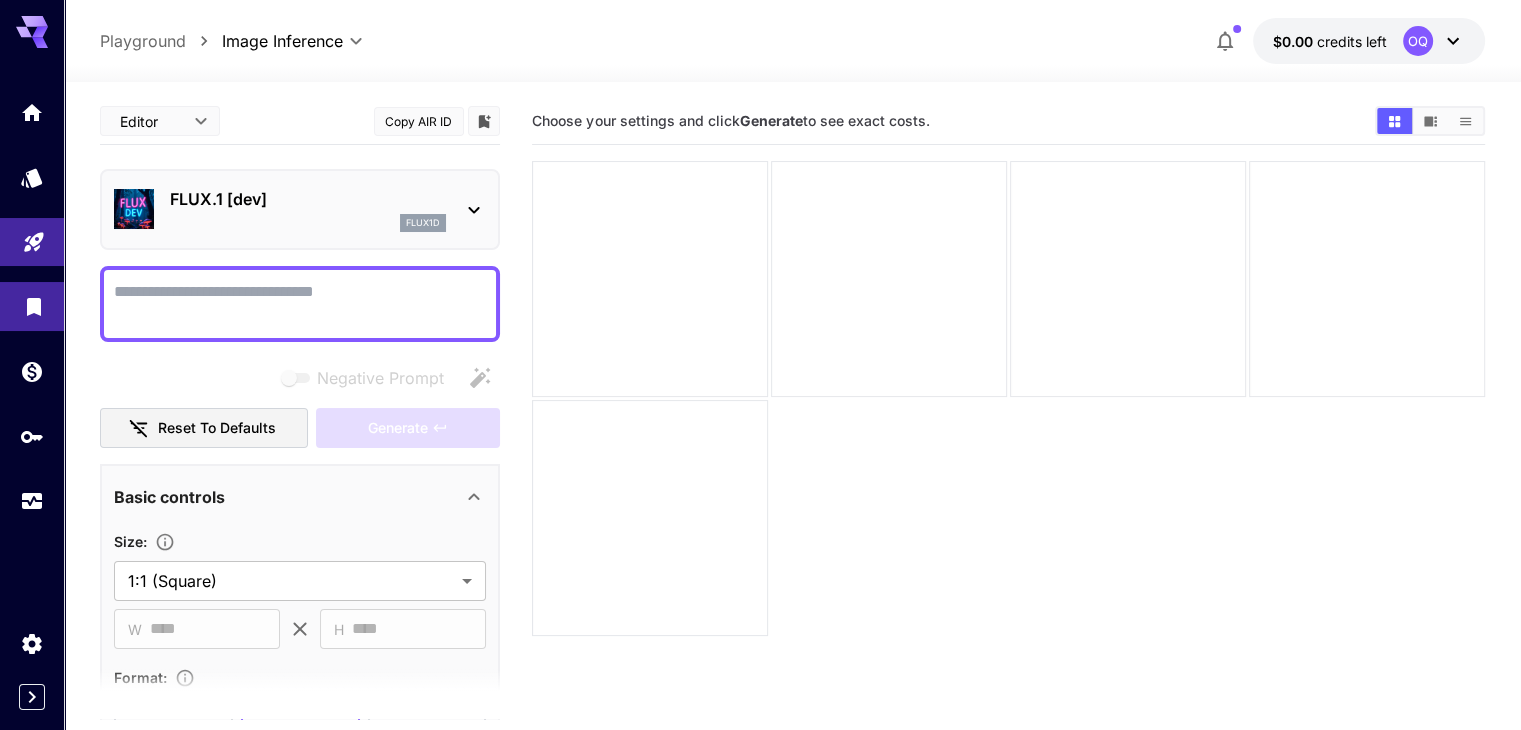click at bounding box center [32, 306] 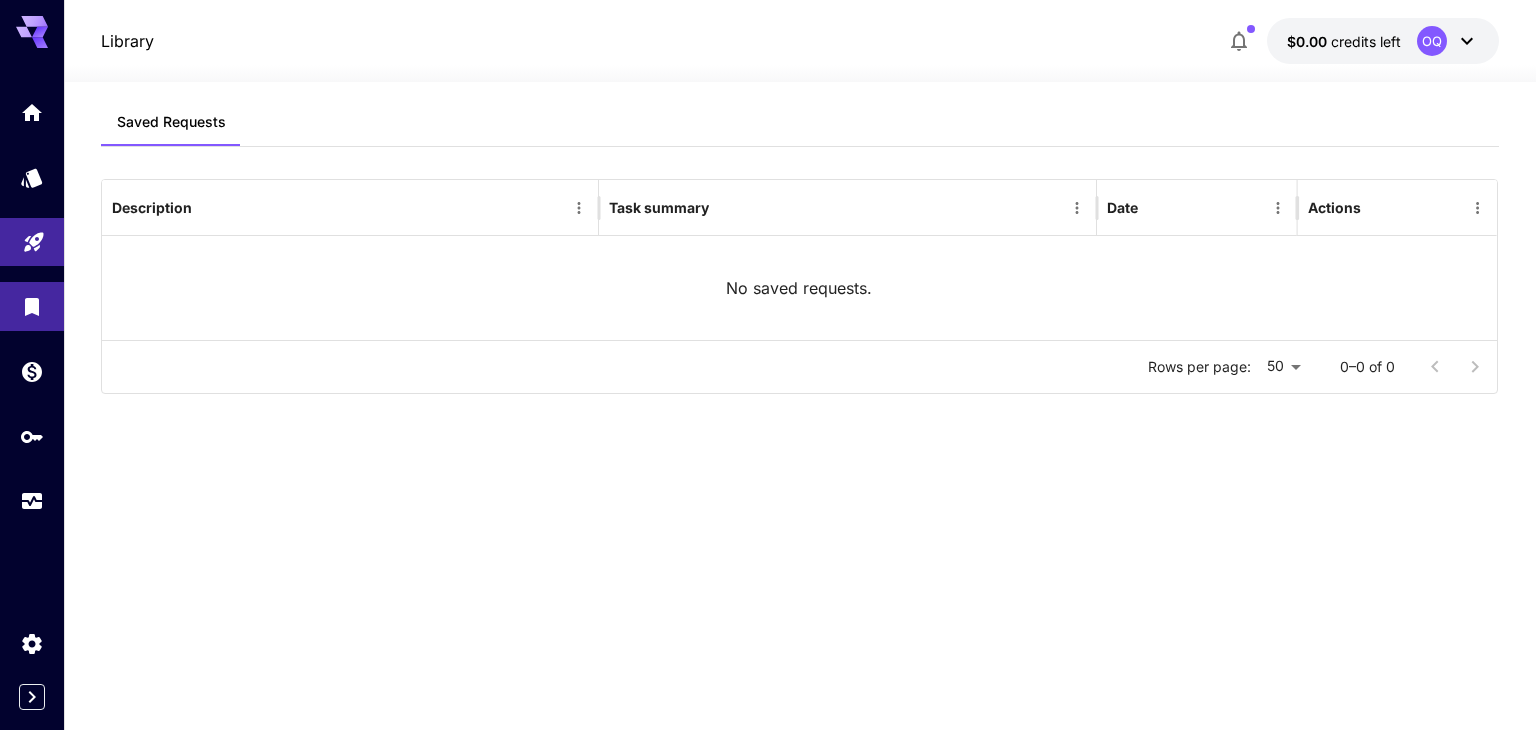 click 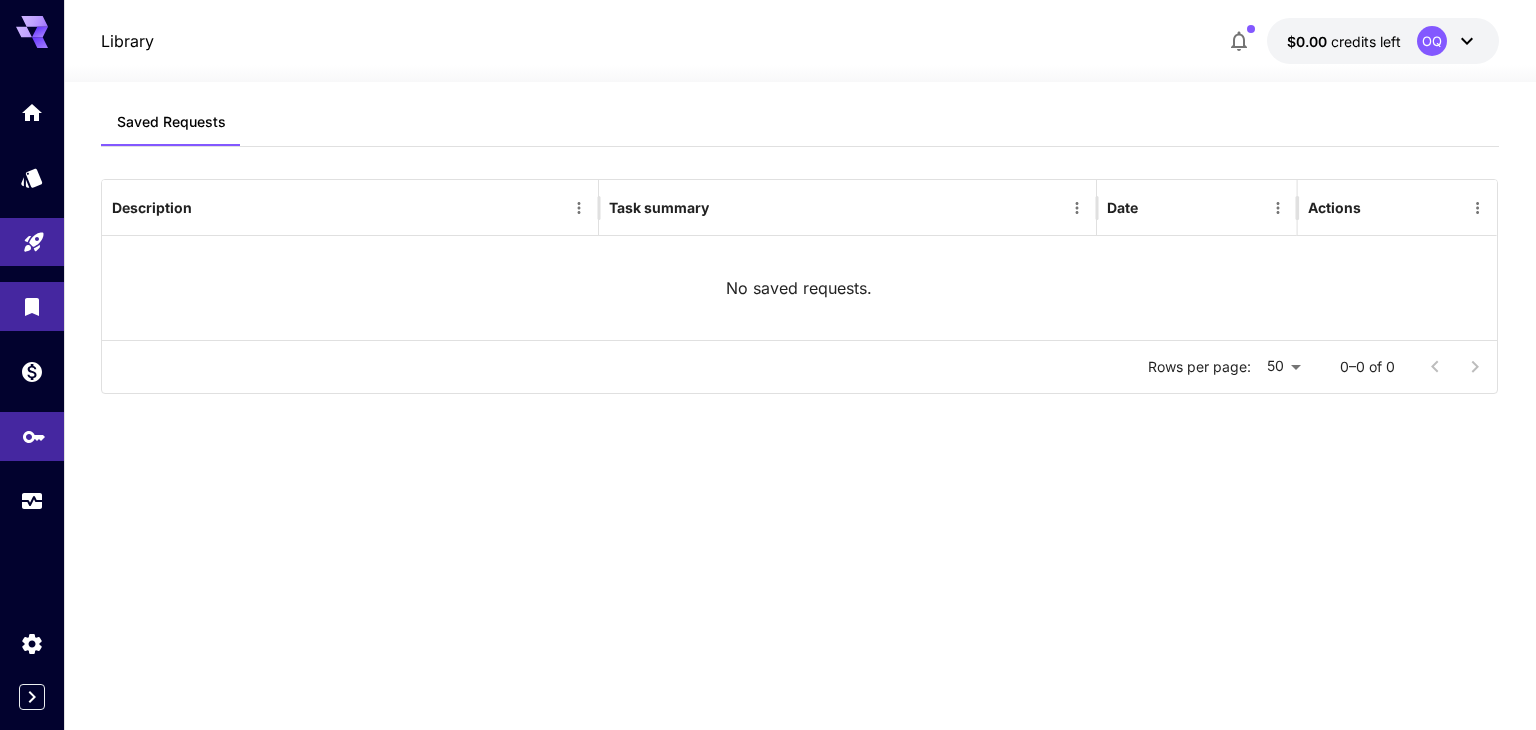 click at bounding box center (32, 436) 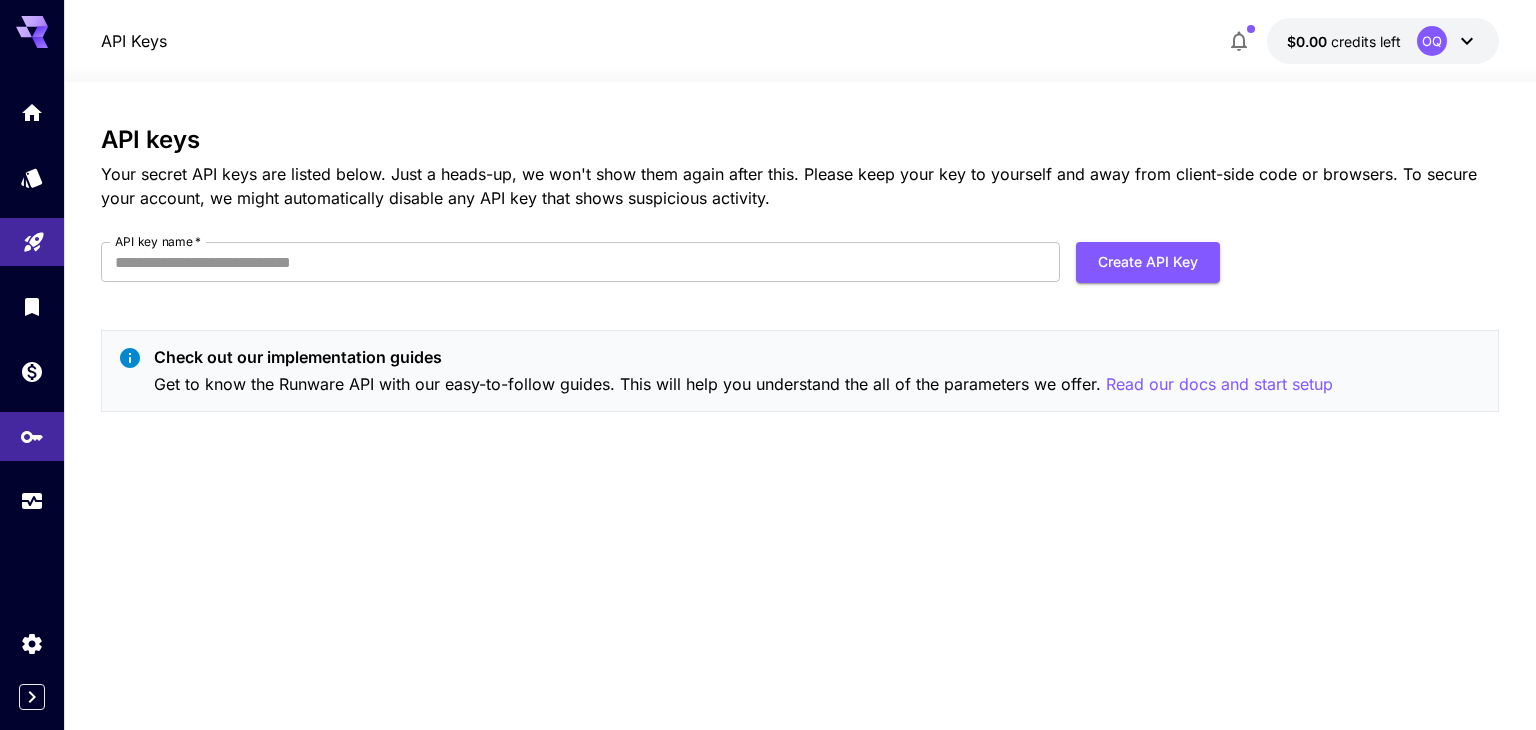 click at bounding box center (32, 306) 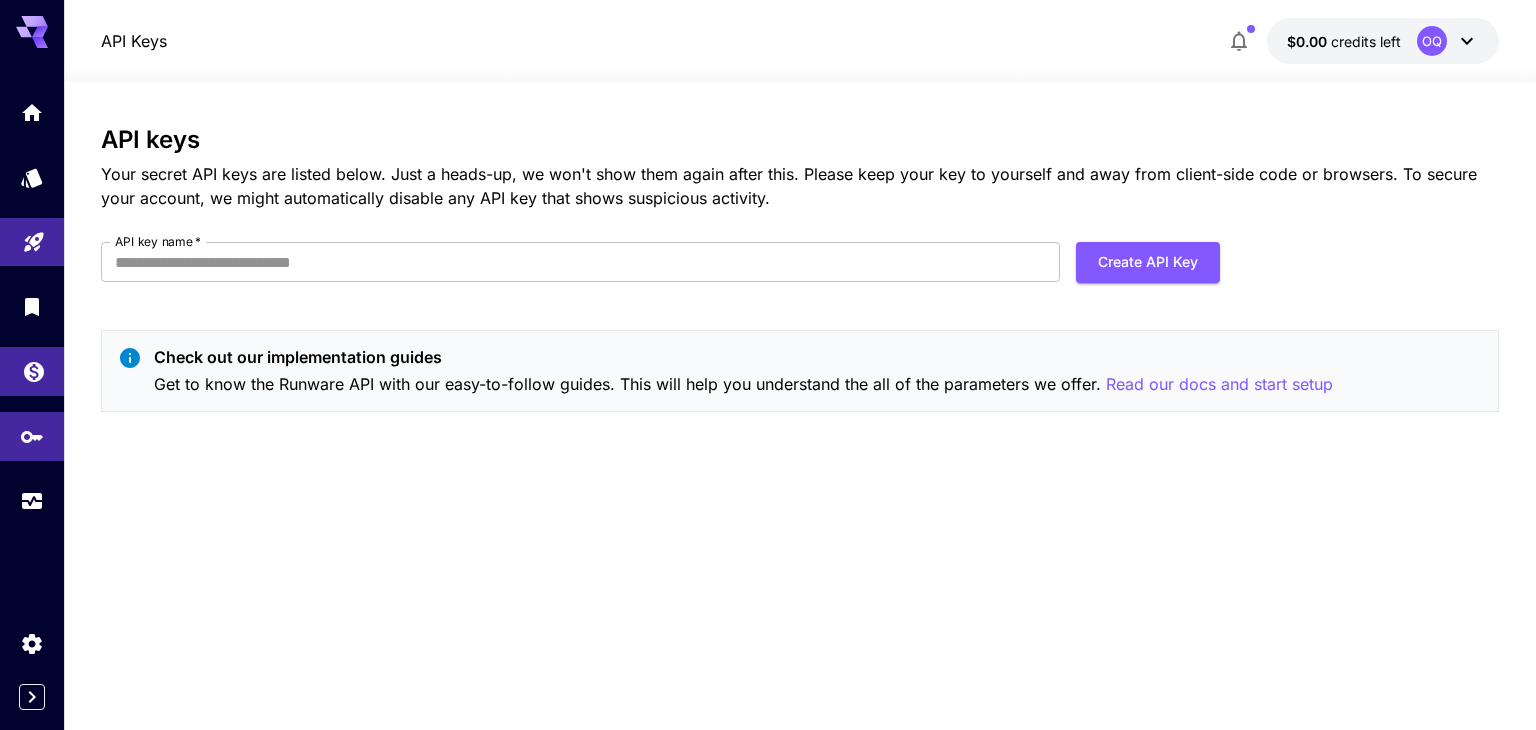 click at bounding box center (32, 371) 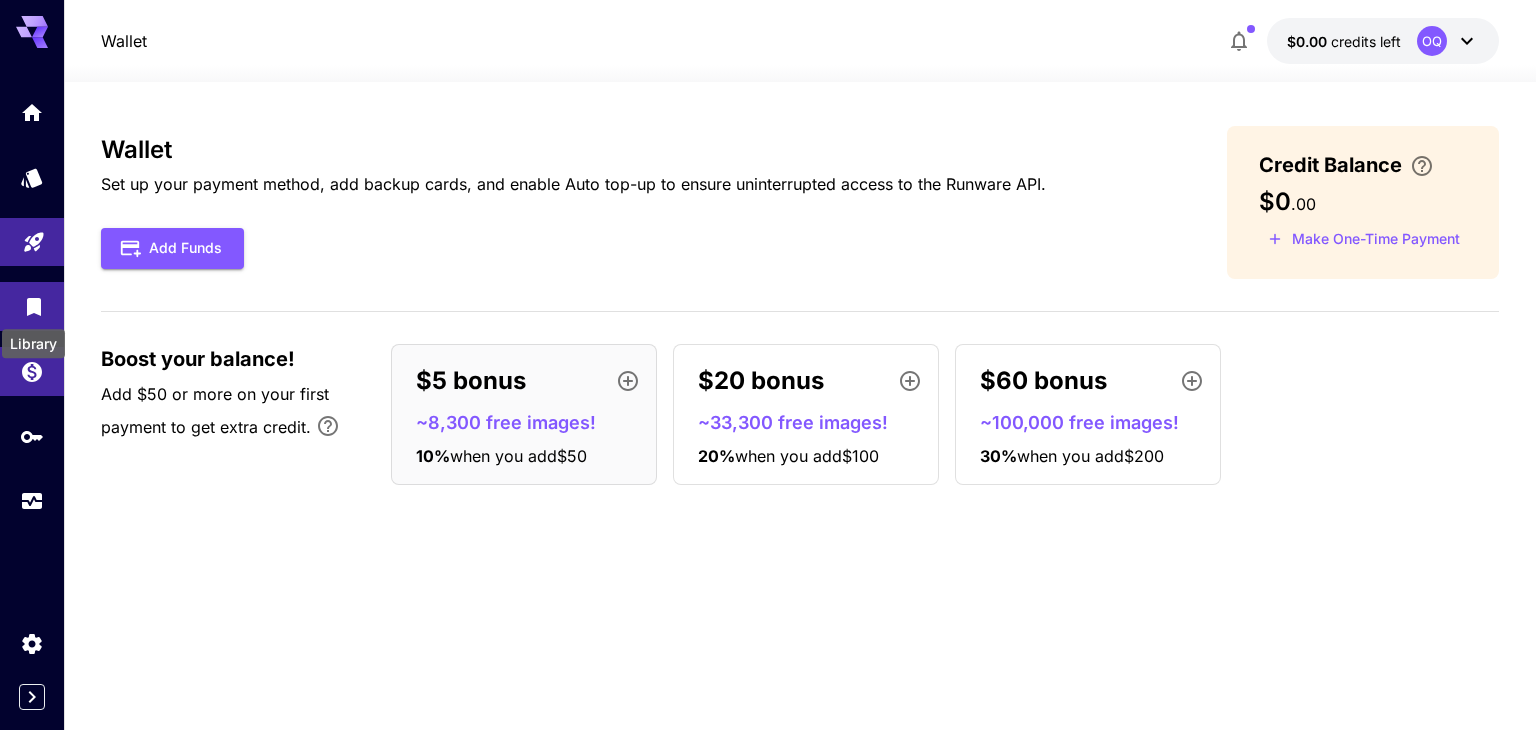 click 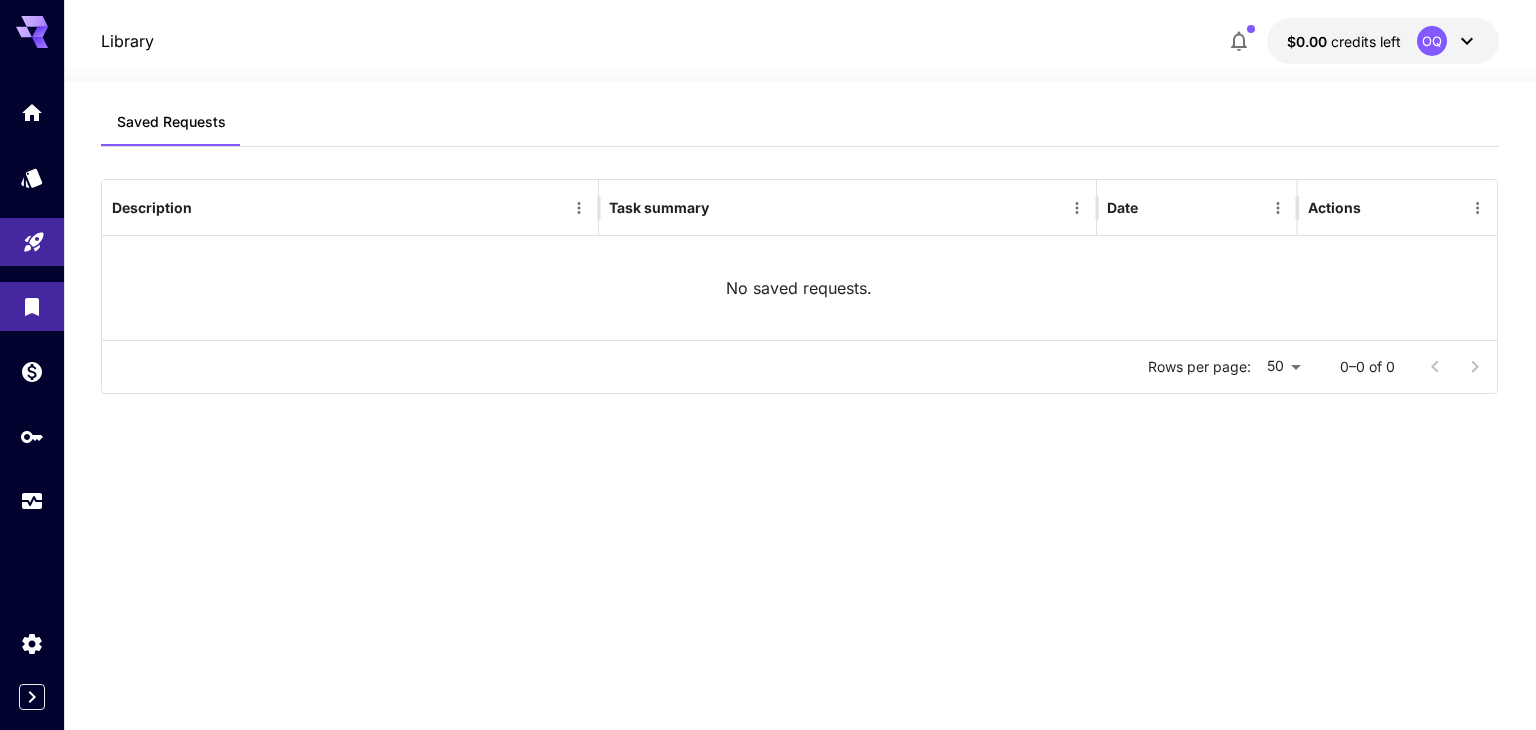 drag, startPoint x: 27, startPoint y: 203, endPoint x: 23, endPoint y: 231, distance: 28.284271 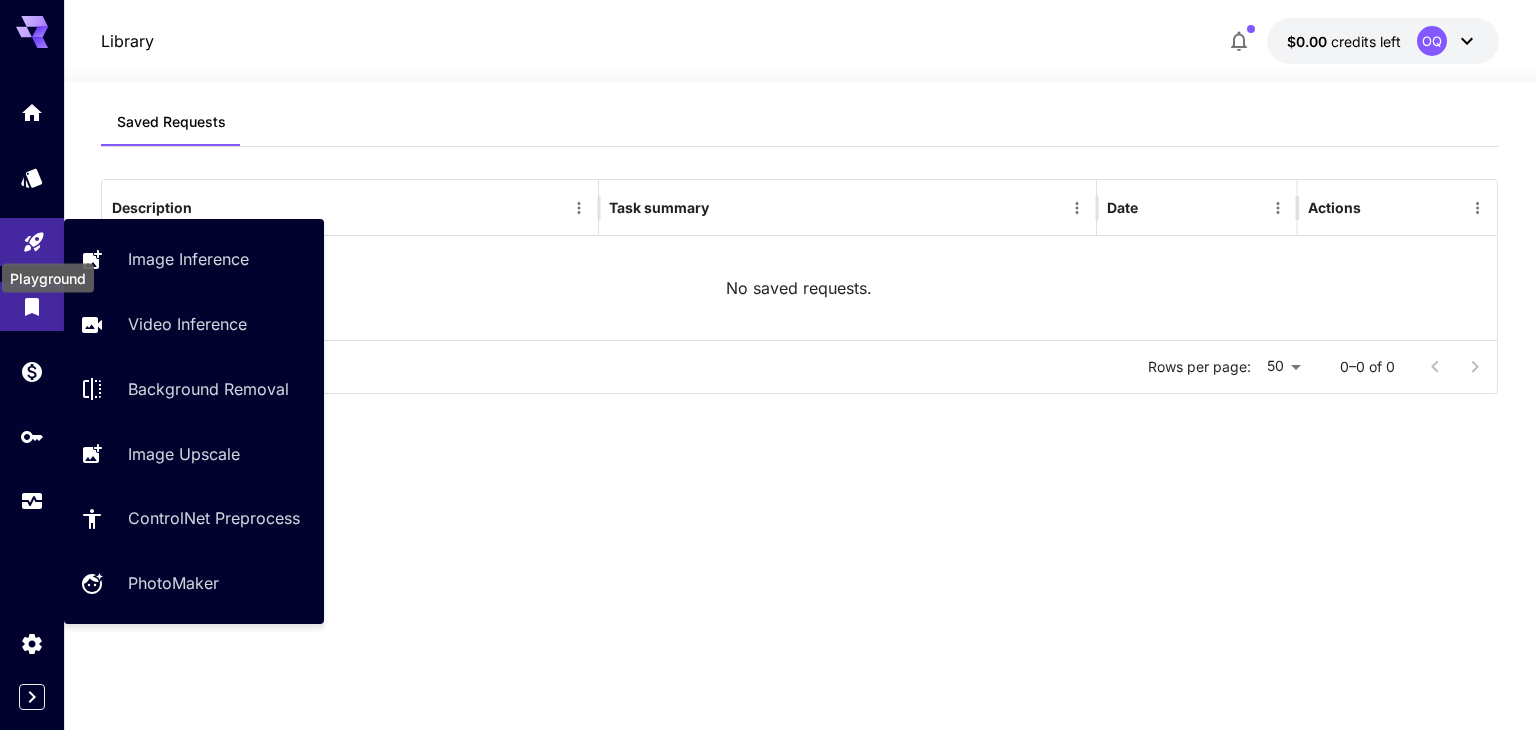 click 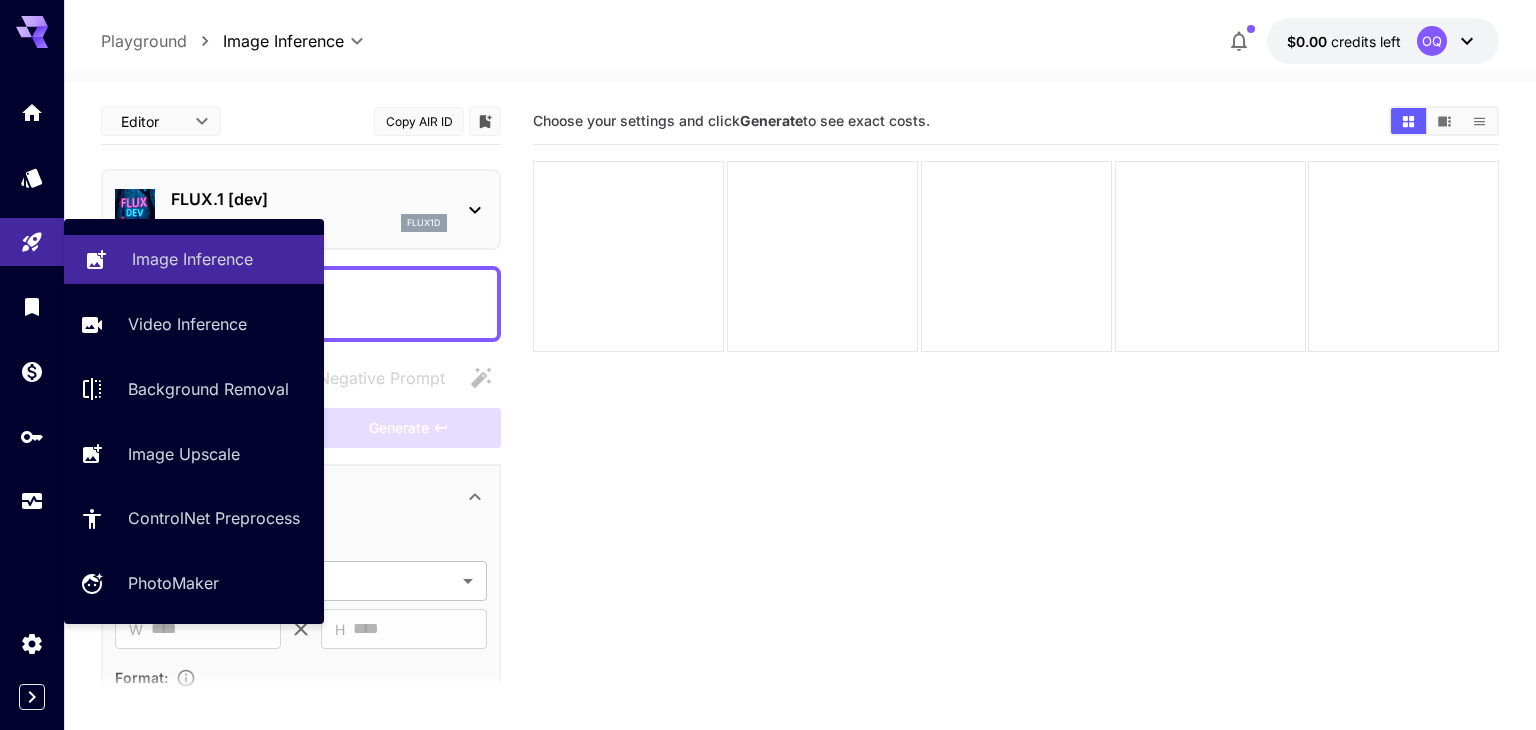 click on "Image Inference" at bounding box center (192, 259) 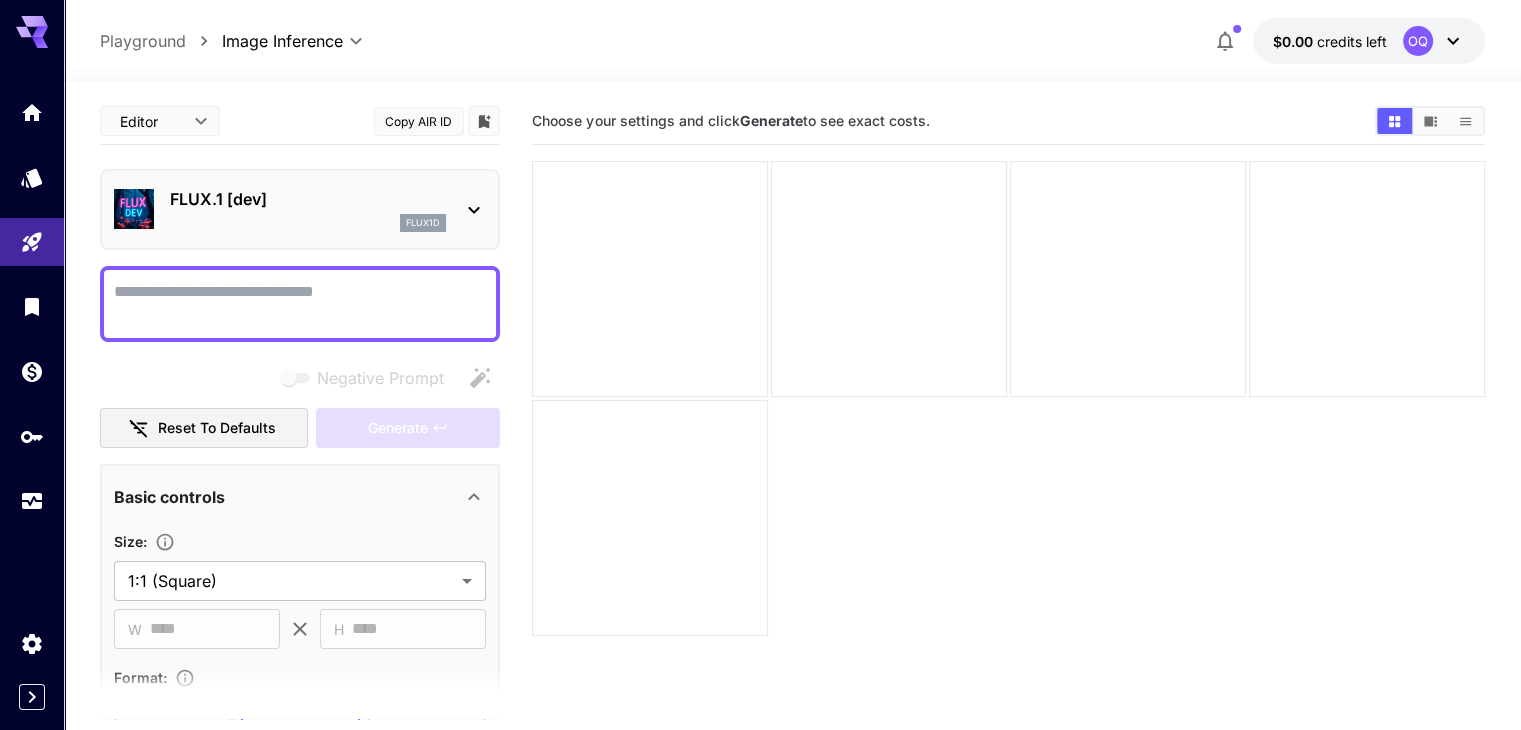 click on "Negative Prompt" at bounding box center [300, 304] 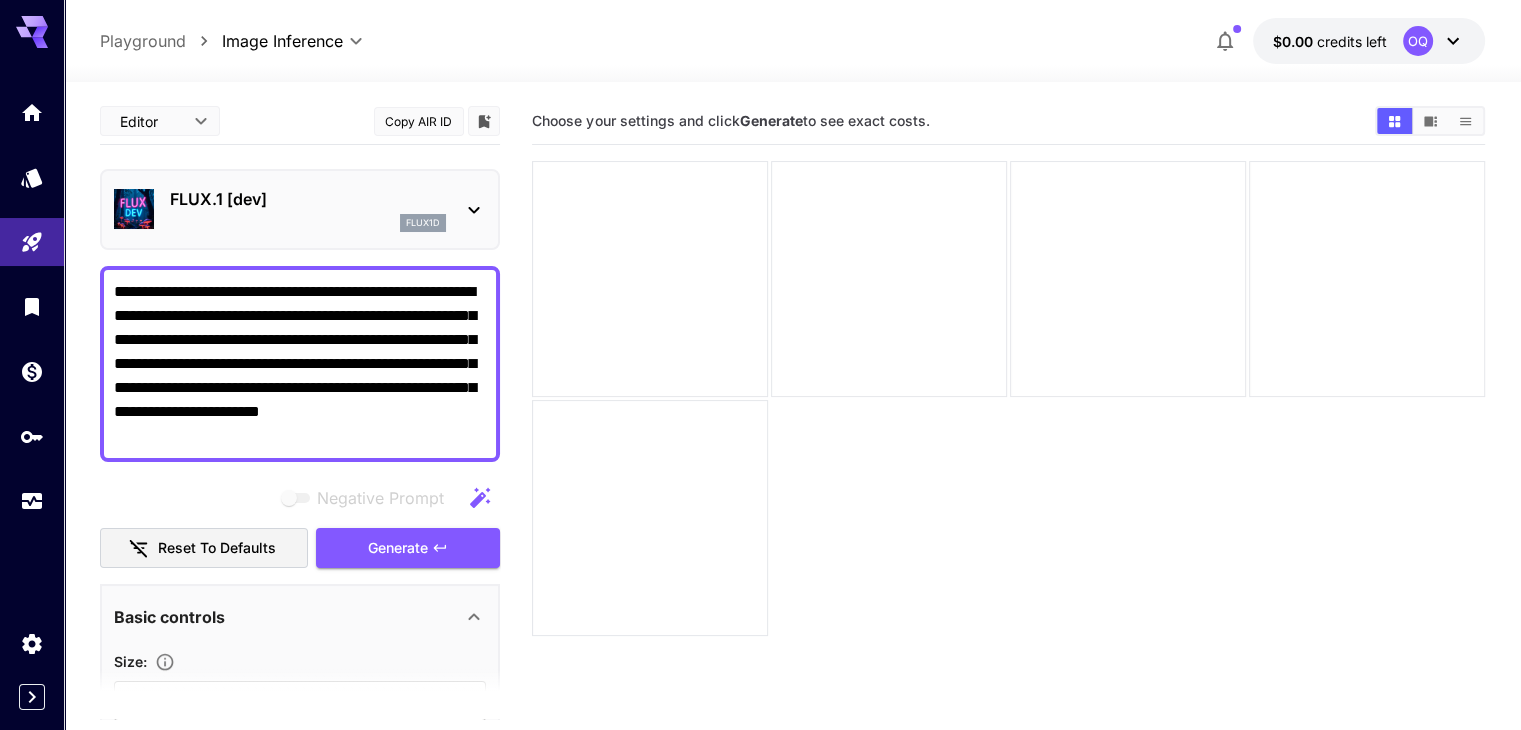 click 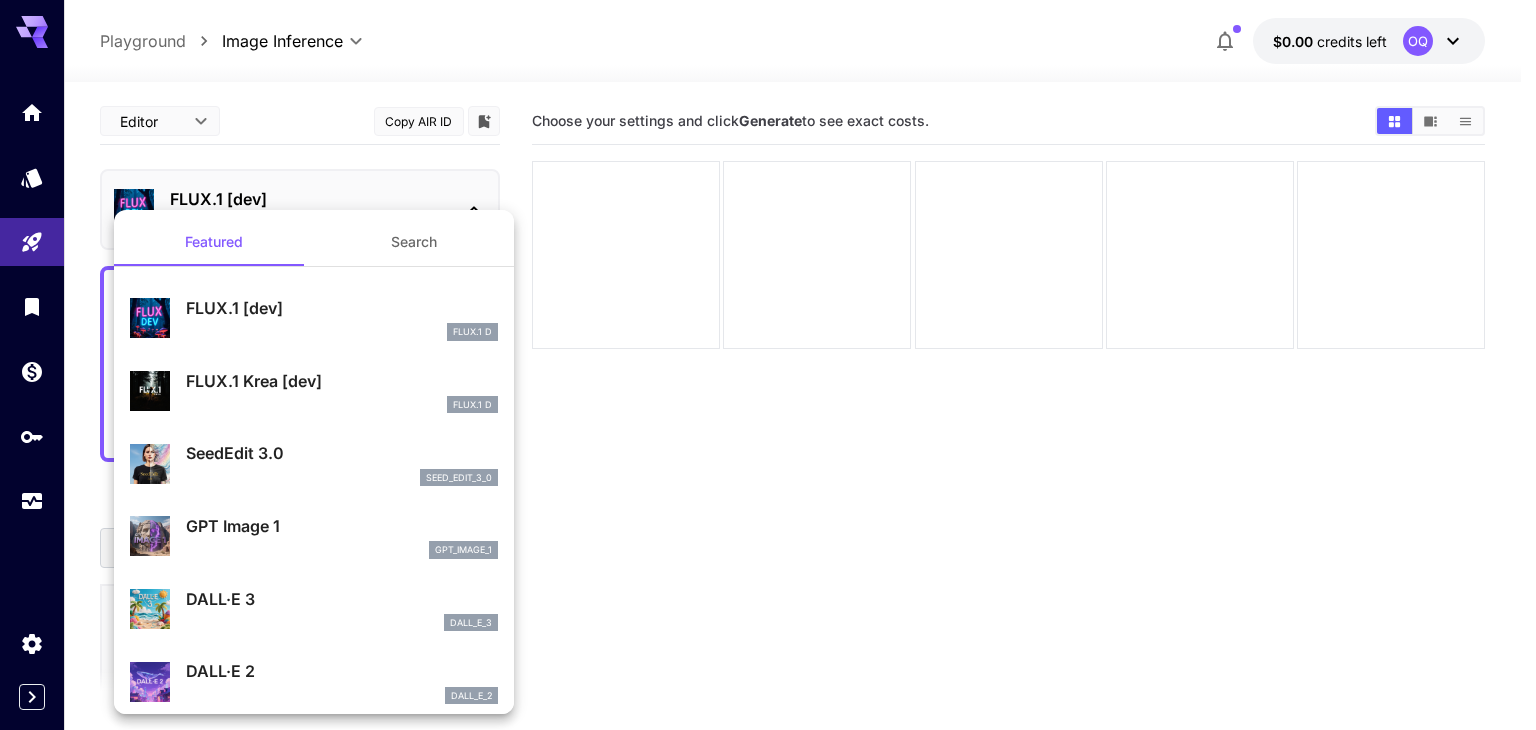 click at bounding box center (768, 365) 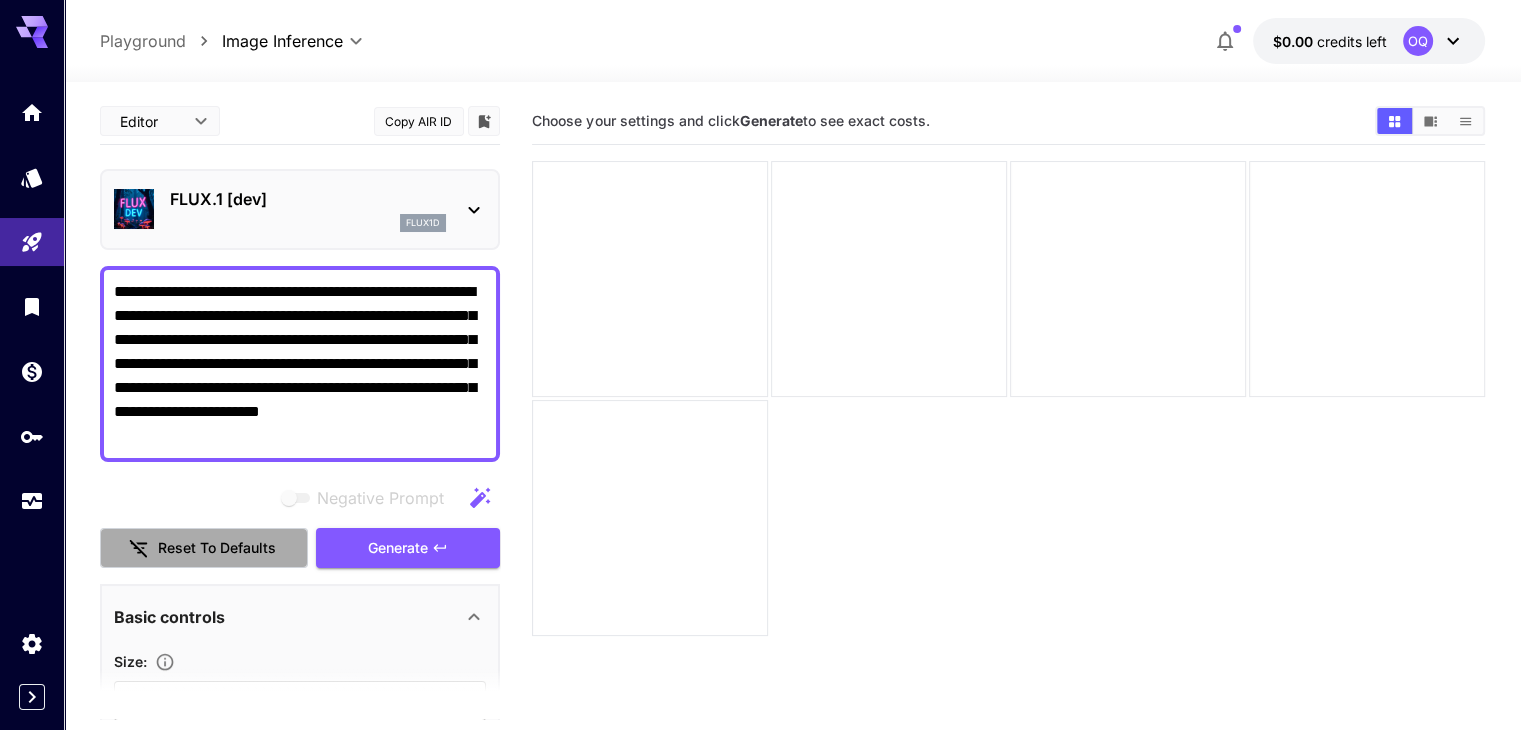 click on "Reset to defaults" at bounding box center [204, 548] 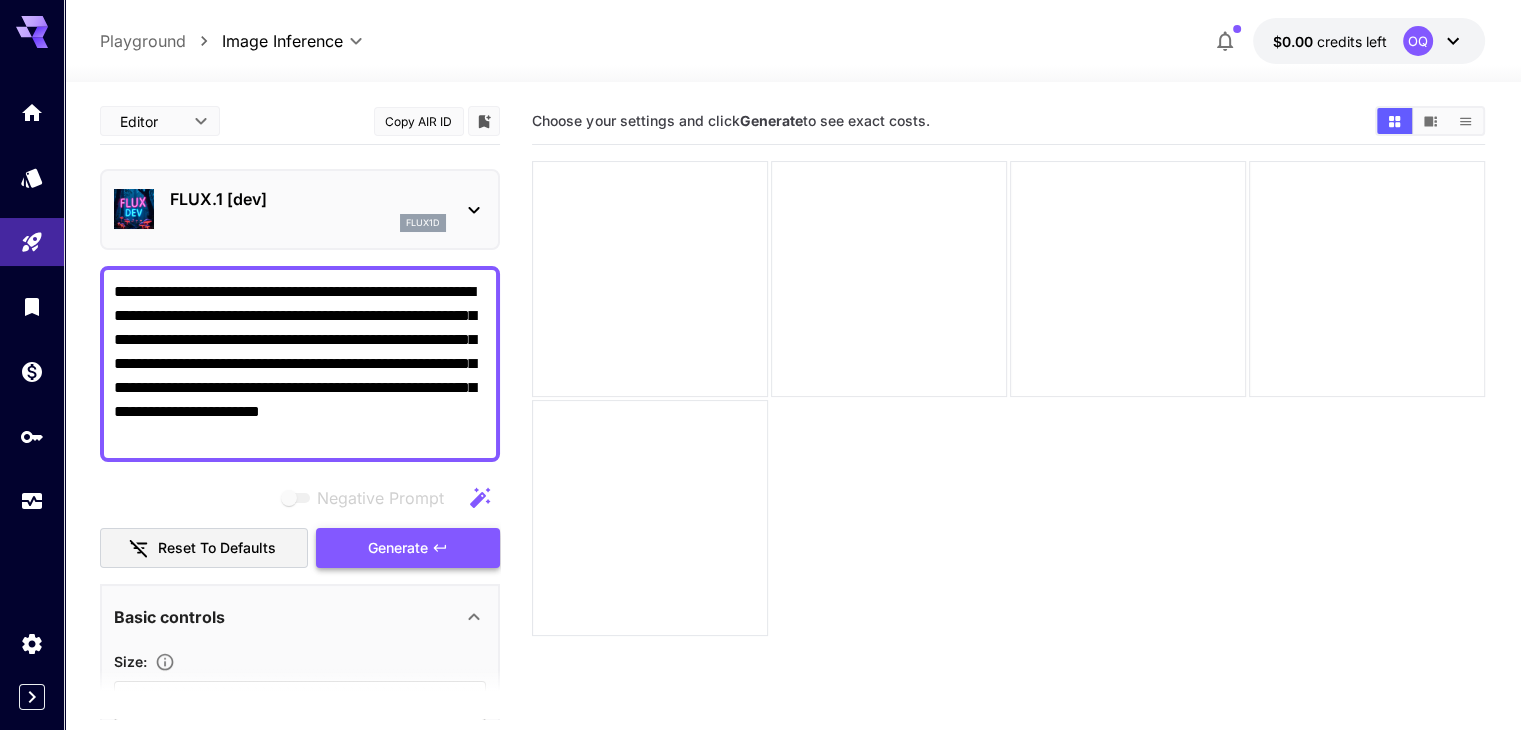 click on "Generate" at bounding box center (408, 548) 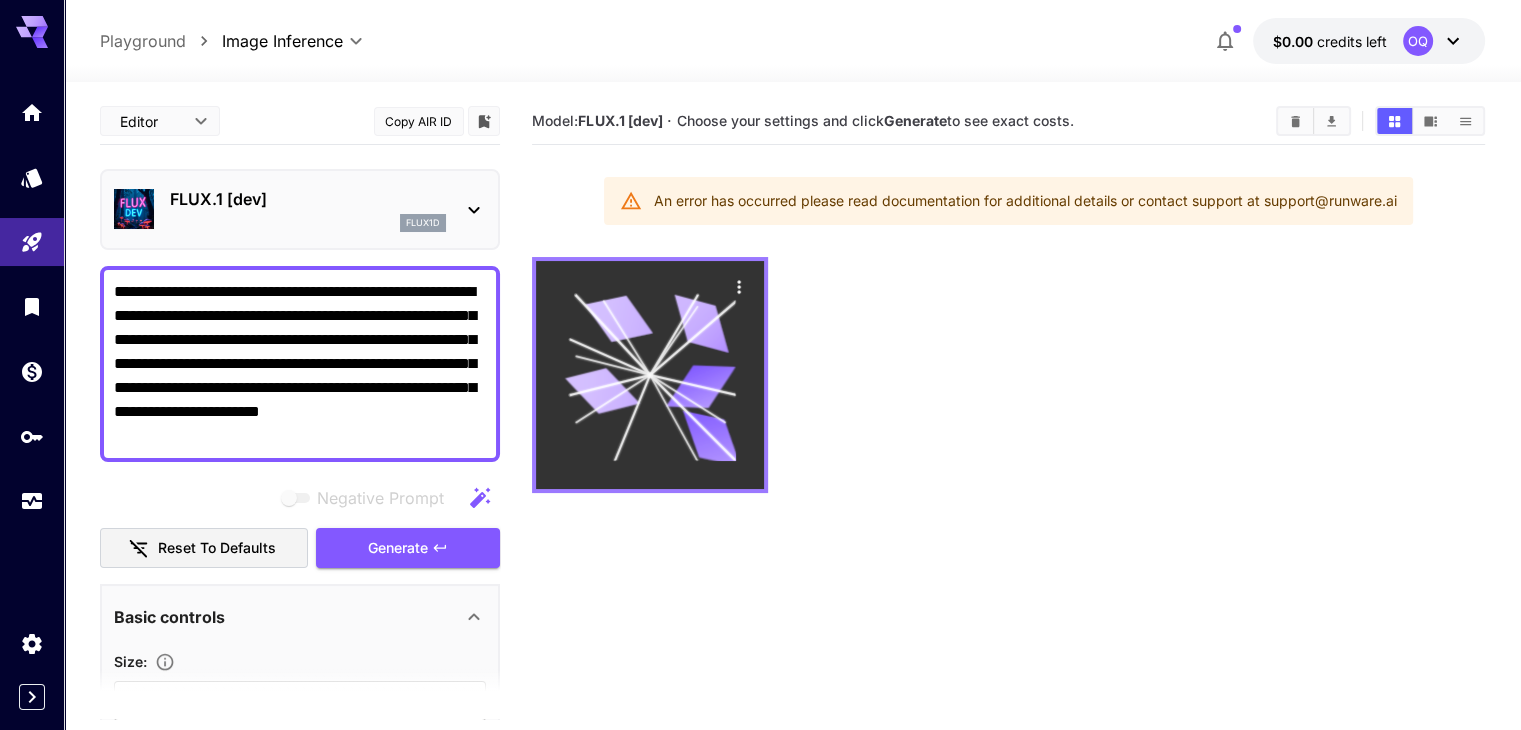 click at bounding box center (650, 375) 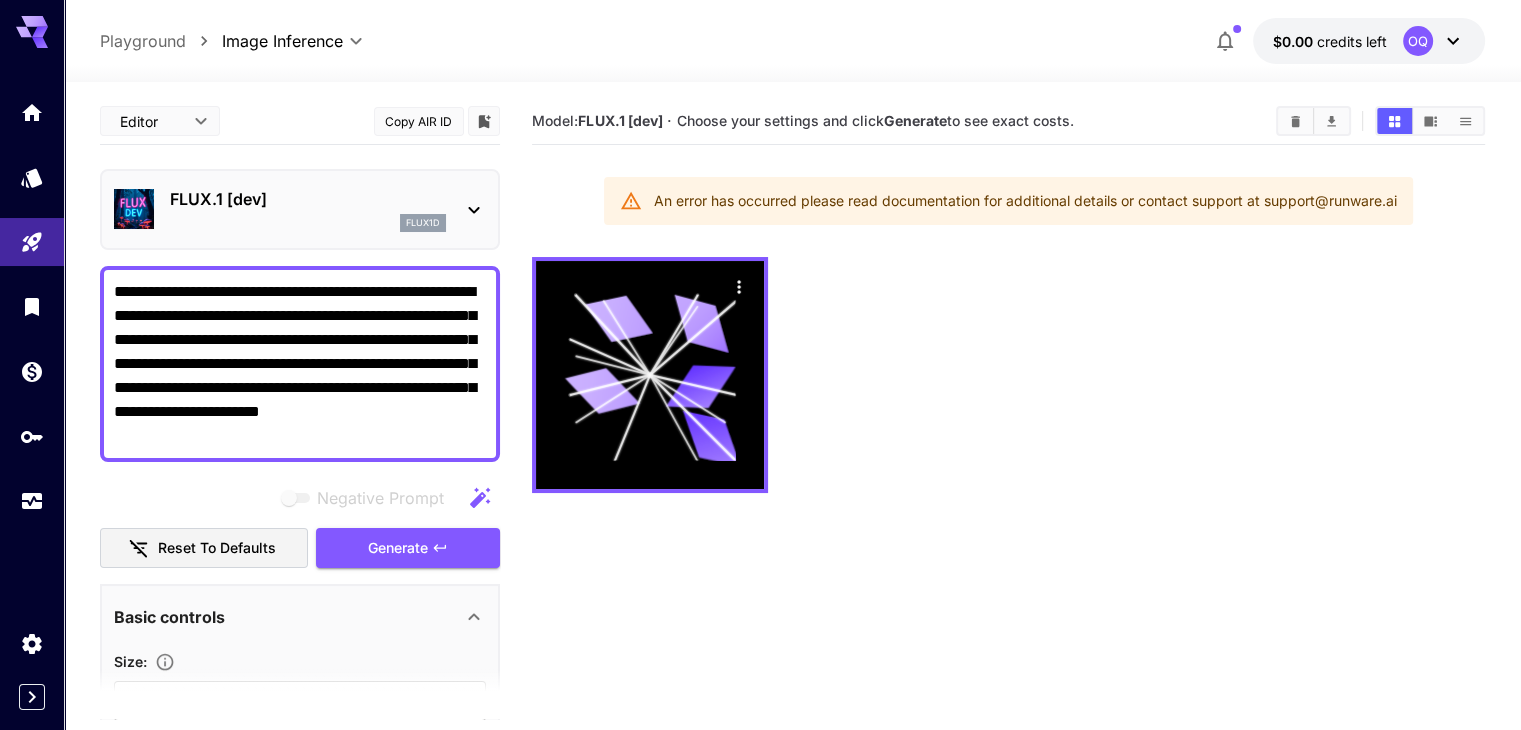 click on "**********" at bounding box center (300, 364) 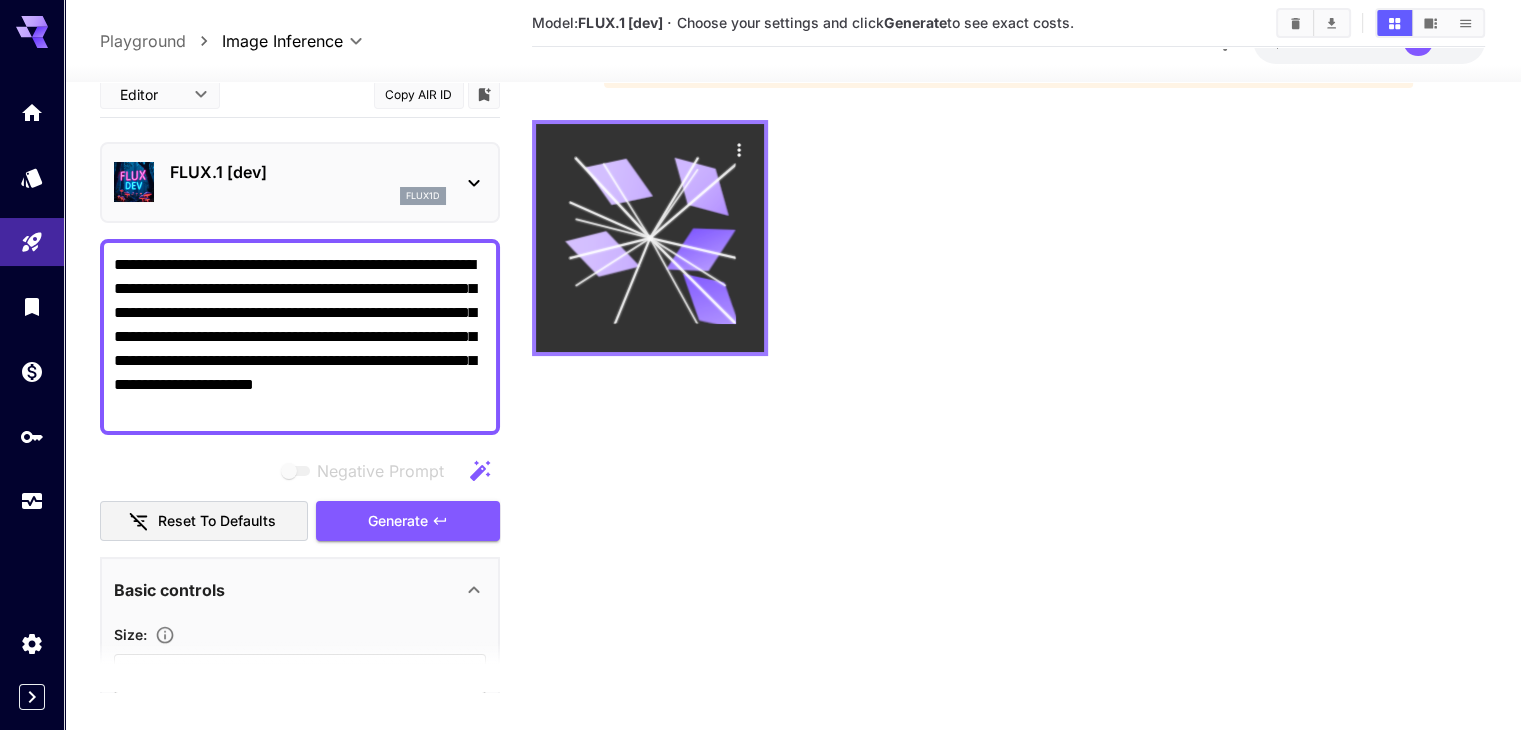 scroll, scrollTop: 158, scrollLeft: 0, axis: vertical 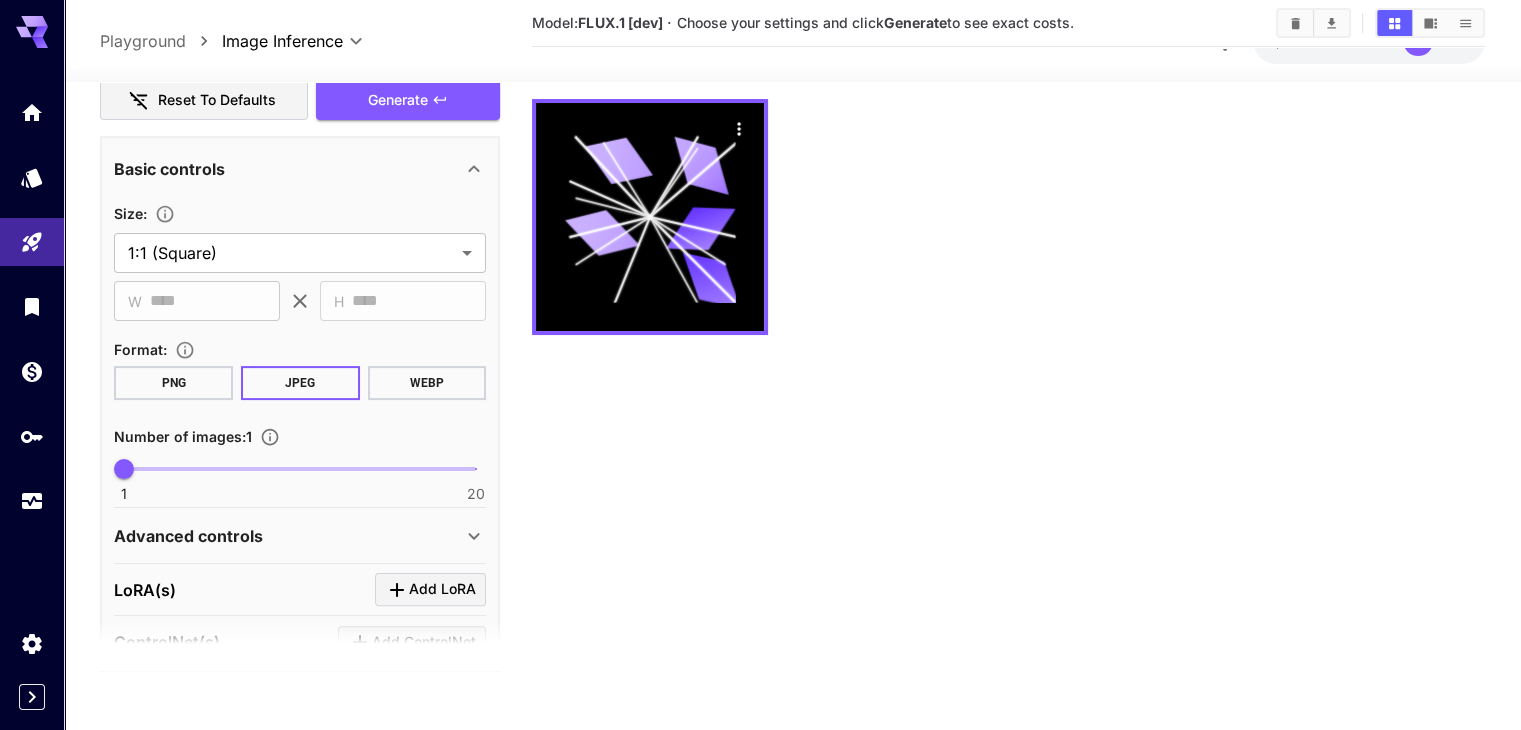 type on "**********" 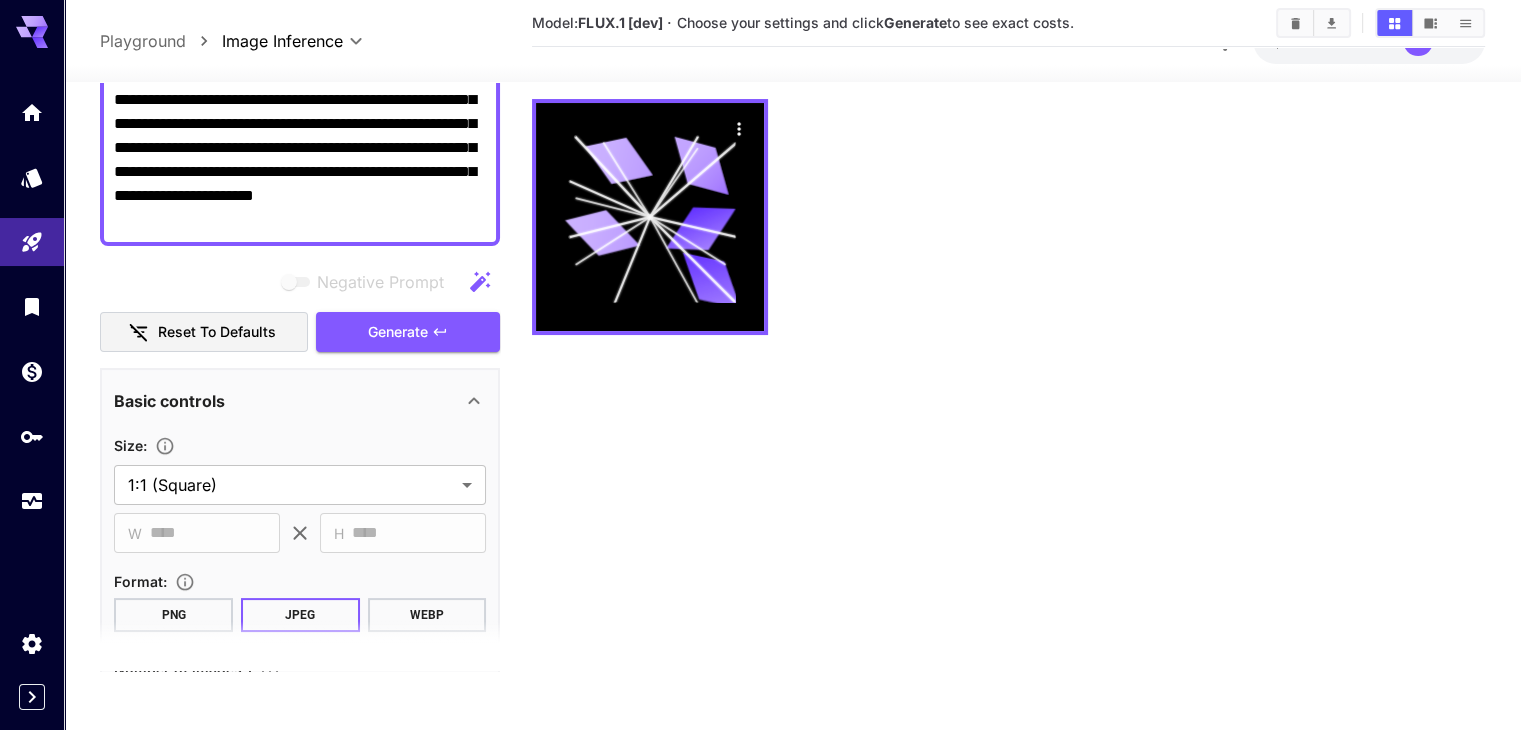 scroll, scrollTop: 115, scrollLeft: 0, axis: vertical 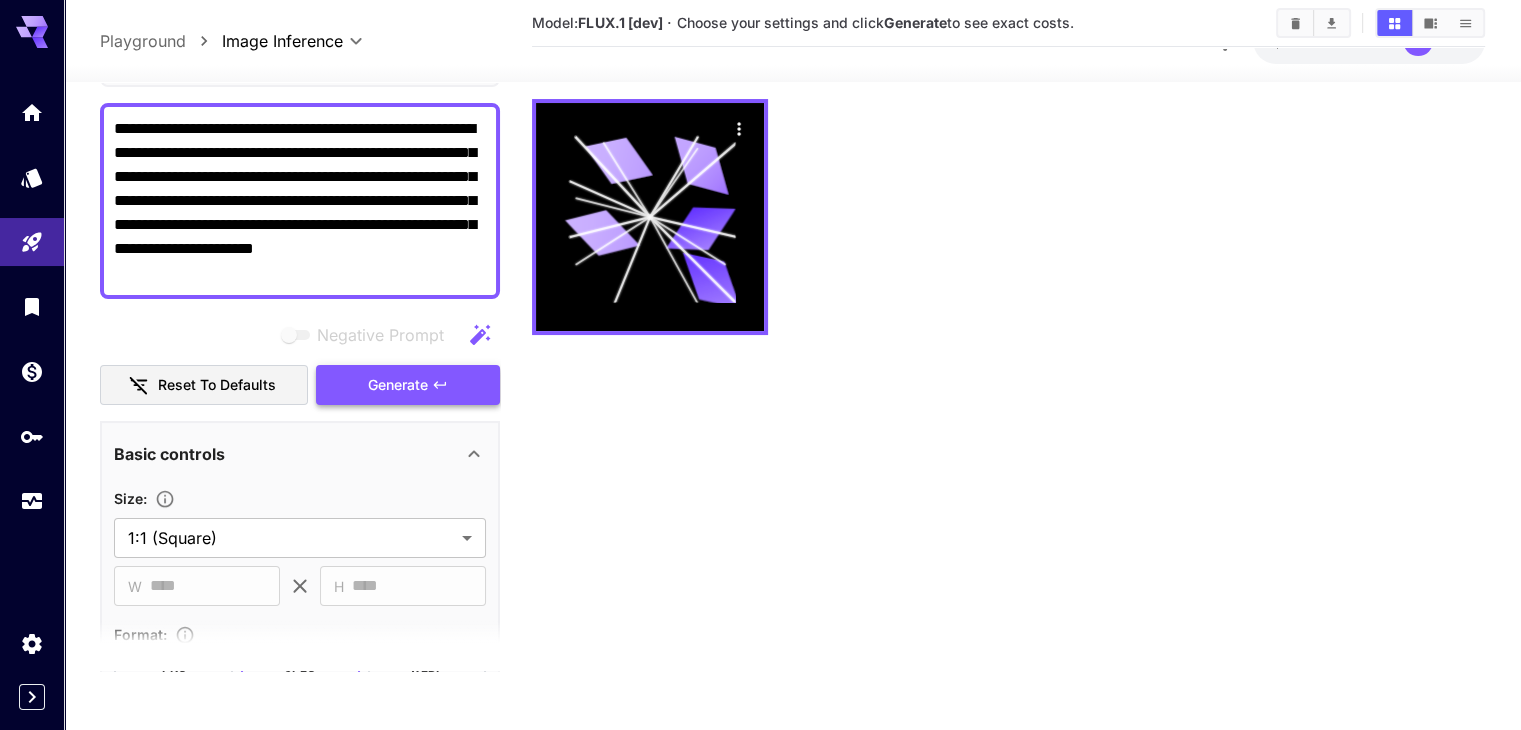 click on "Generate" at bounding box center [398, 384] 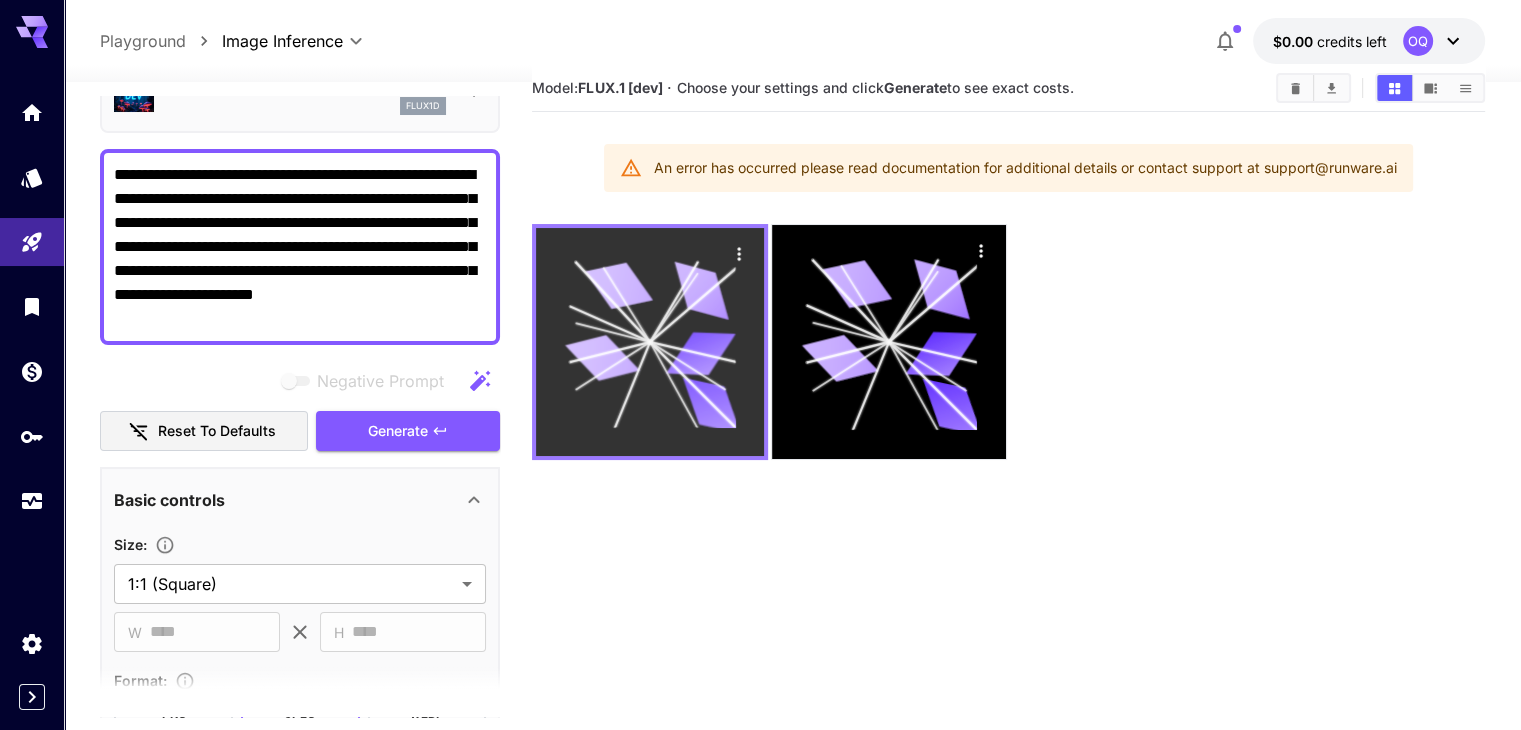 scroll, scrollTop: 0, scrollLeft: 0, axis: both 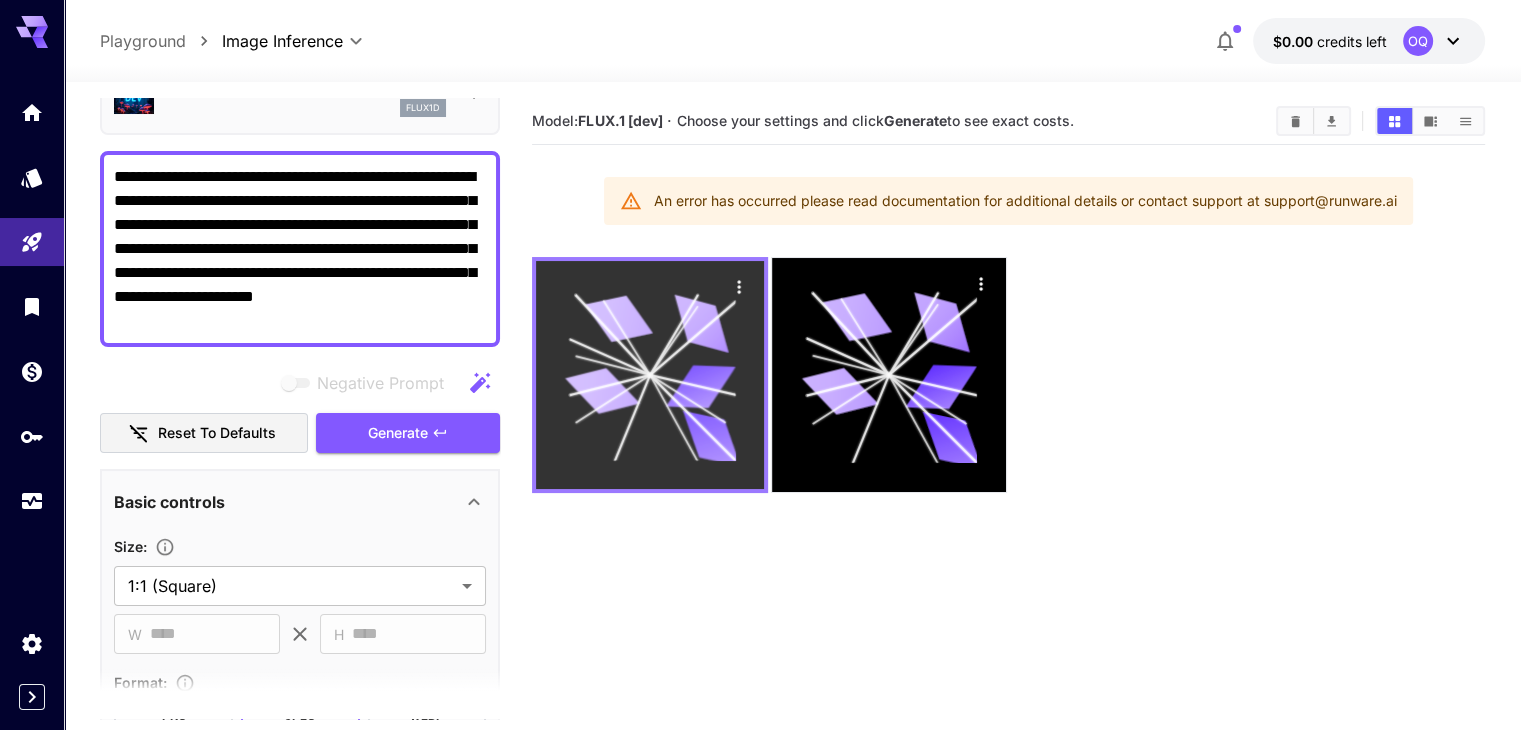 click 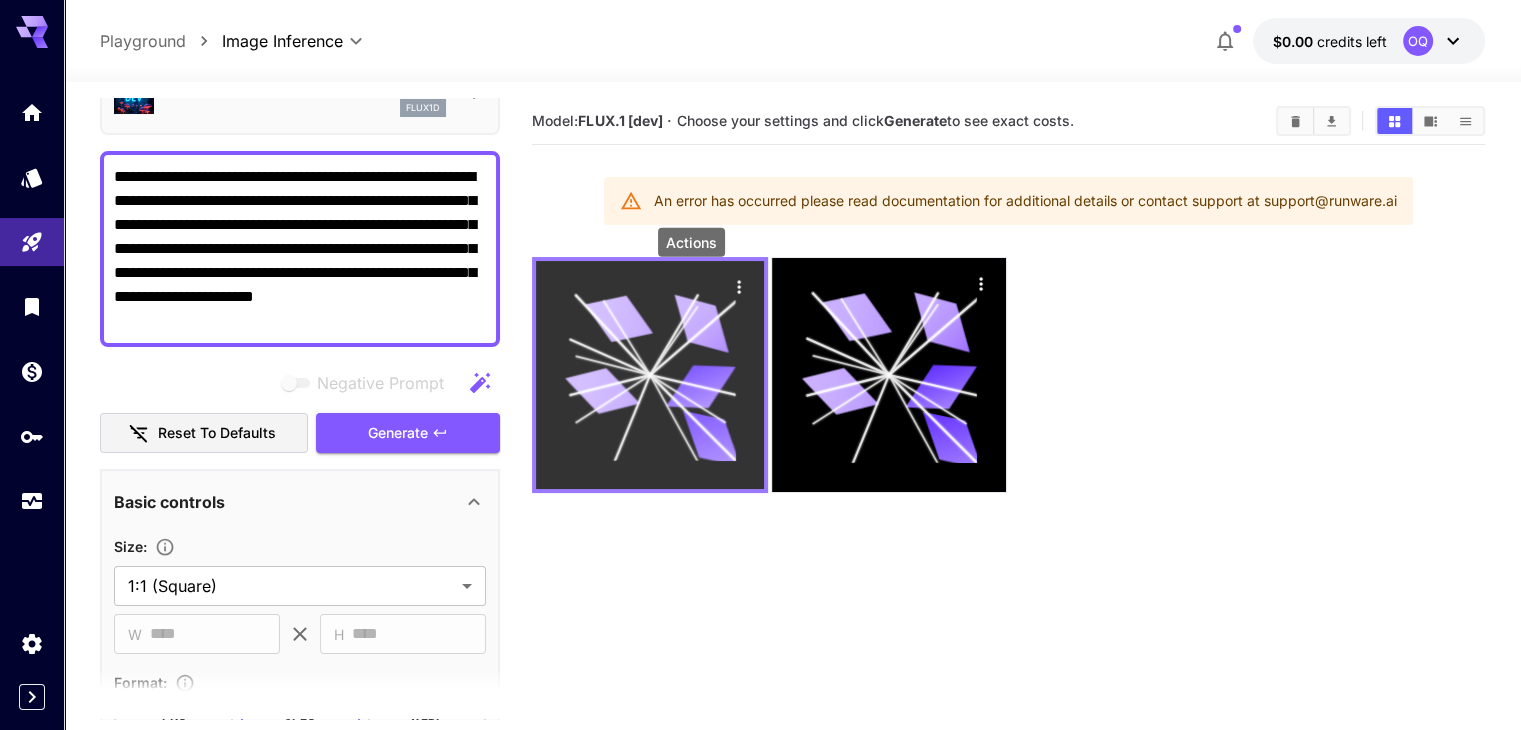 click 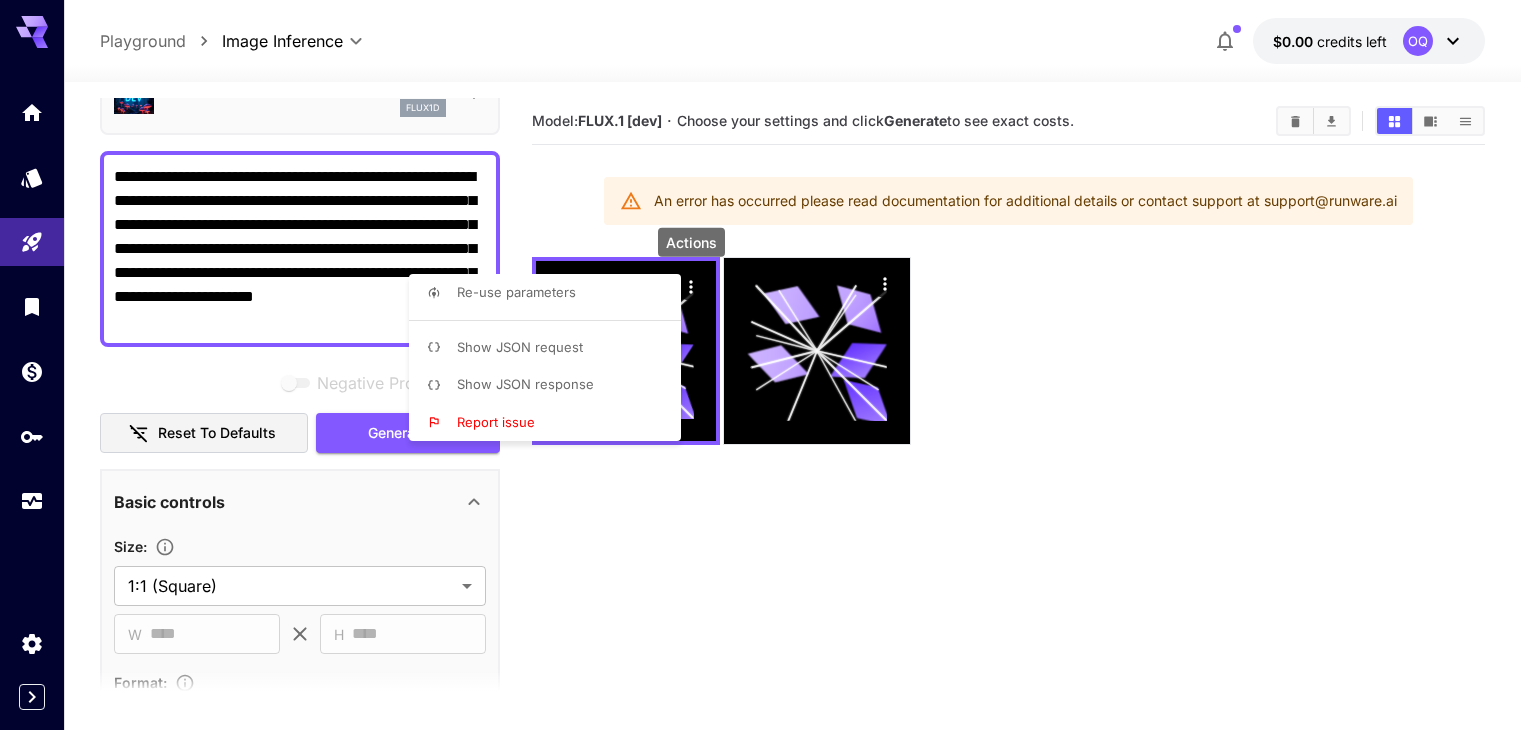 click on "Report issue" at bounding box center [496, 422] 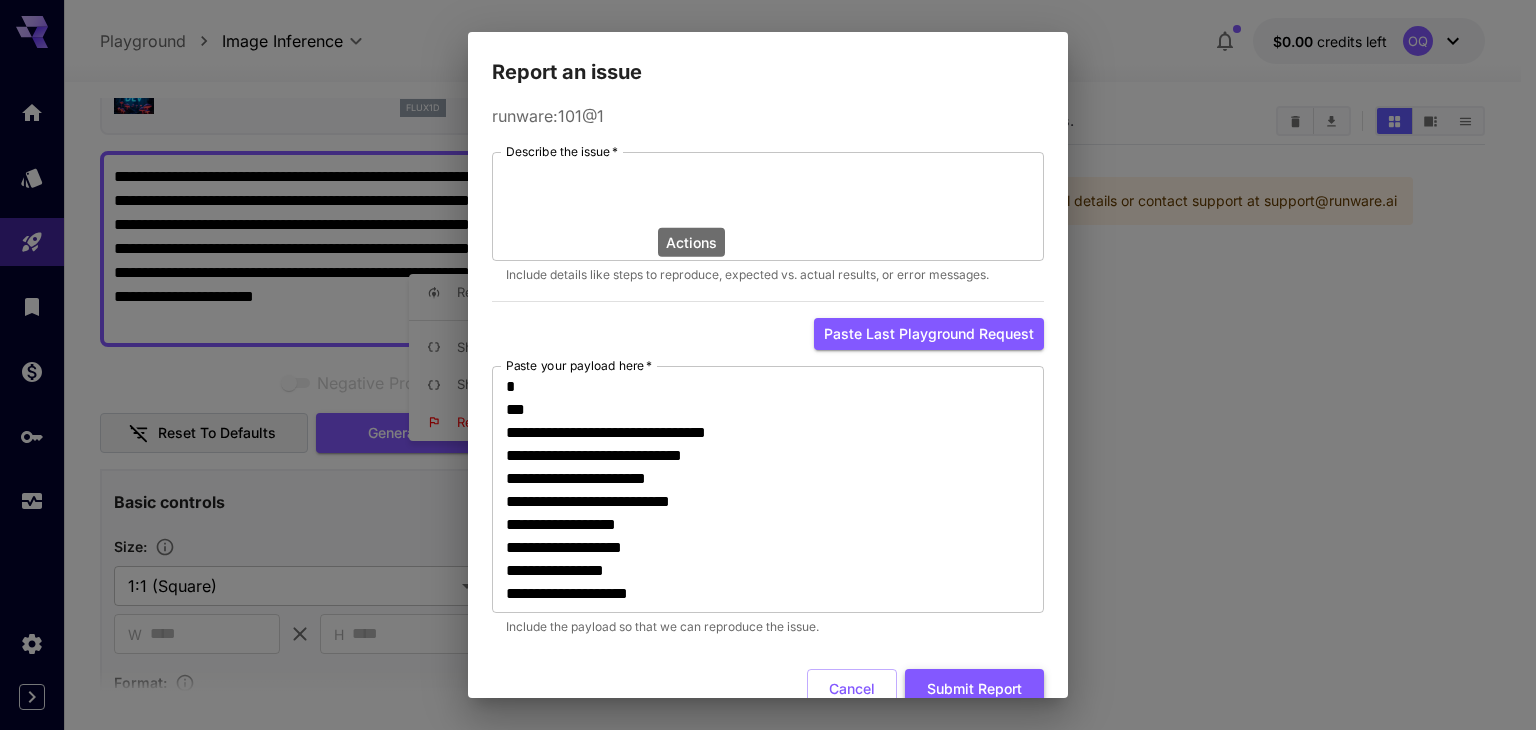 click on "Submit Report" at bounding box center (974, 689) 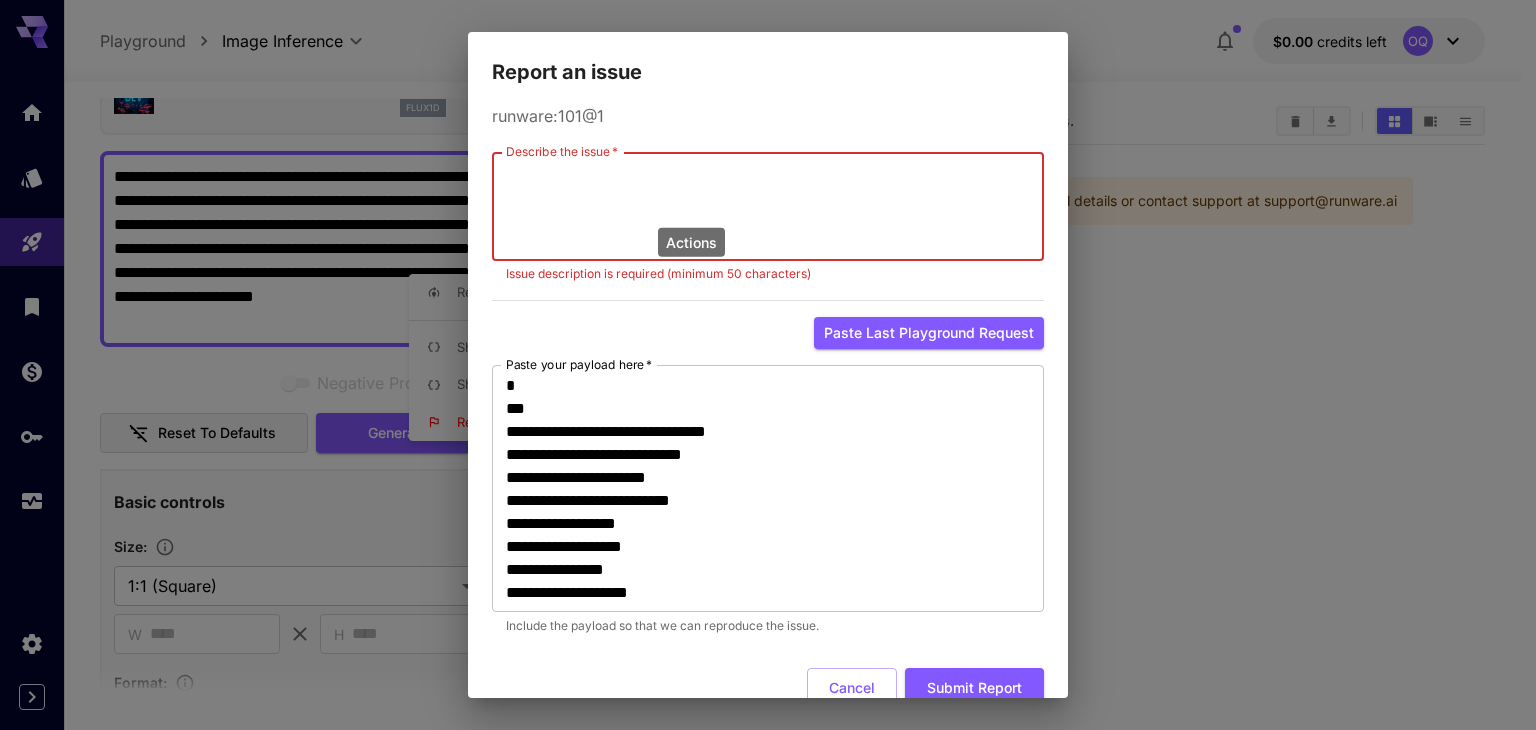 click on "Describe the issue   *" at bounding box center [768, 207] 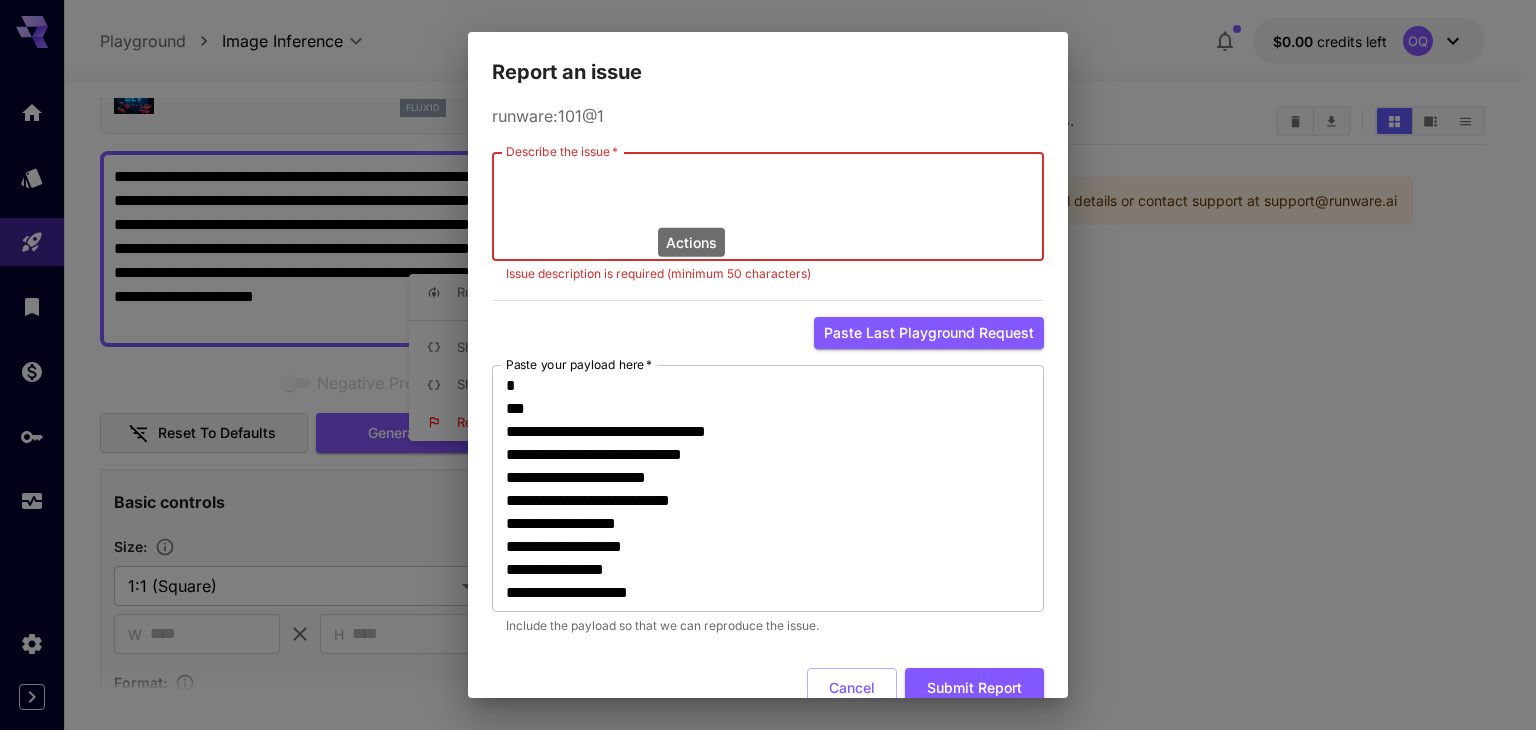 click on "Describe the issue   *" at bounding box center (768, 207) 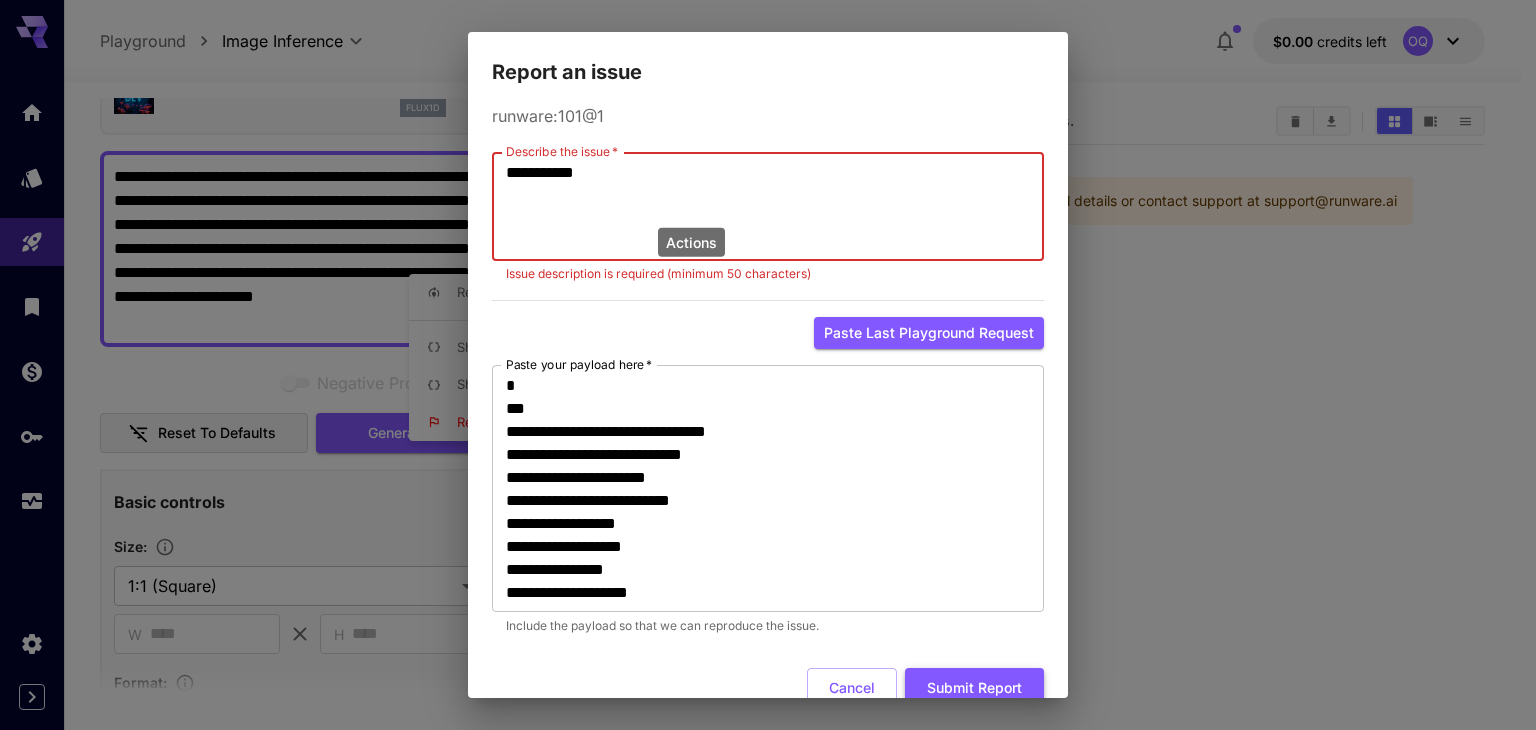 type on "**********" 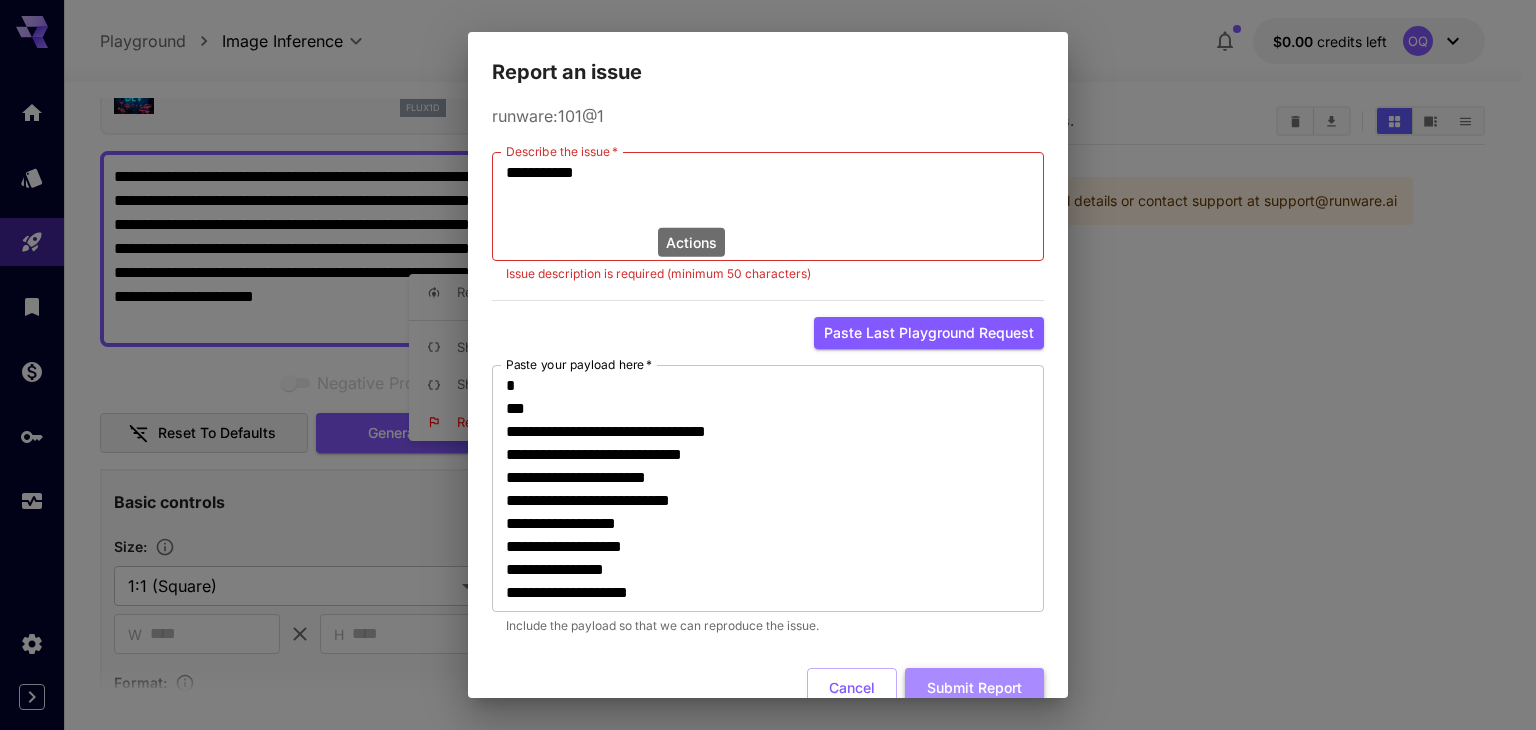 click on "Submit Report" at bounding box center [974, 688] 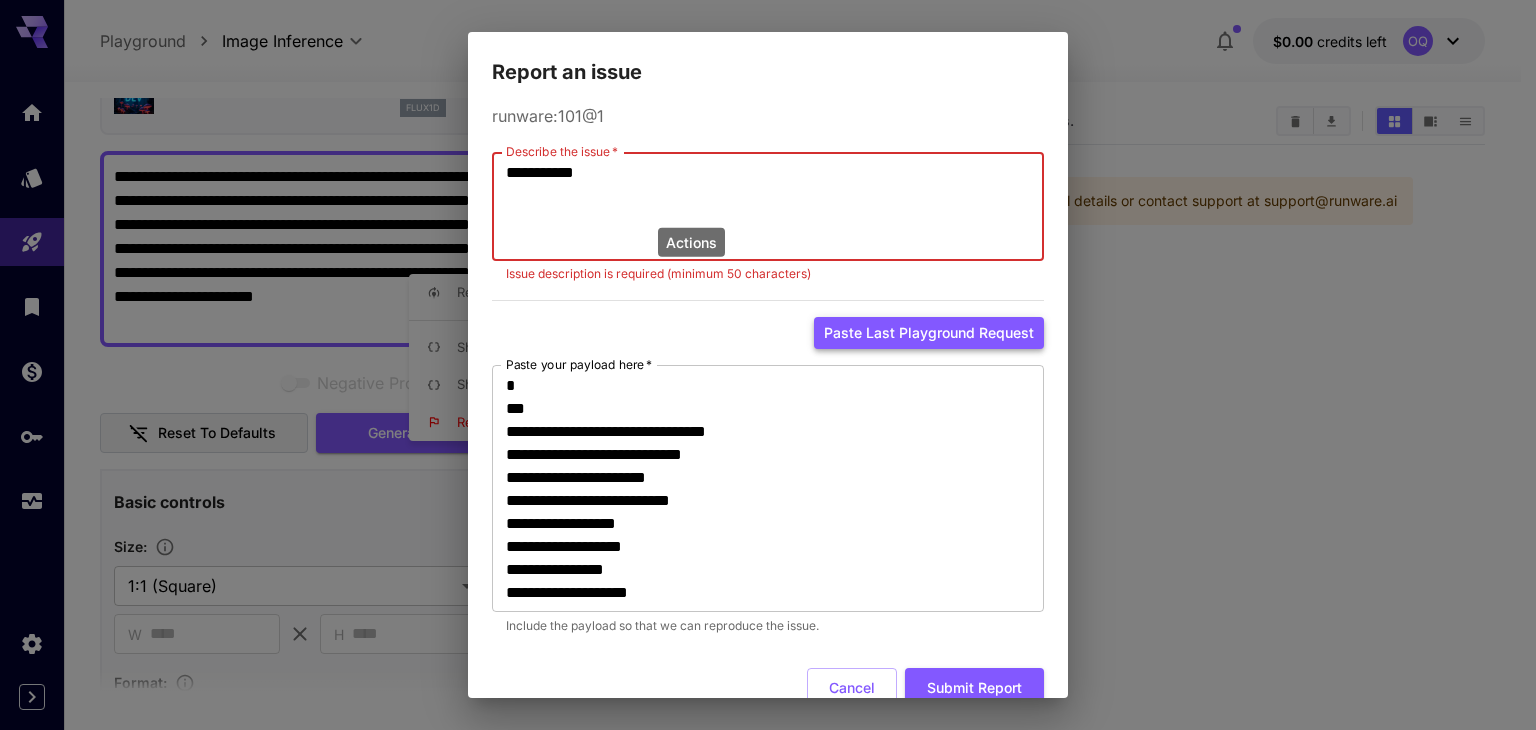 click on "Paste last playground request" at bounding box center (929, 333) 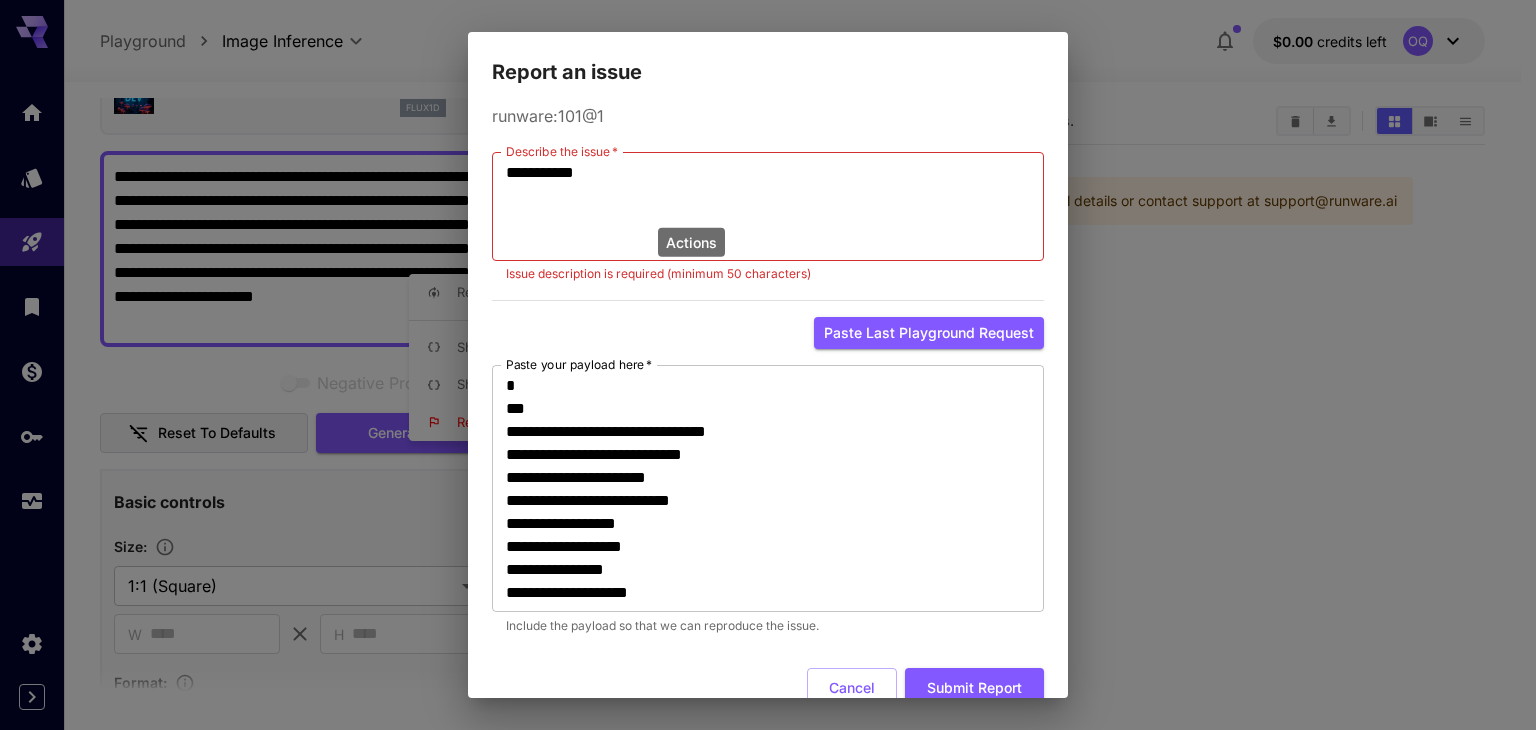 click on "**********" at bounding box center [768, 365] 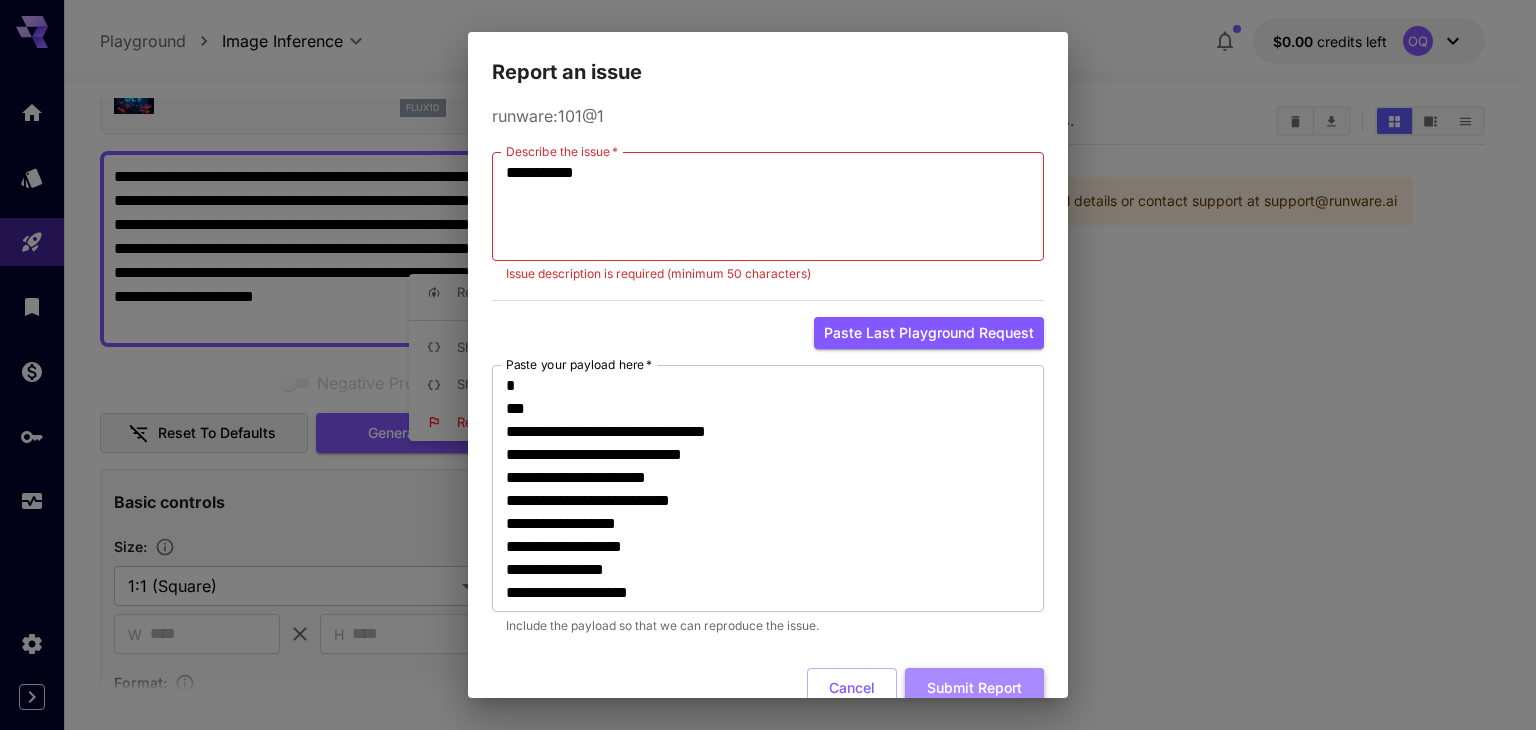 click on "Submit Report" at bounding box center (974, 688) 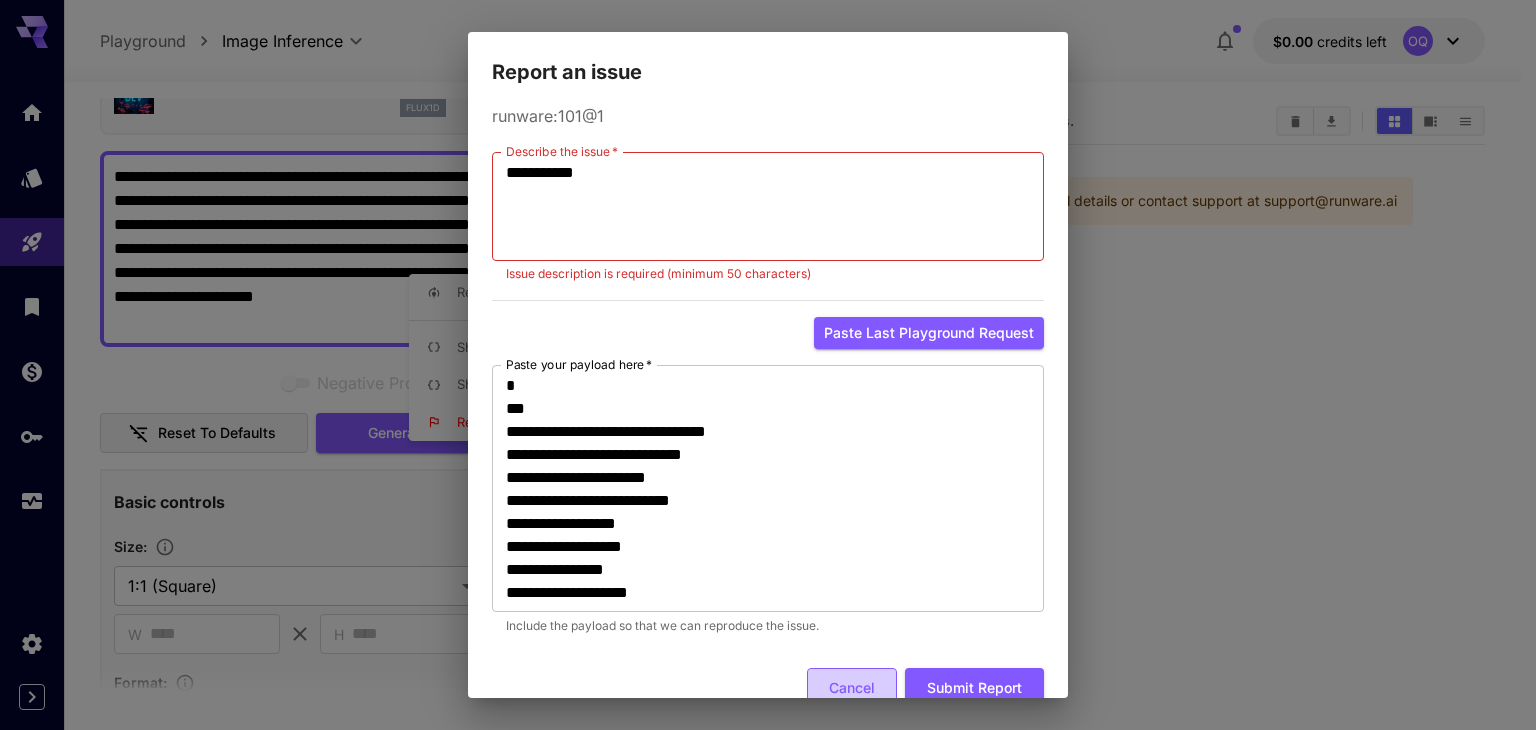 click on "Cancel" at bounding box center [852, 688] 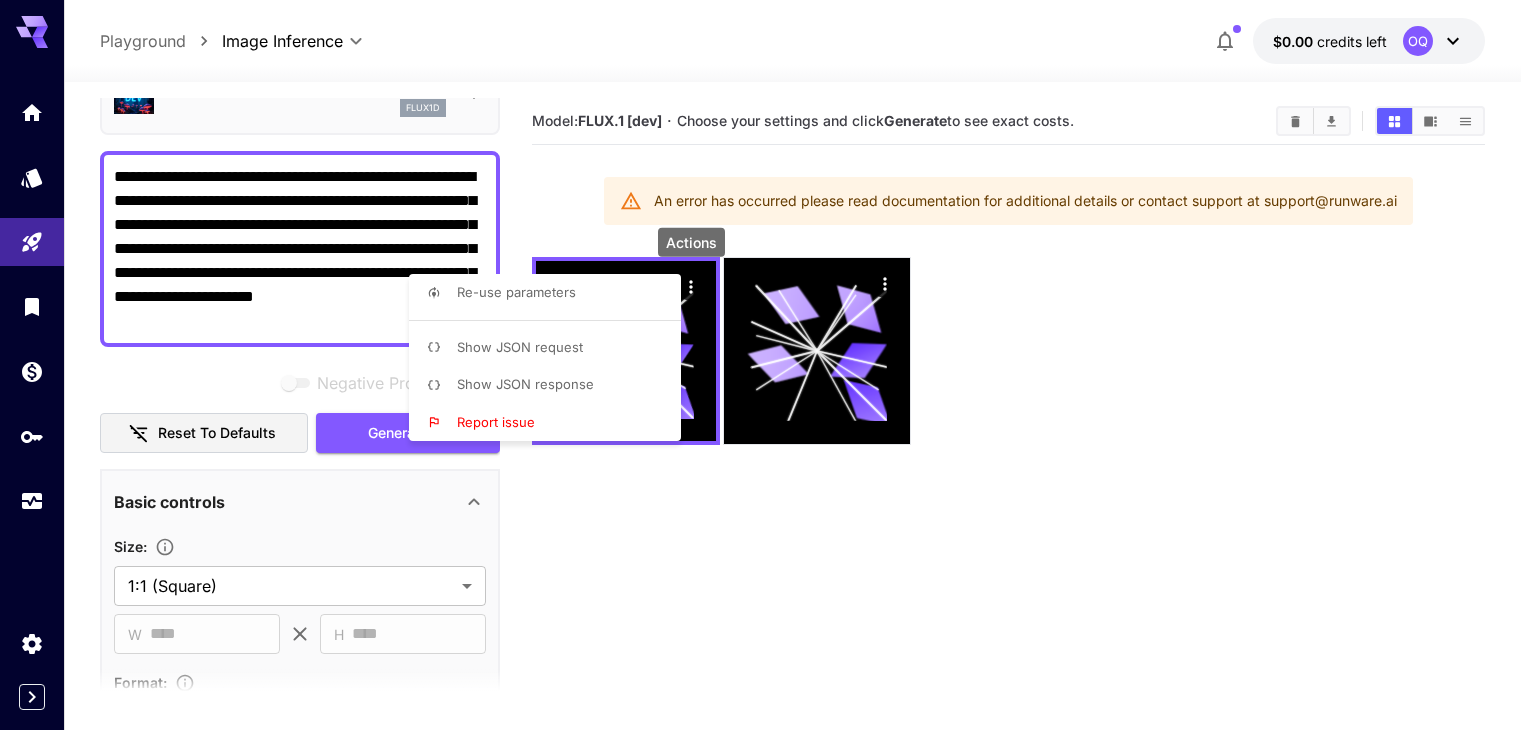 click at bounding box center [768, 365] 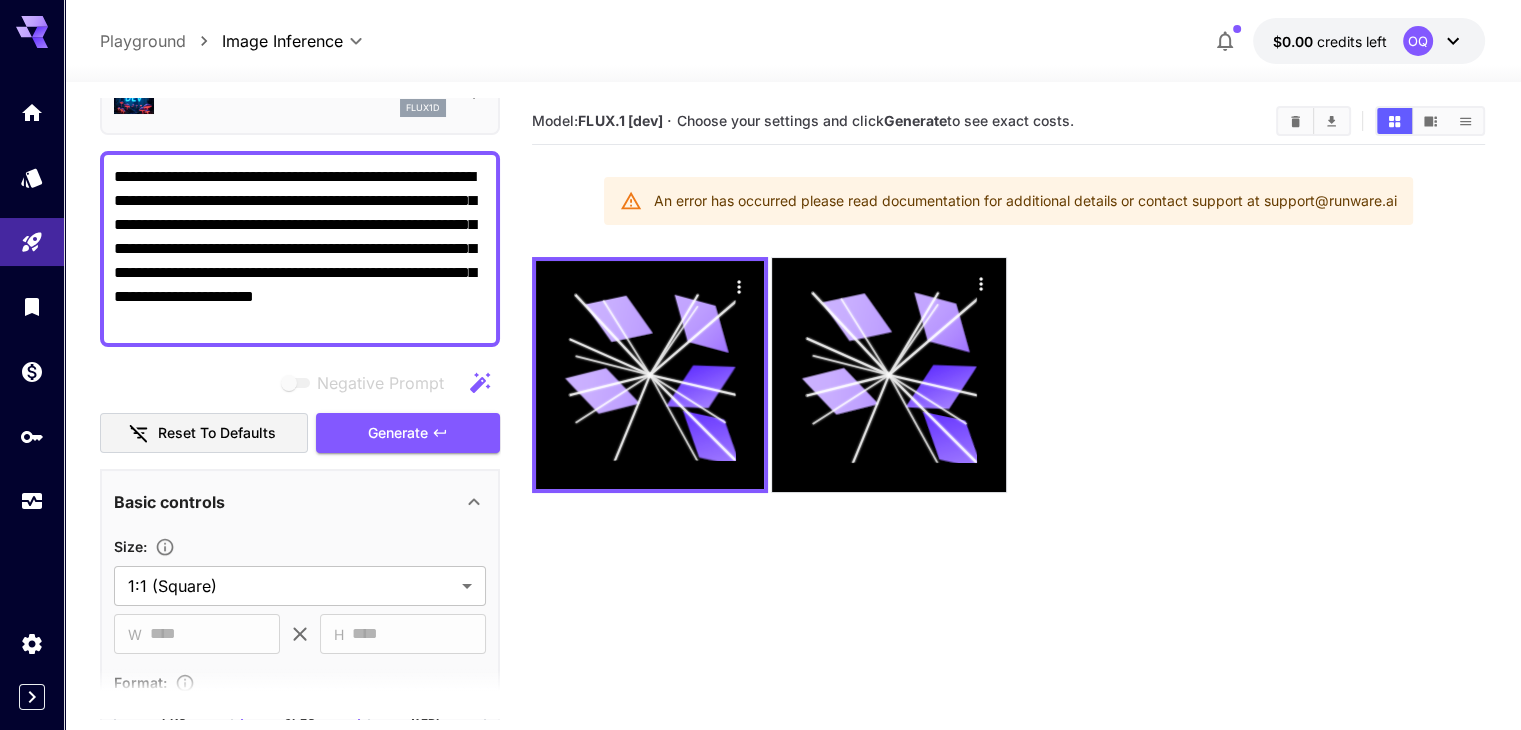 click on "FLUX.1 [dev] flux1d" at bounding box center [300, 94] 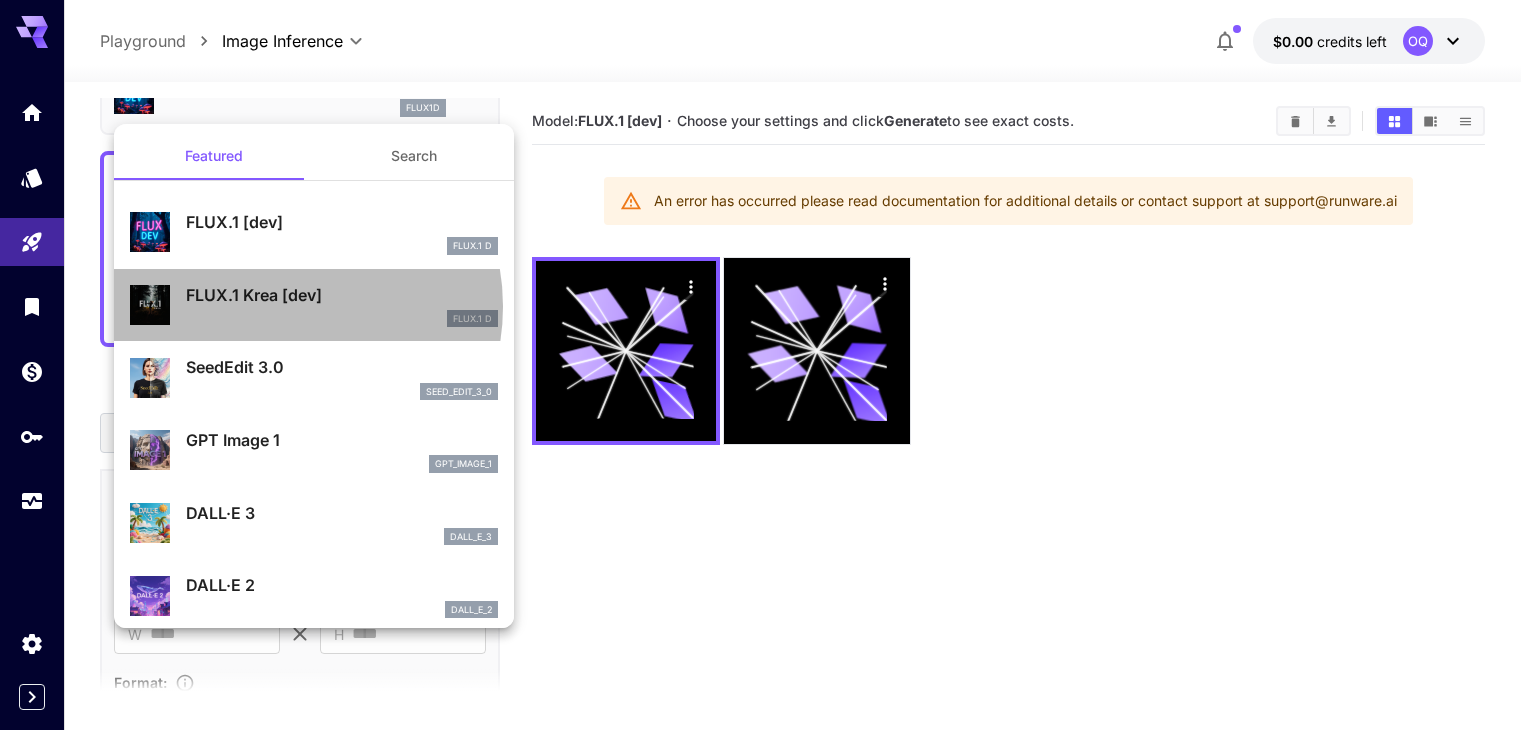 click on "FLUX.1 Krea [dev] FLUX.1 D" at bounding box center [342, 305] 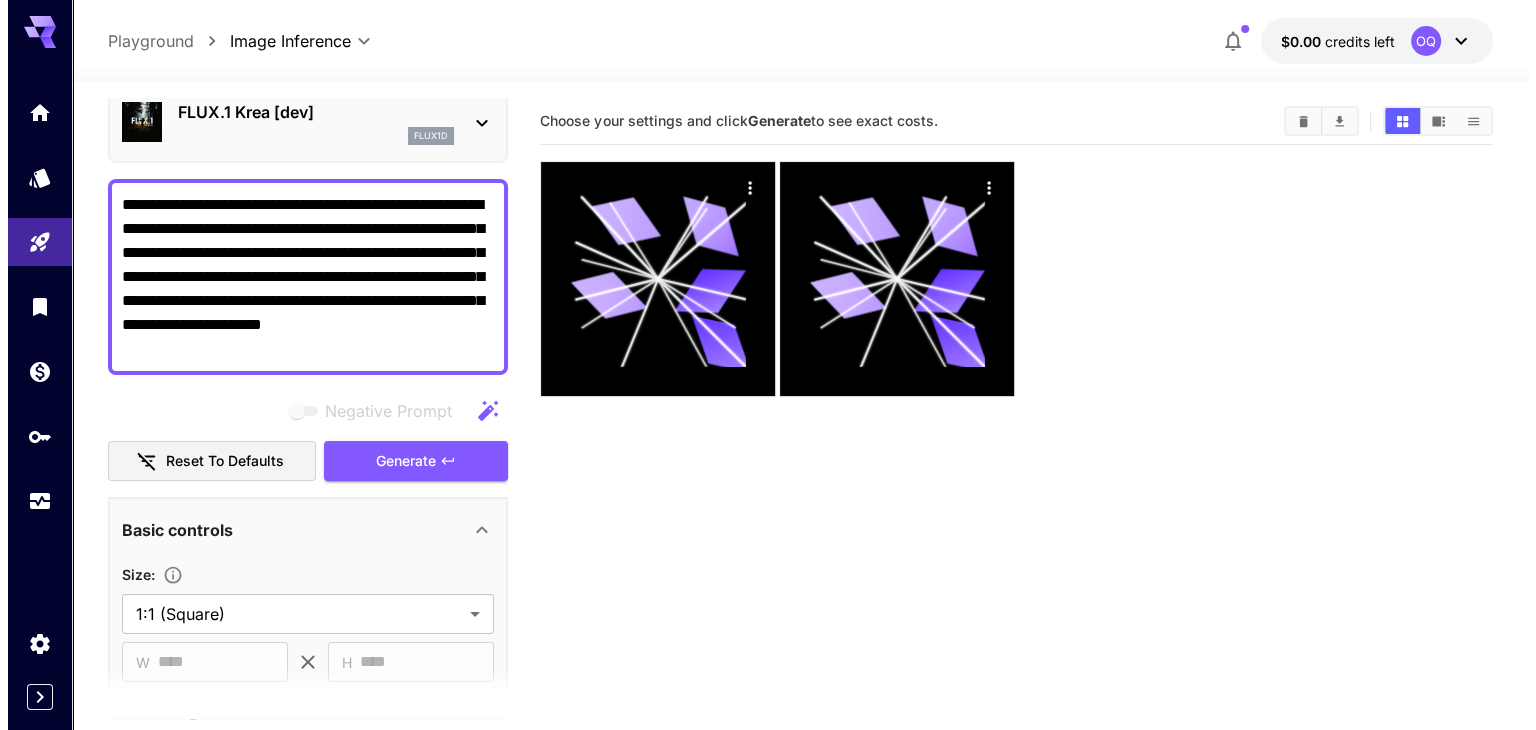 scroll, scrollTop: 0, scrollLeft: 0, axis: both 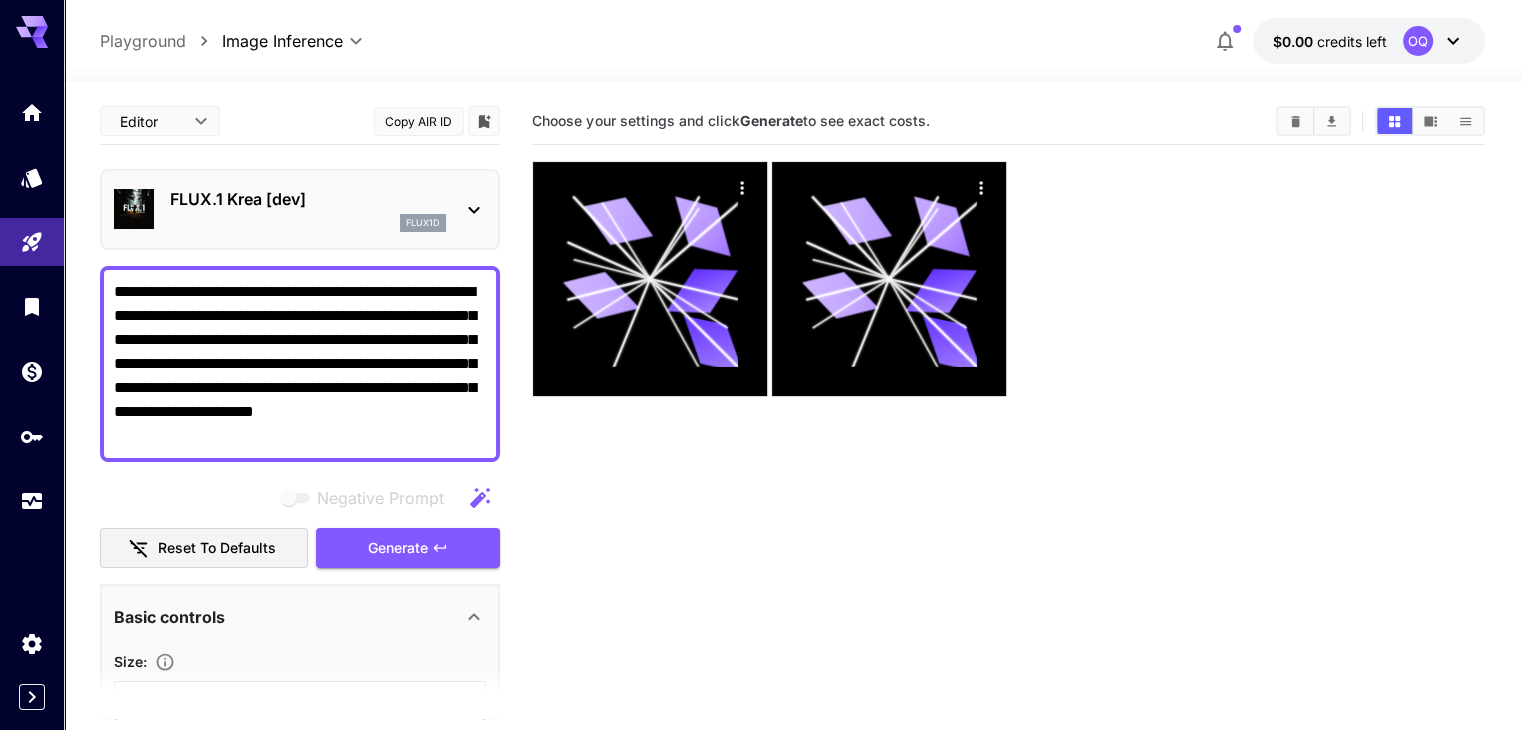 click on "flux1d" at bounding box center (423, 223) 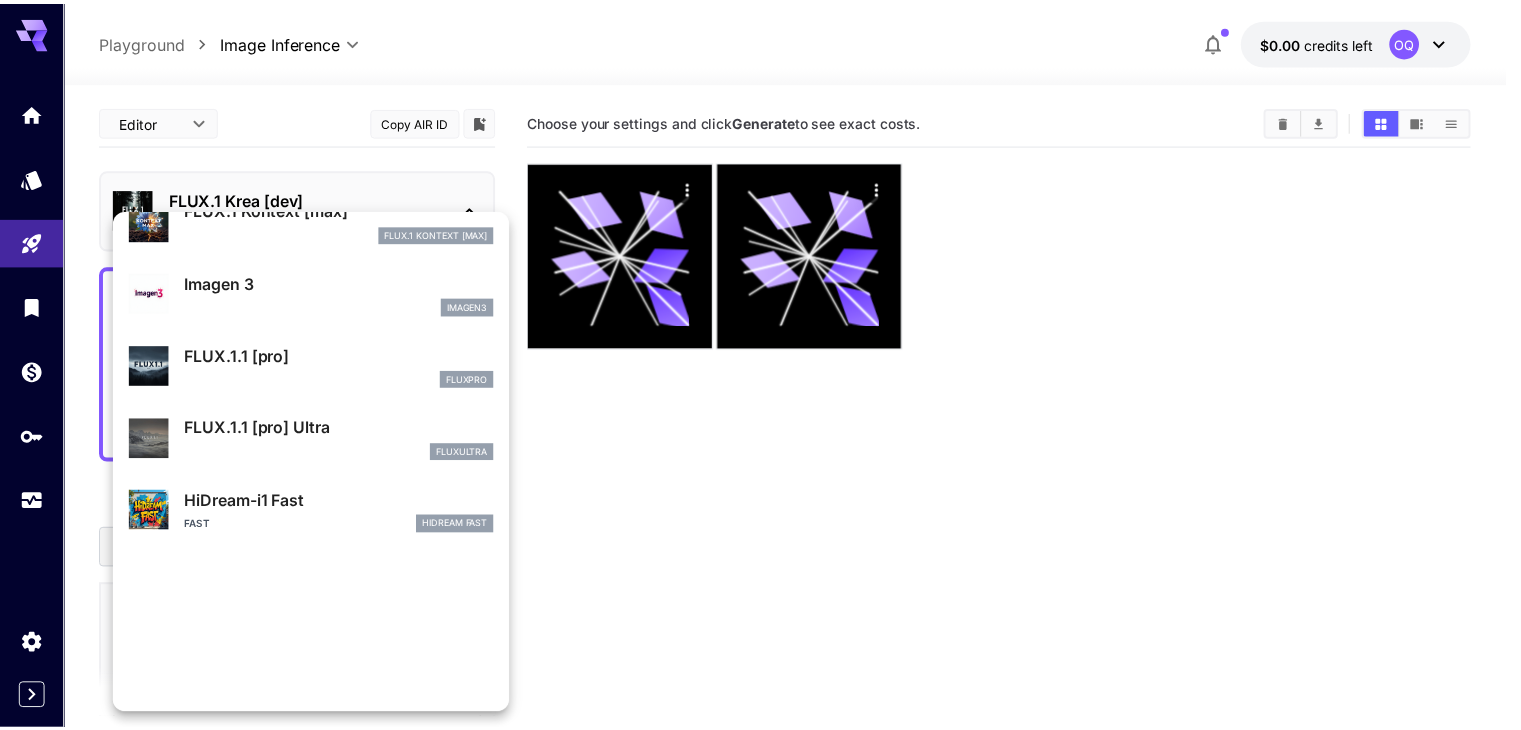 scroll, scrollTop: 1033, scrollLeft: 0, axis: vertical 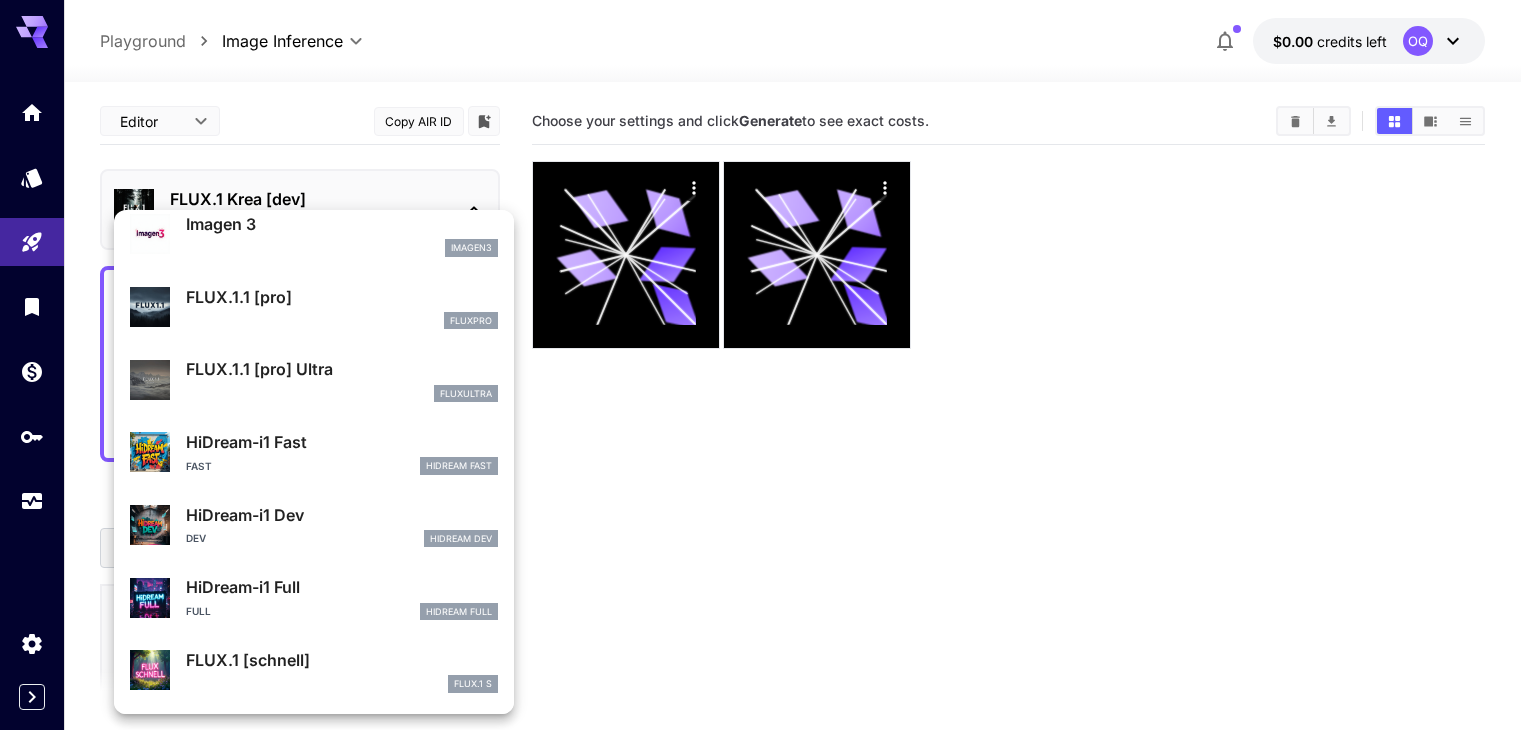 click on "FLUX.1 [schnell]" at bounding box center (342, 660) 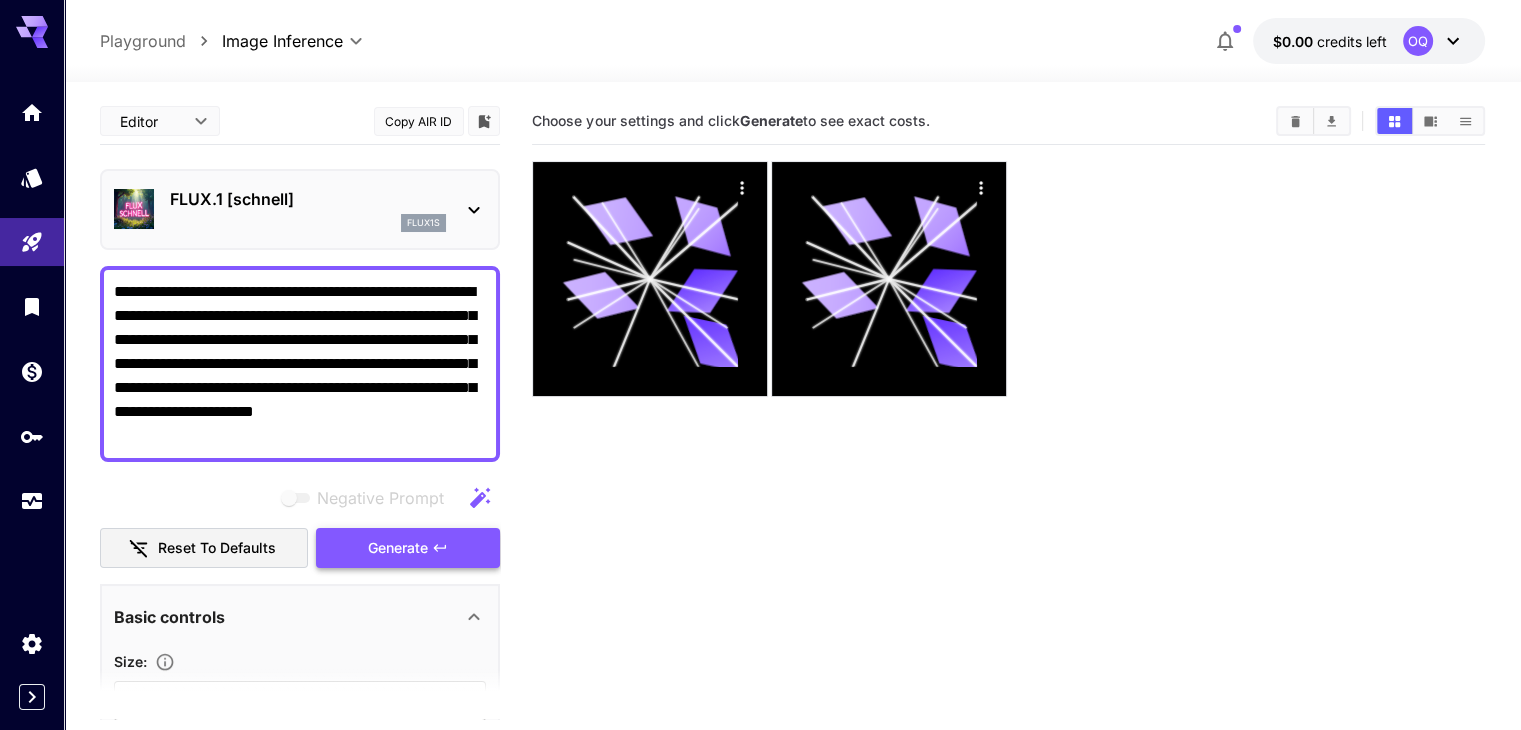 click on "Generate" at bounding box center (398, 548) 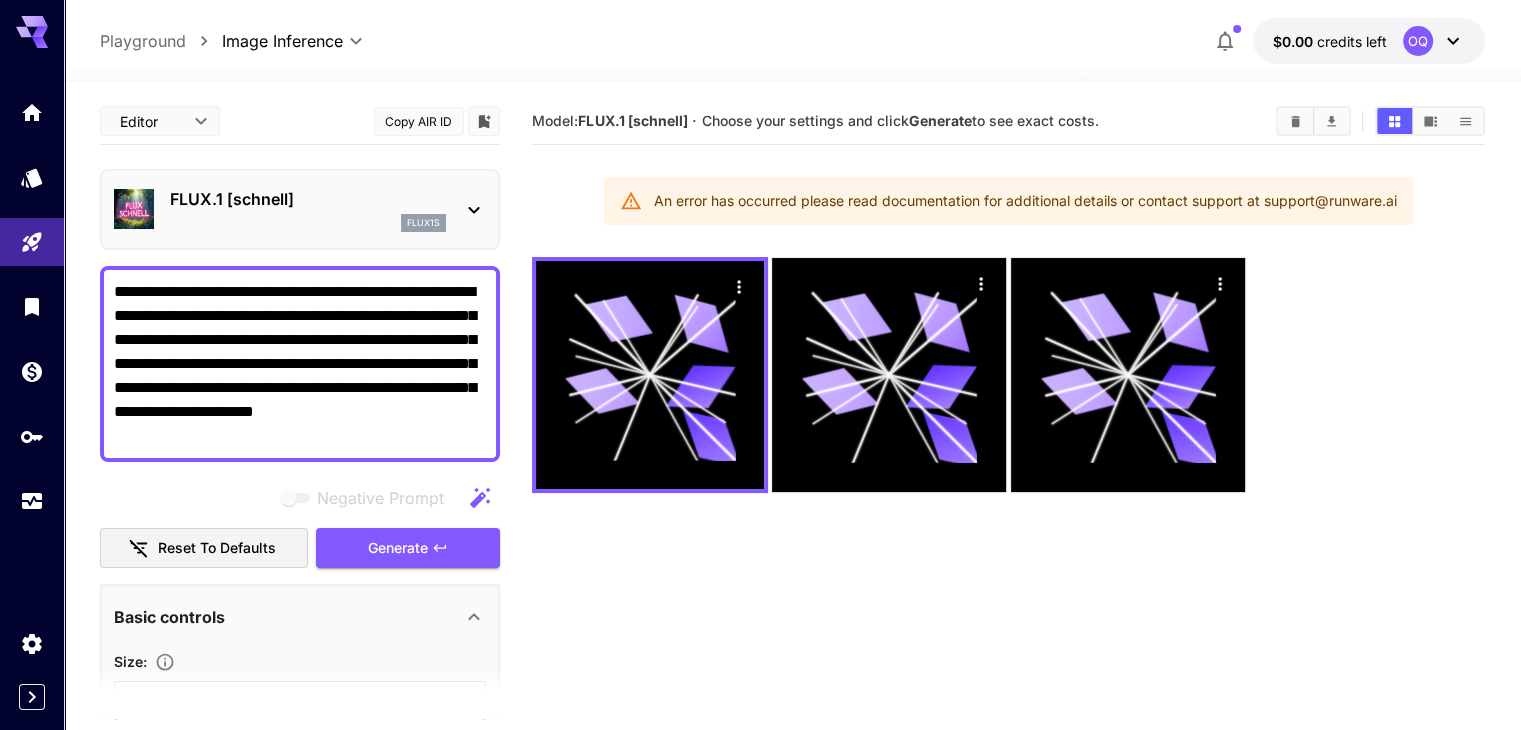 click 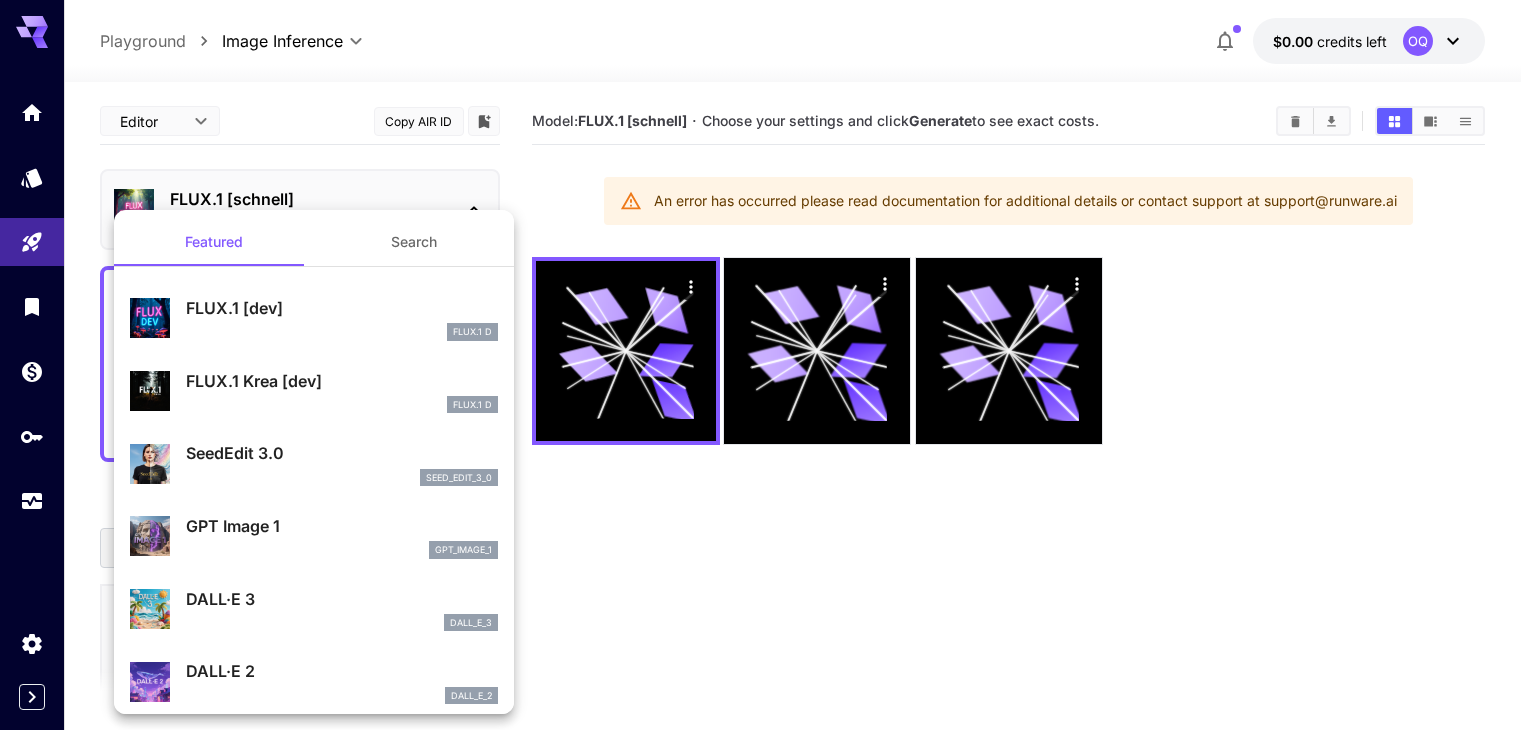 click on "Search" at bounding box center [414, 242] 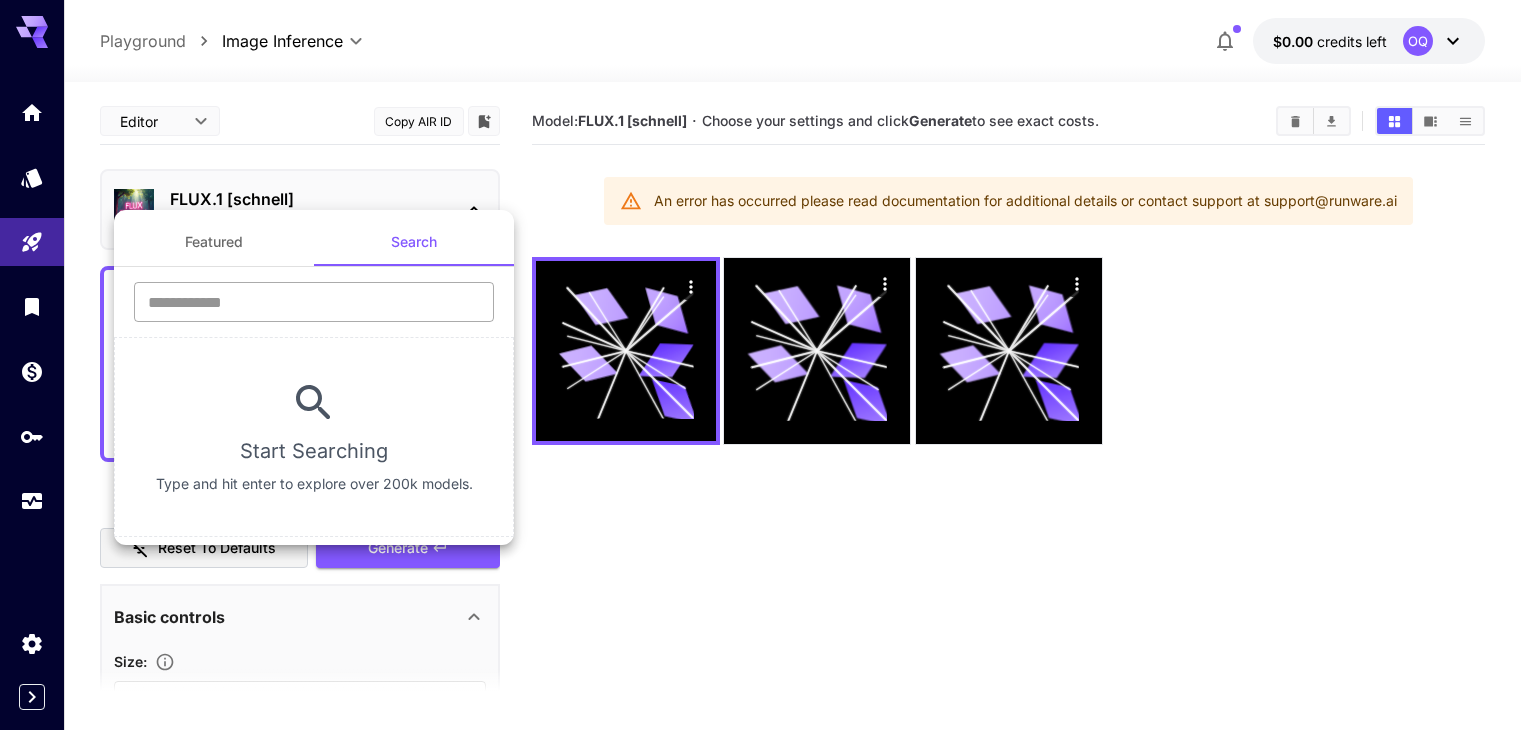 click at bounding box center (314, 302) 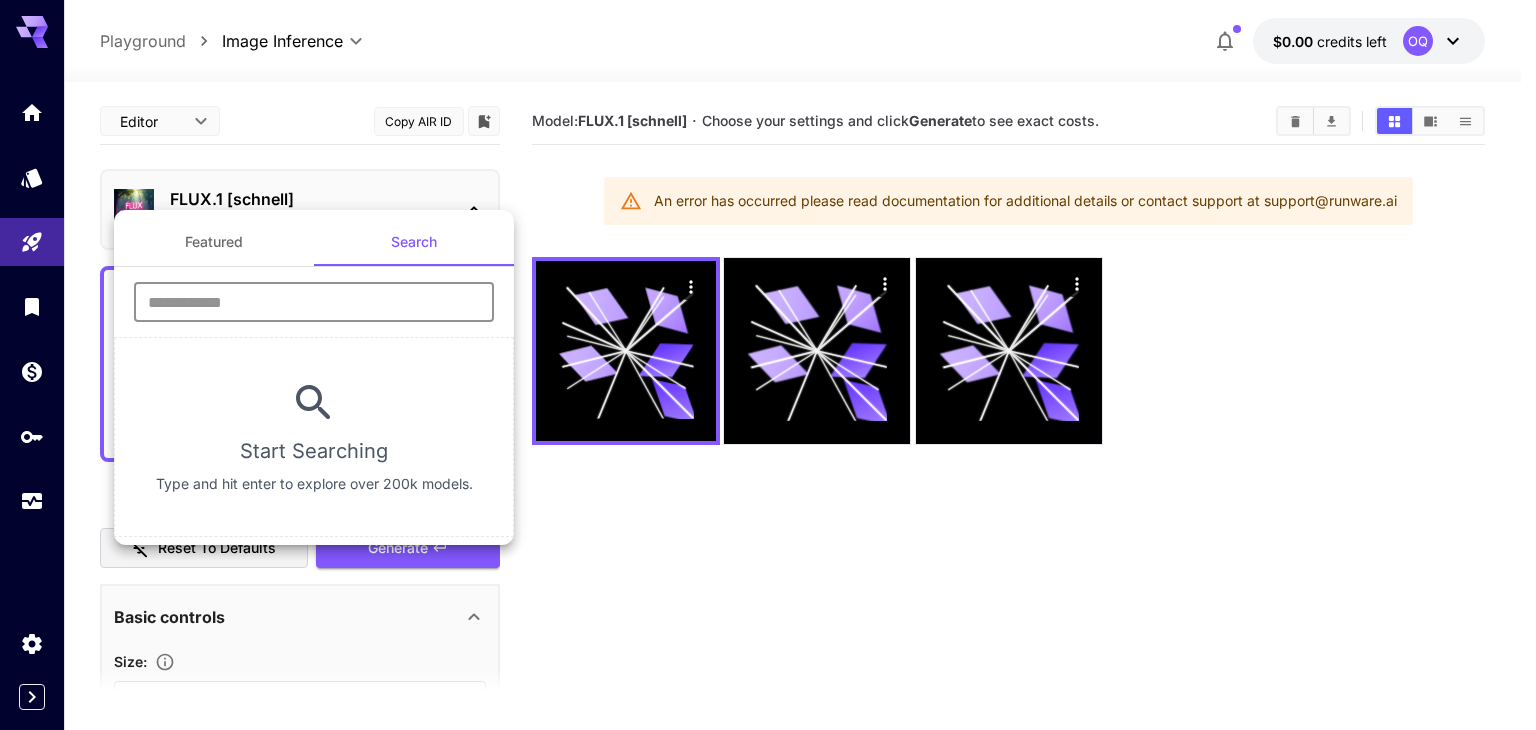 click at bounding box center [314, 302] 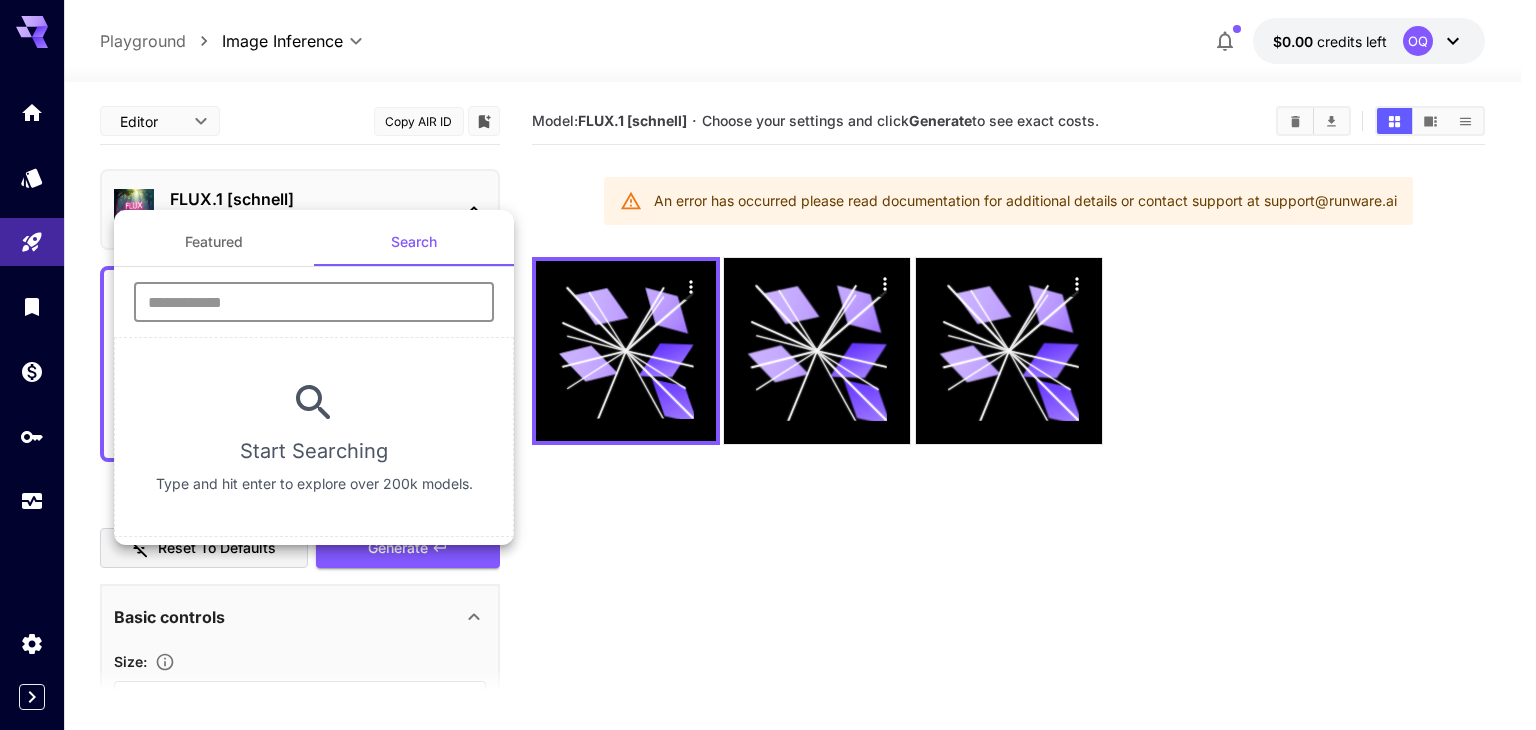 drag, startPoint x: 1308, startPoint y: 108, endPoint x: 1298, endPoint y: 116, distance: 12.806249 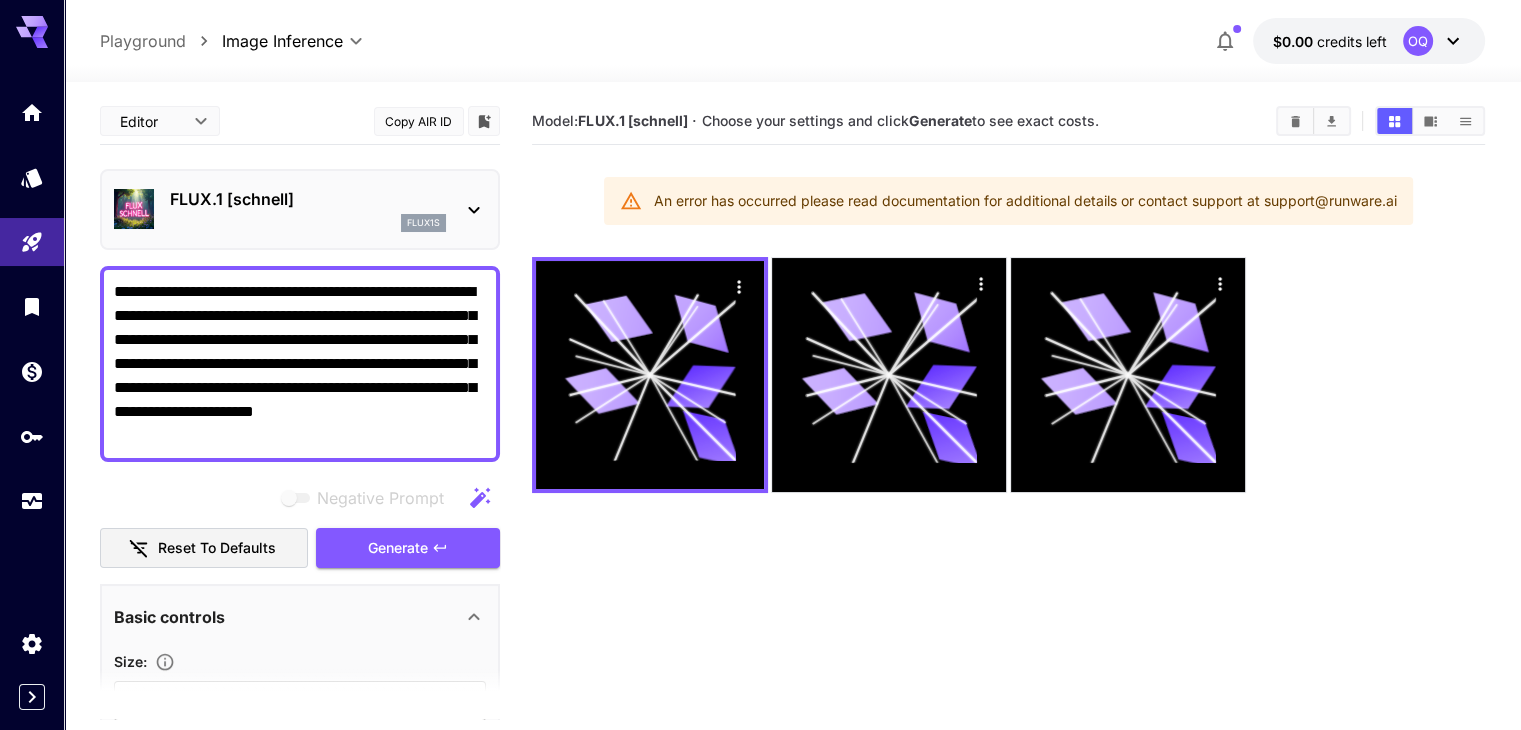 click on "**********" at bounding box center (760, 444) 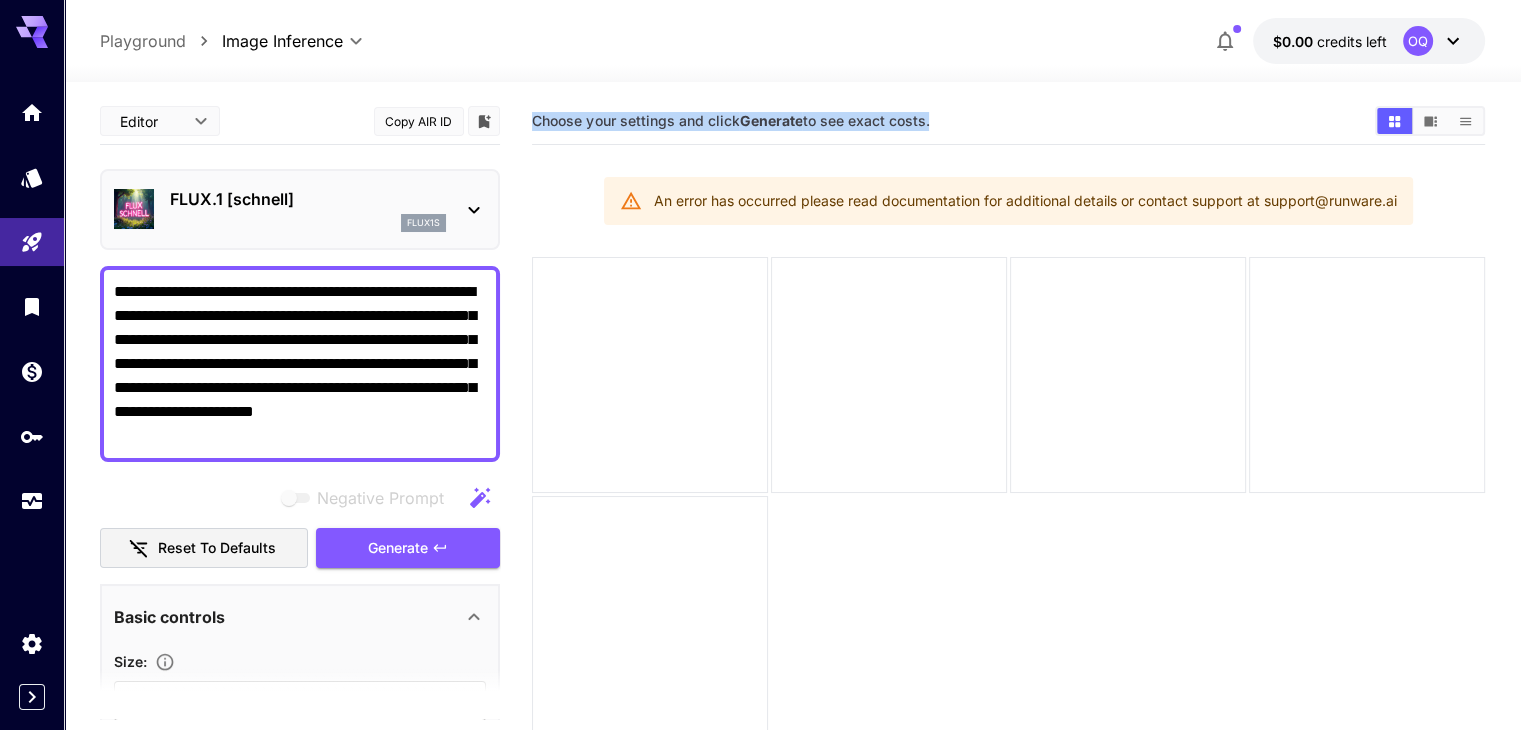 click on "Choose your settings and click  Generate  to see exact costs." at bounding box center (945, 121) 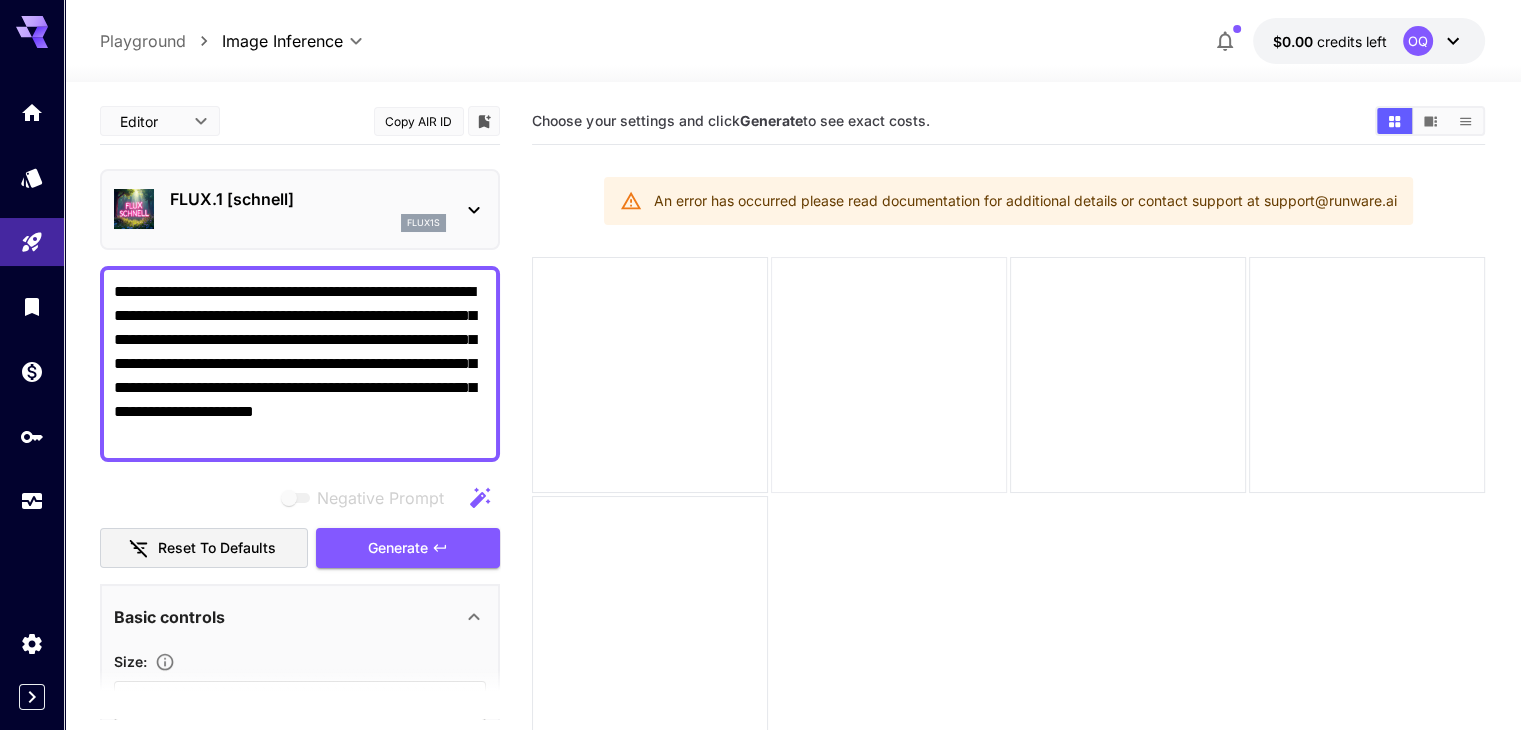 drag, startPoint x: 958, startPoint y: 277, endPoint x: 902, endPoint y: 283, distance: 56.32051 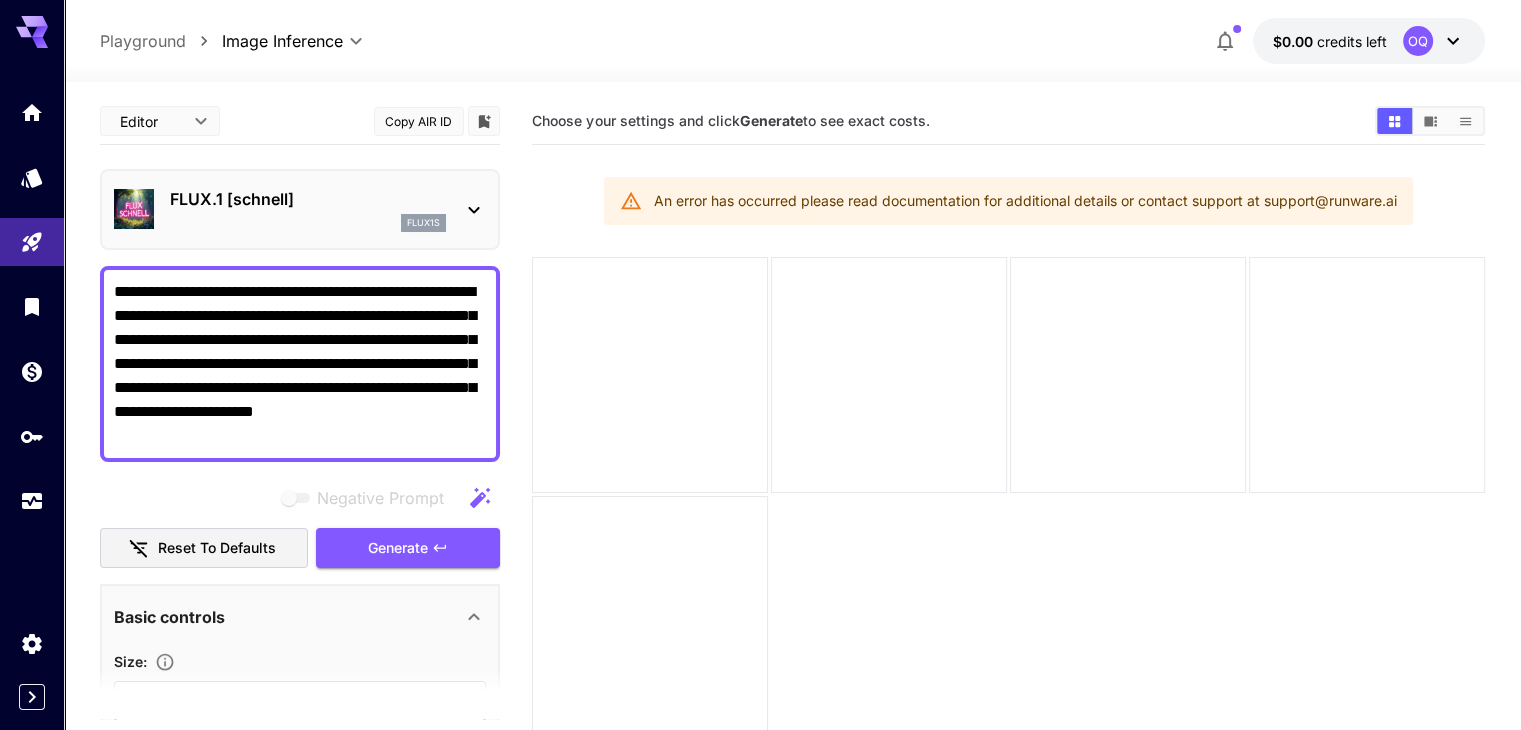 click 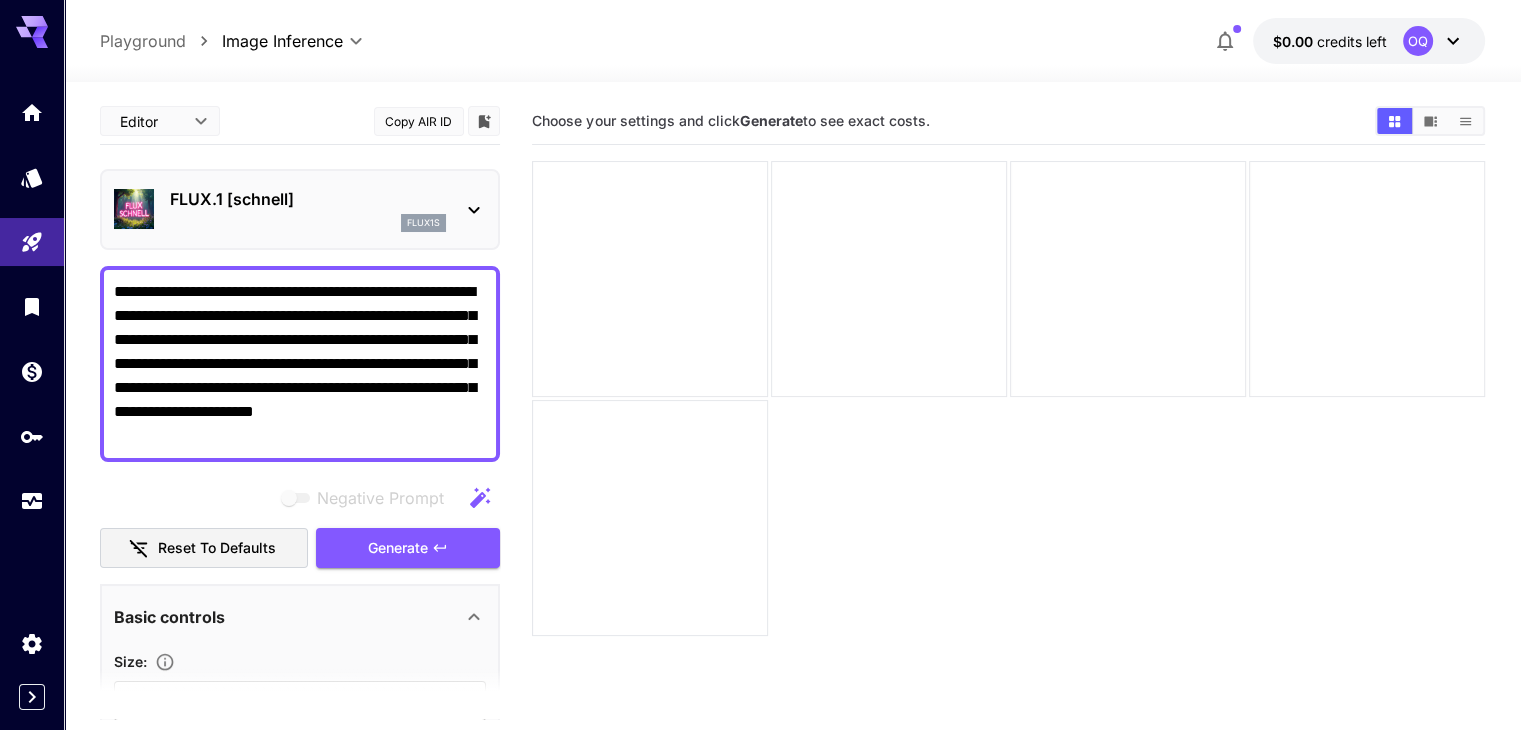 click on "Choose your settings and click  Generate  to see exact costs." at bounding box center [1008, 463] 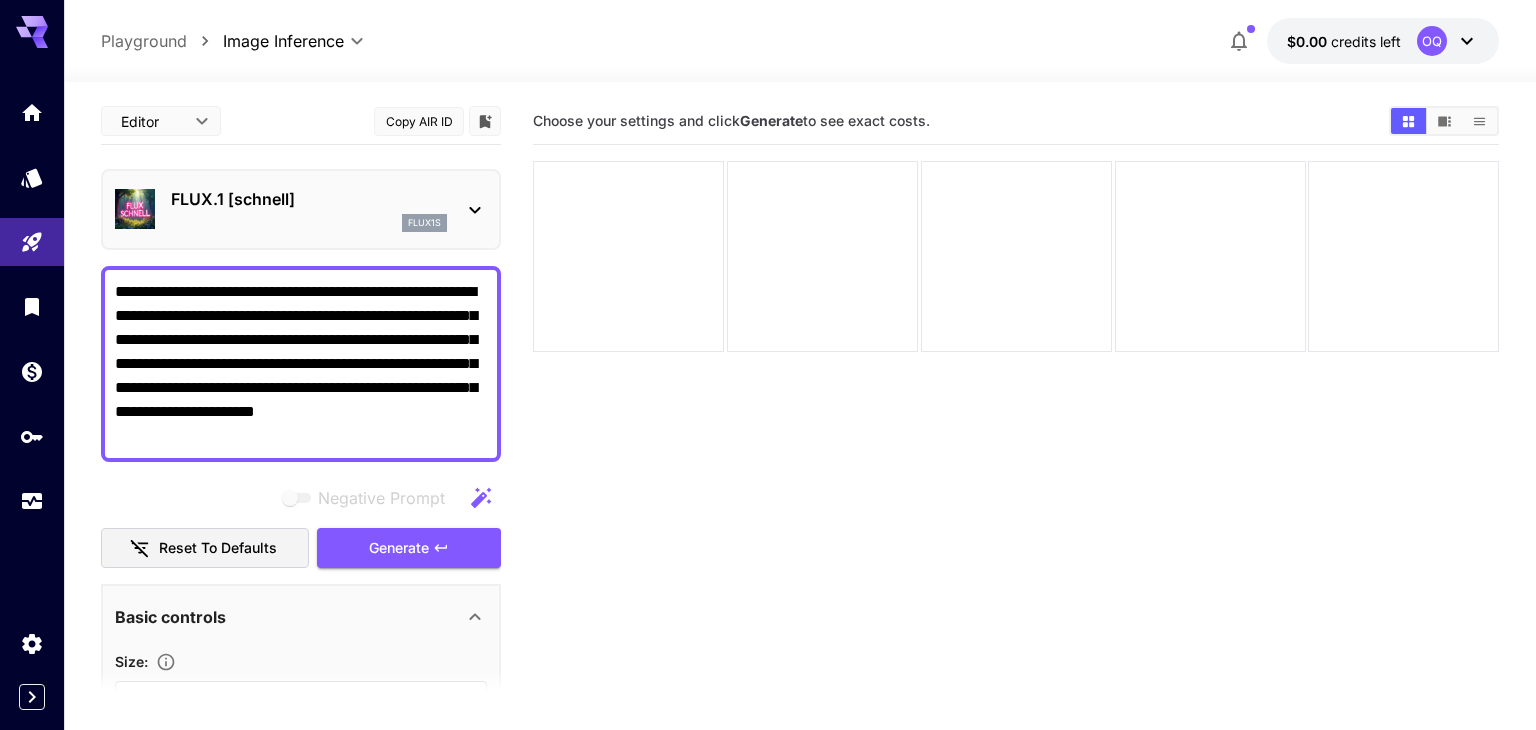 click on "**********" at bounding box center [768, 444] 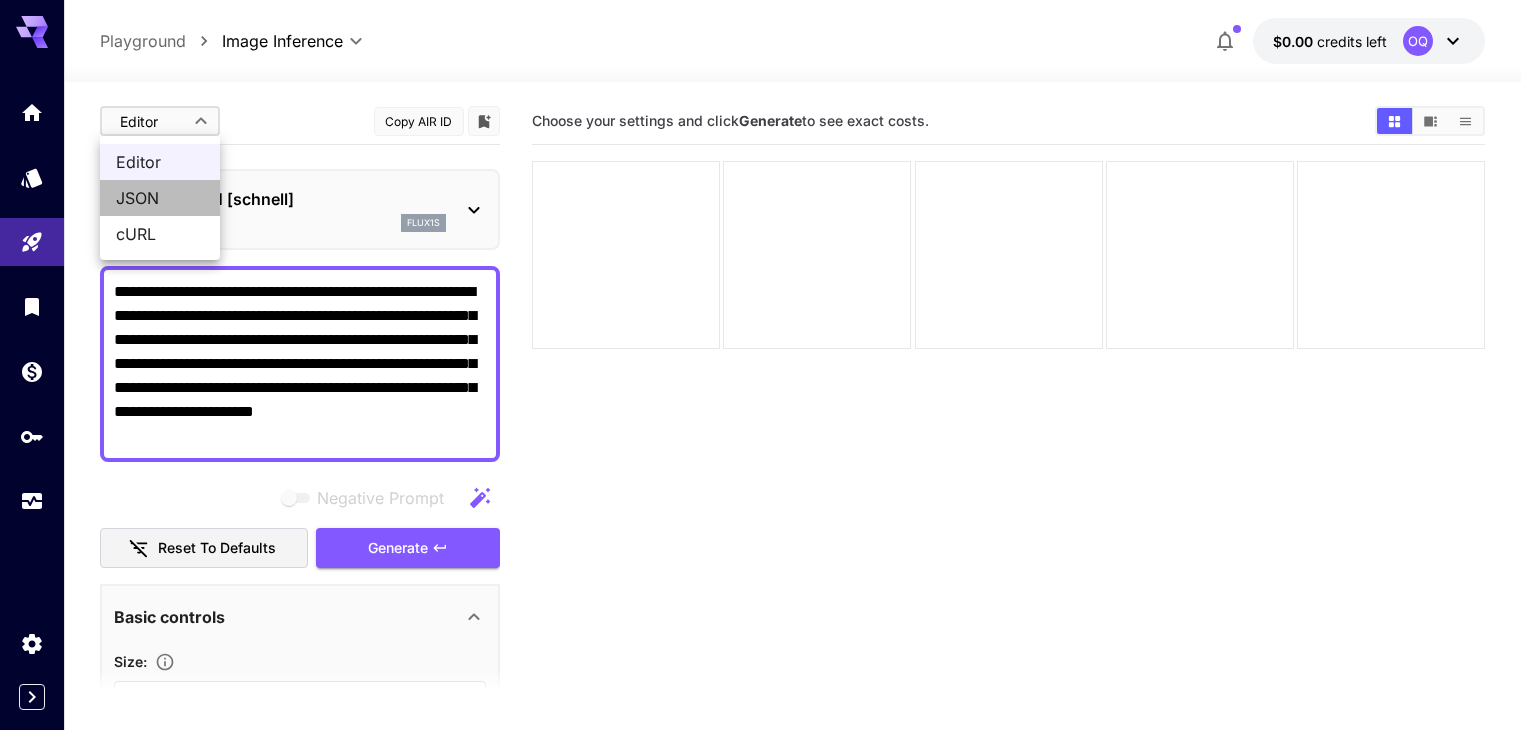 click on "JSON" at bounding box center (160, 198) 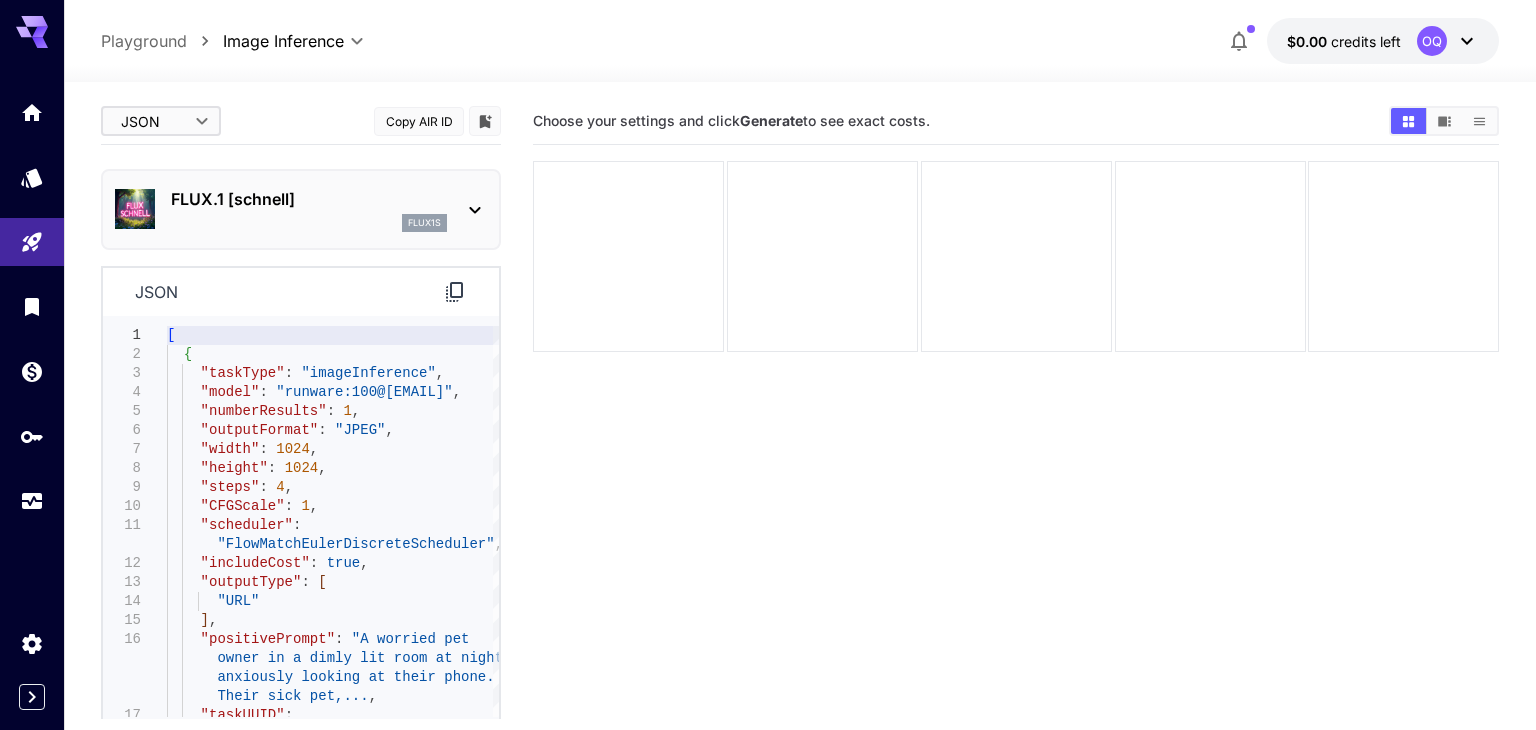 click on "**********" at bounding box center [768, 444] 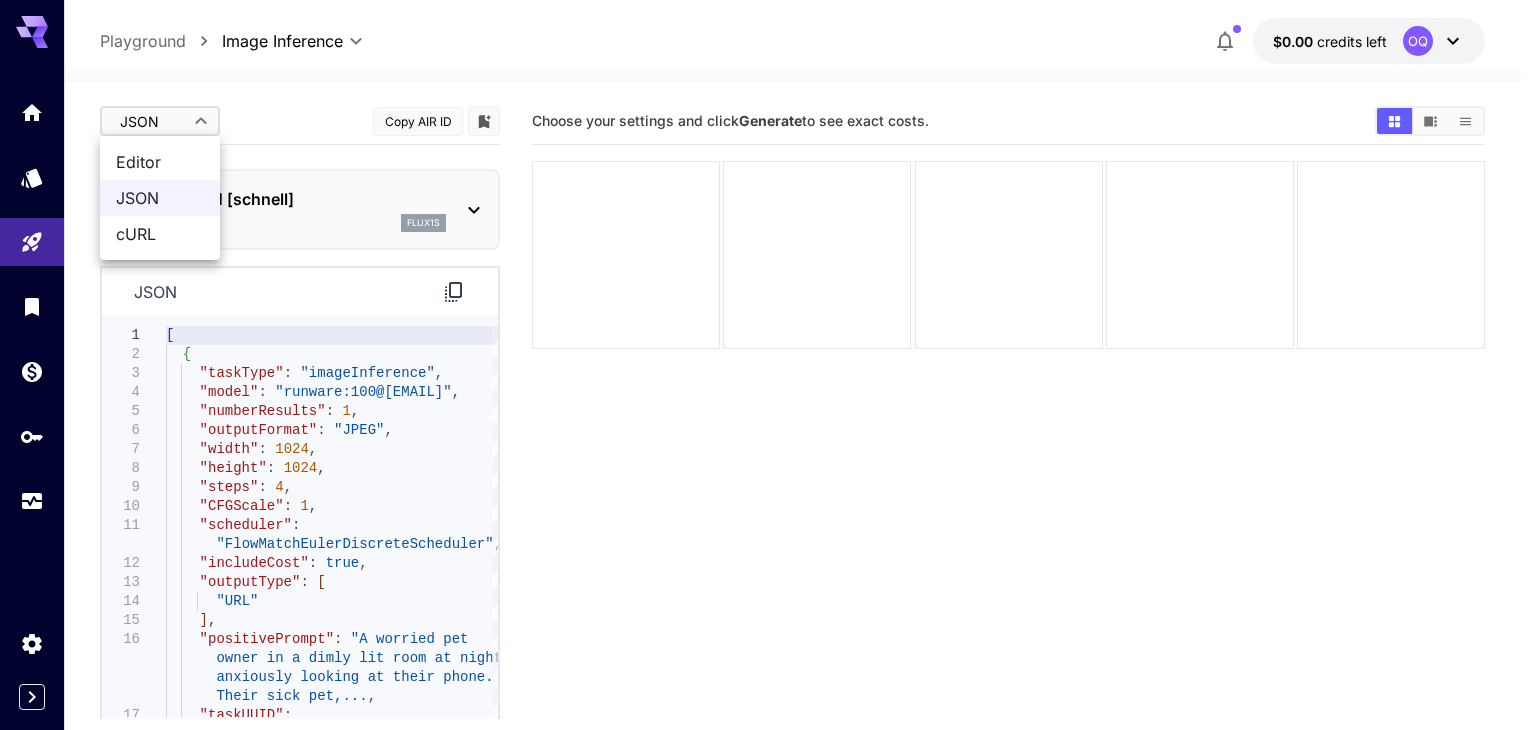click on "cURL" at bounding box center (160, 234) 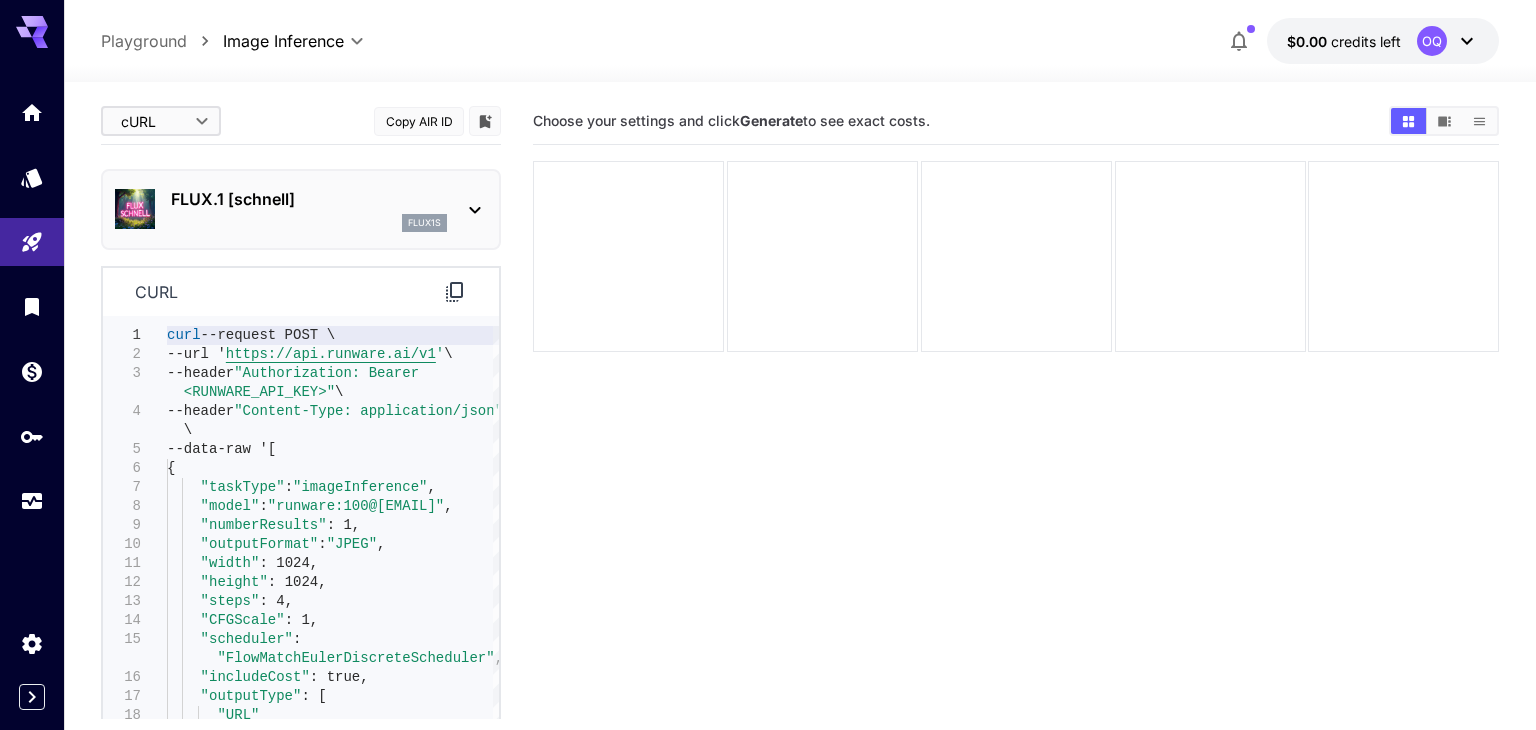 click on "**********" at bounding box center (768, 444) 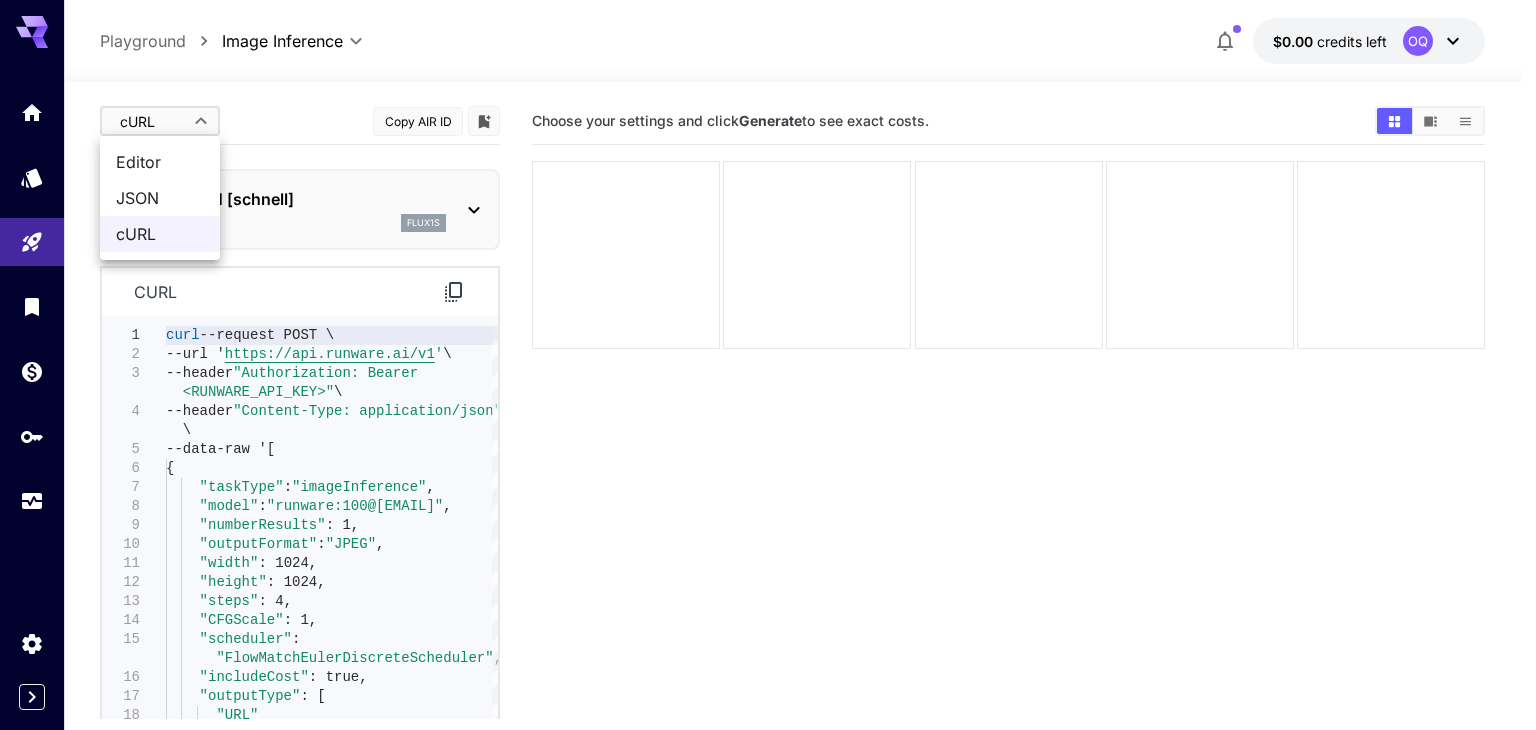 click at bounding box center [768, 365] 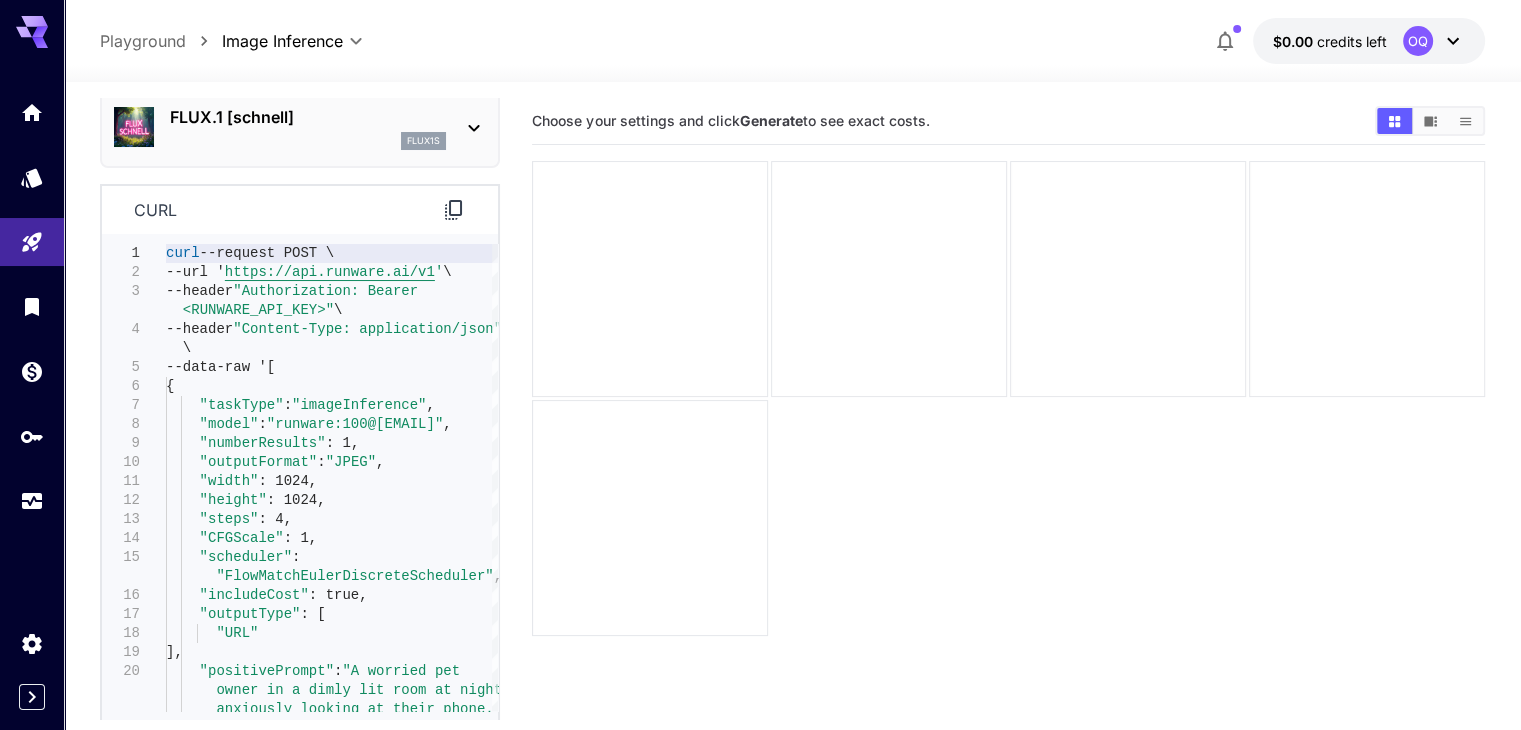 scroll, scrollTop: 400, scrollLeft: 0, axis: vertical 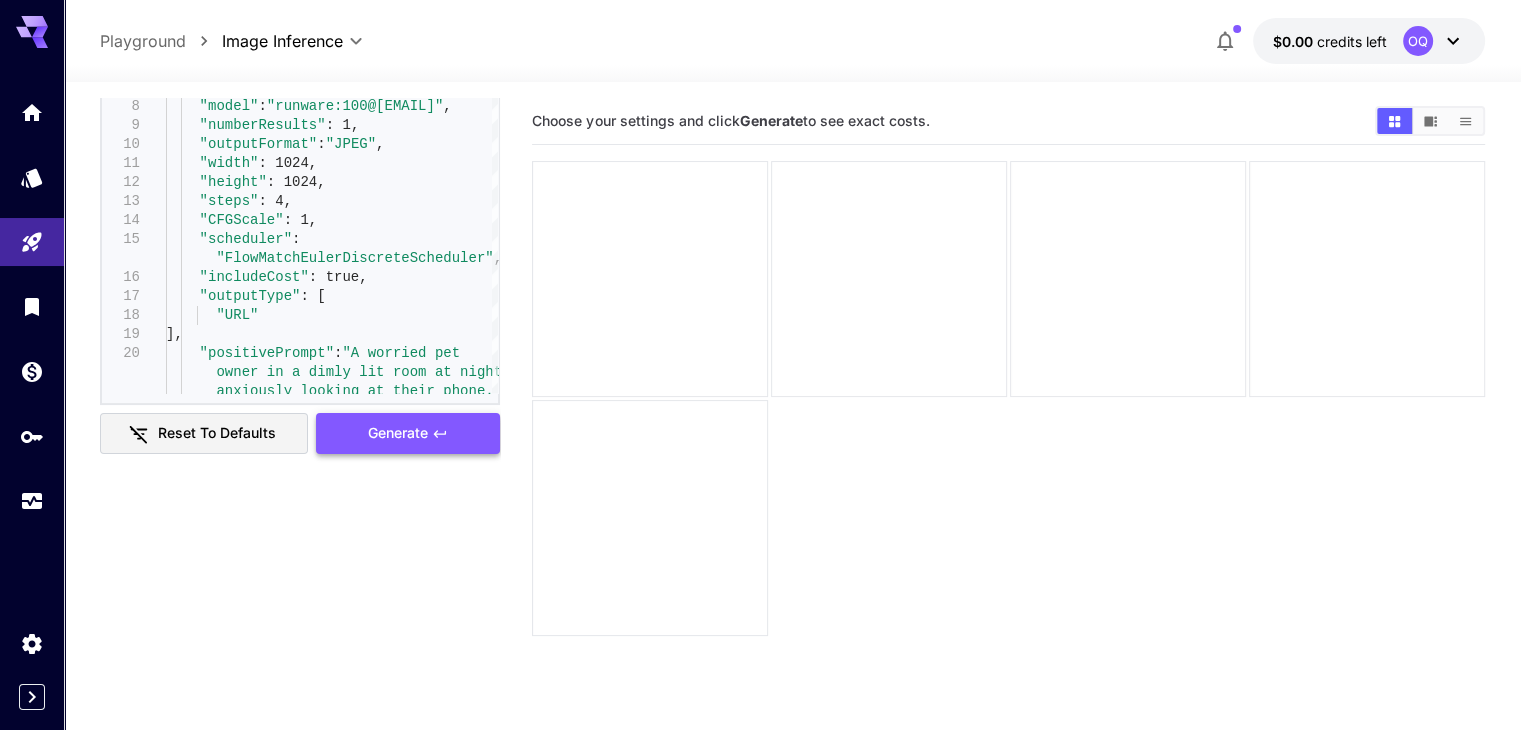 click on "Generate" at bounding box center (398, 433) 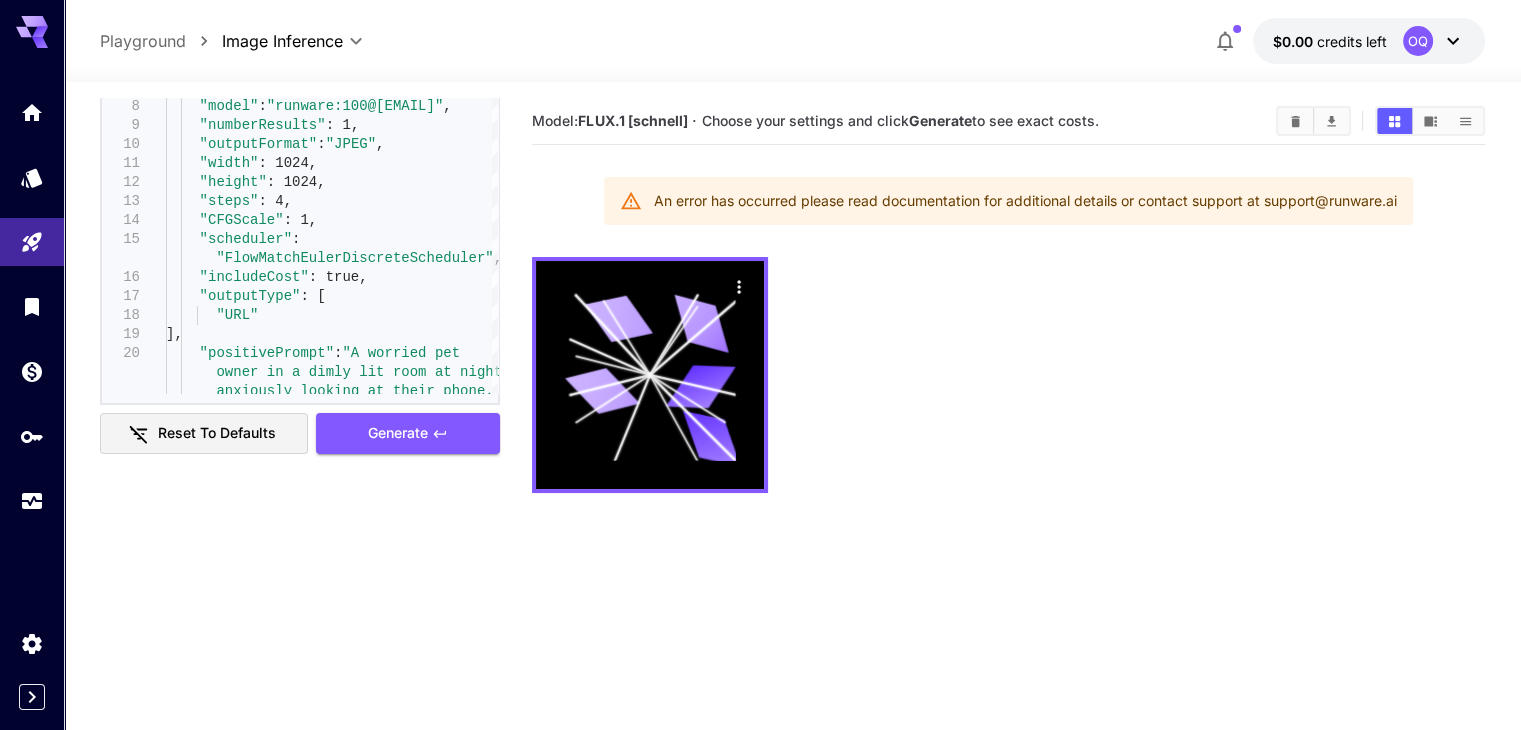 click at bounding box center (32, 306) 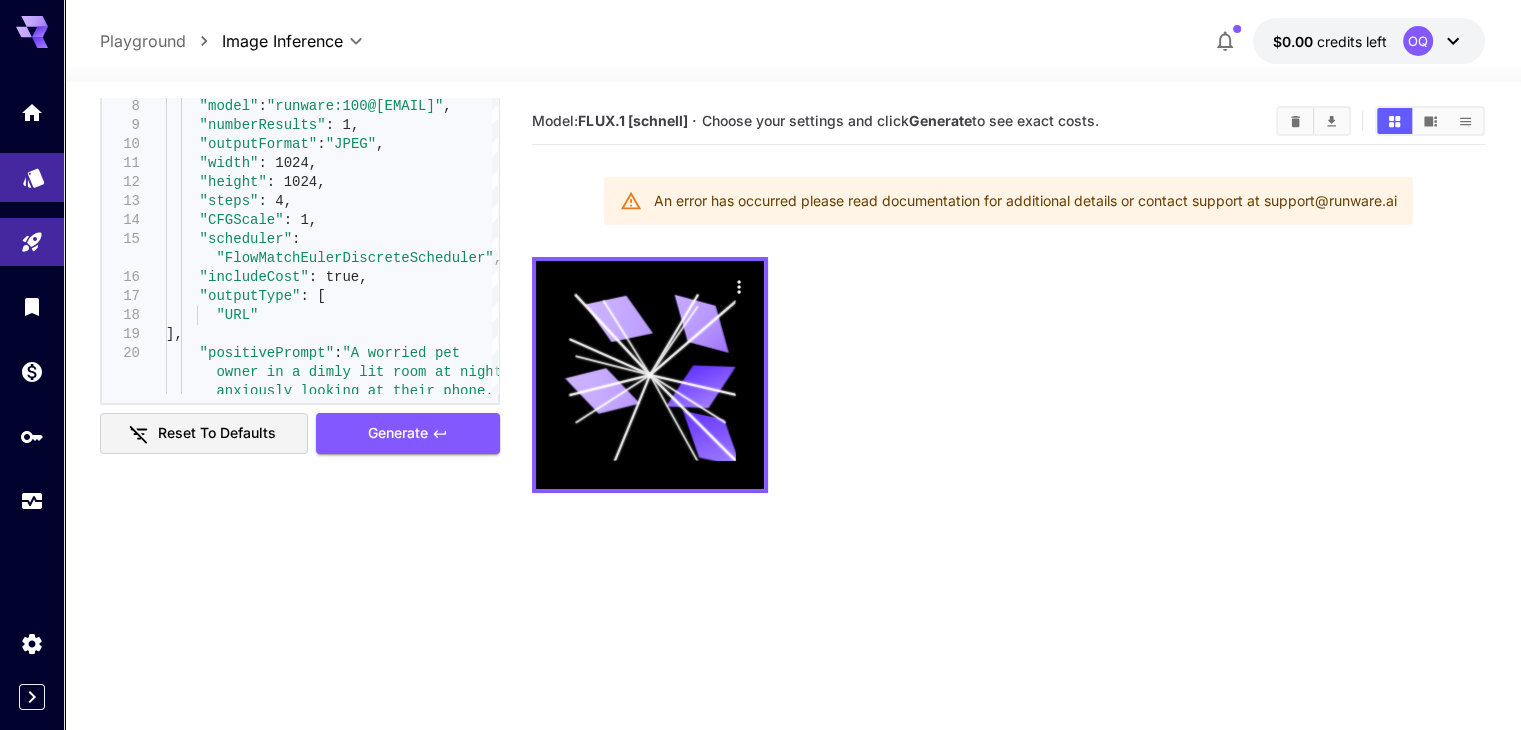 click 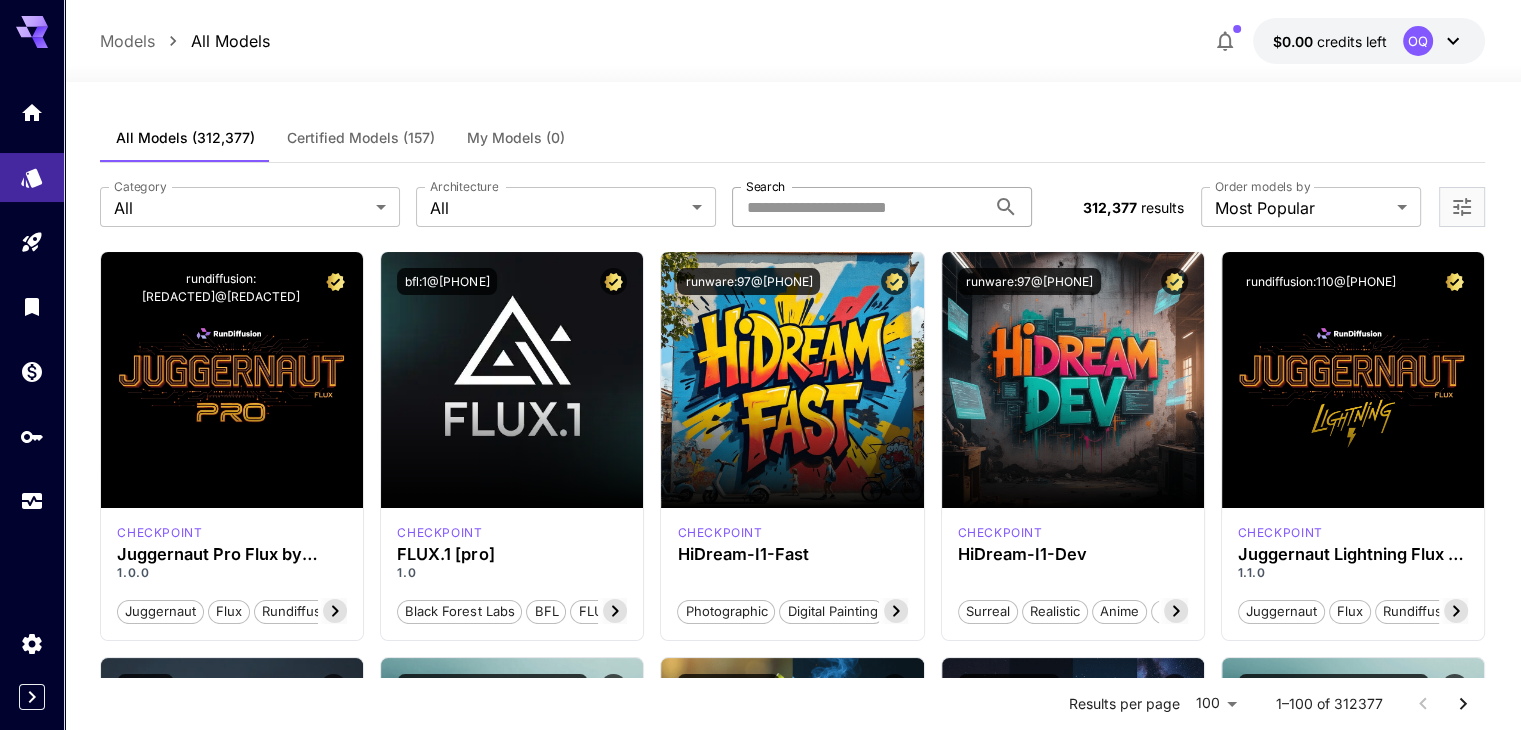 click on "Search" at bounding box center [859, 207] 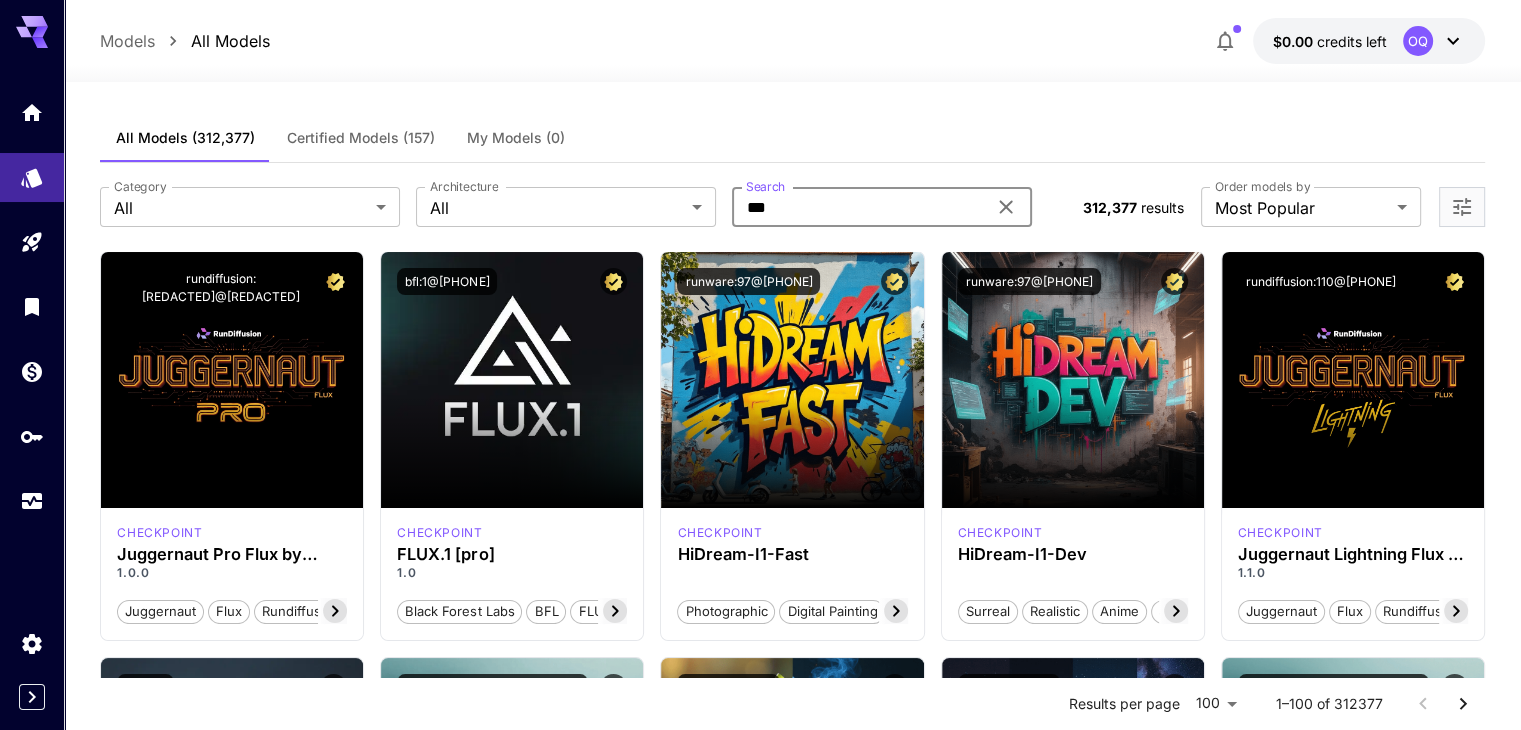 type on "***" 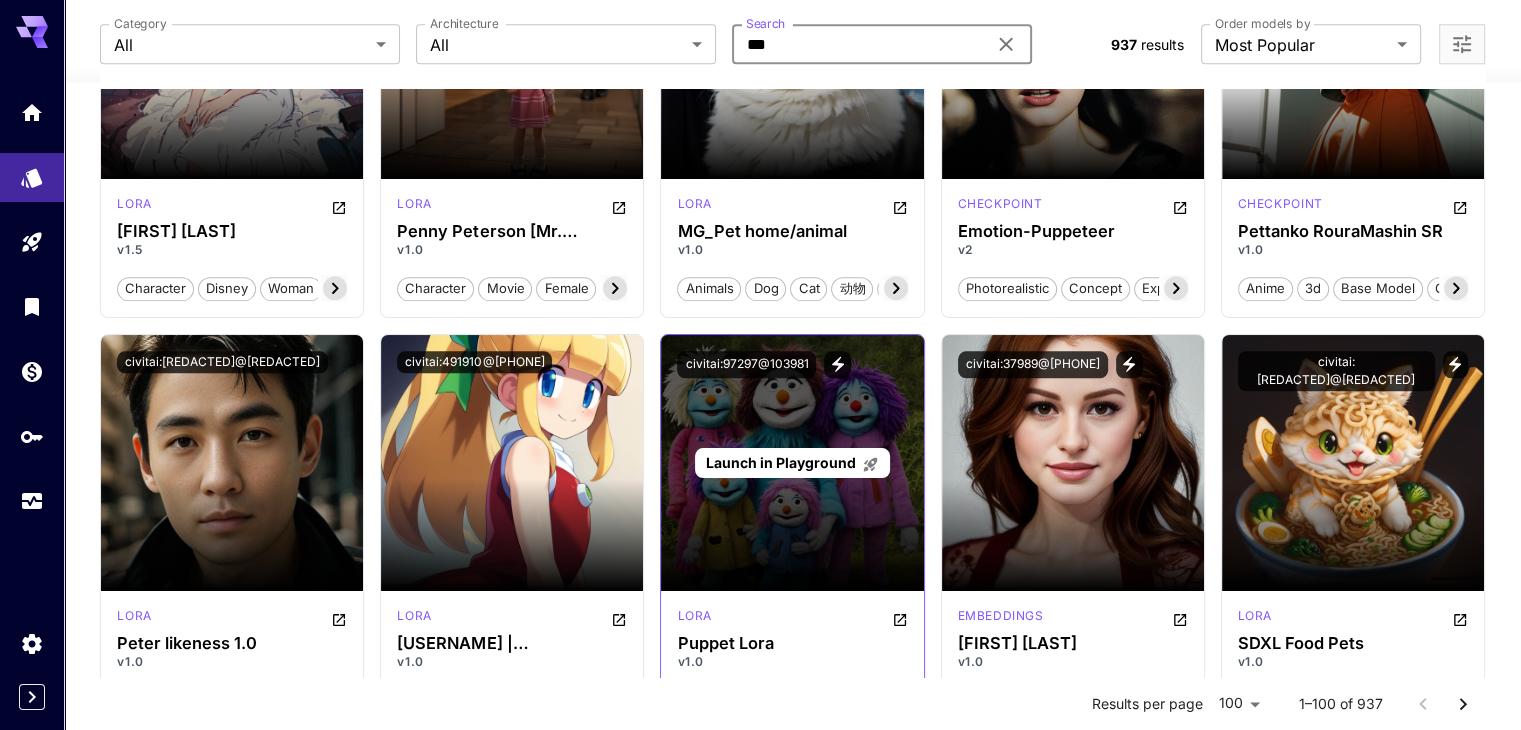 scroll, scrollTop: 2400, scrollLeft: 0, axis: vertical 